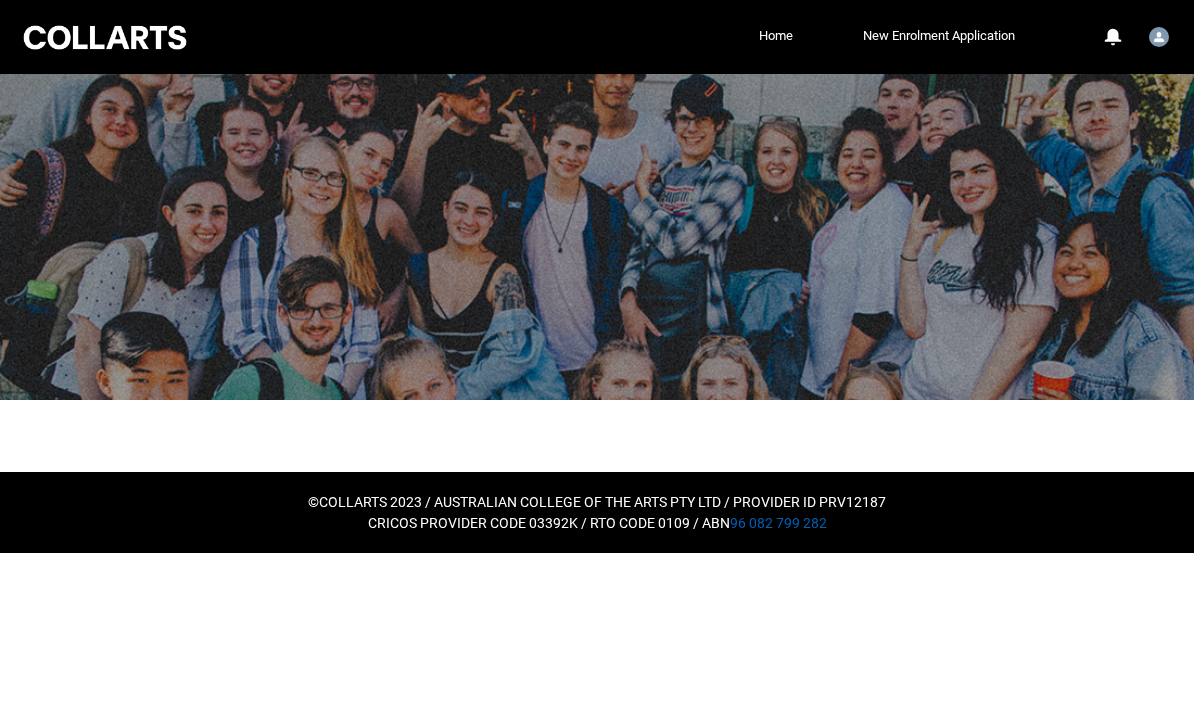 scroll, scrollTop: 0, scrollLeft: 0, axis: both 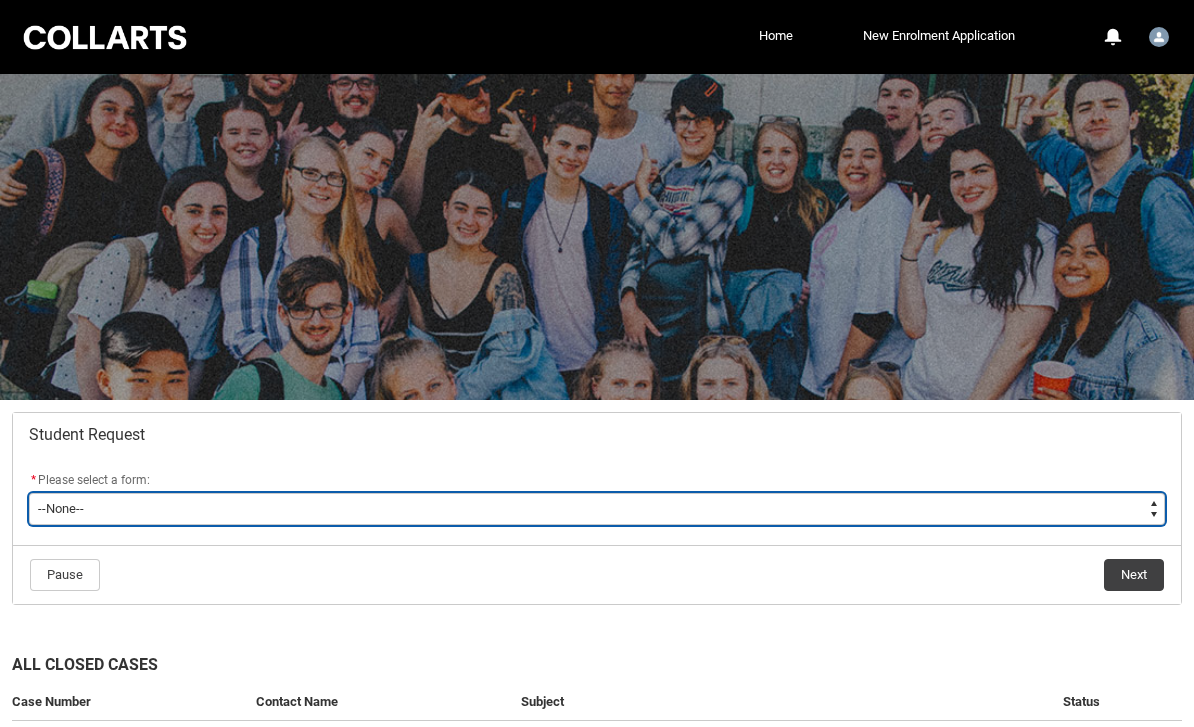 click on "Student Request * Please select a form: *   --None-- Academic Transcript Application to Appeal Assignment Extension Change of Legal Name Course Credit / RPL Course Transfer Deferral / Leave of Absence Enrolment Variation Financial Hardship Program General Enquiry Grievance Reasonable Adjustment Return to Study Application Special Consideration Tuition Fee Refund Withdraw & Cancel Enrolment Information Release" at bounding box center (597, 509) 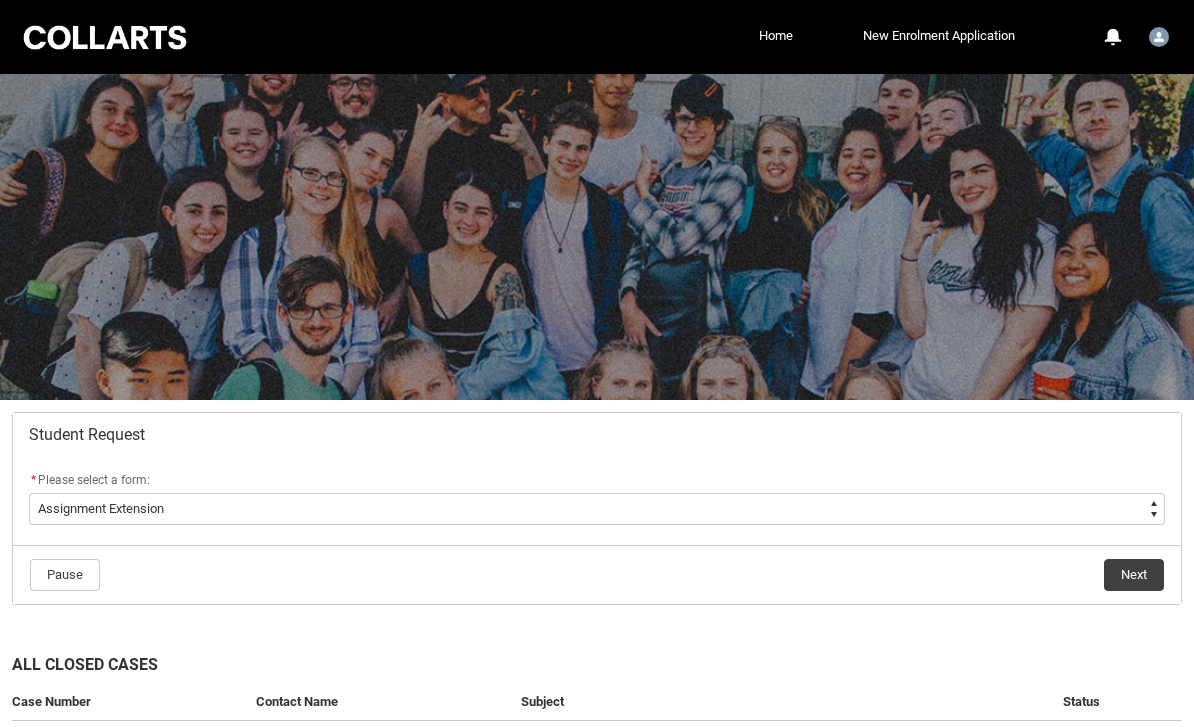 click on "Next" 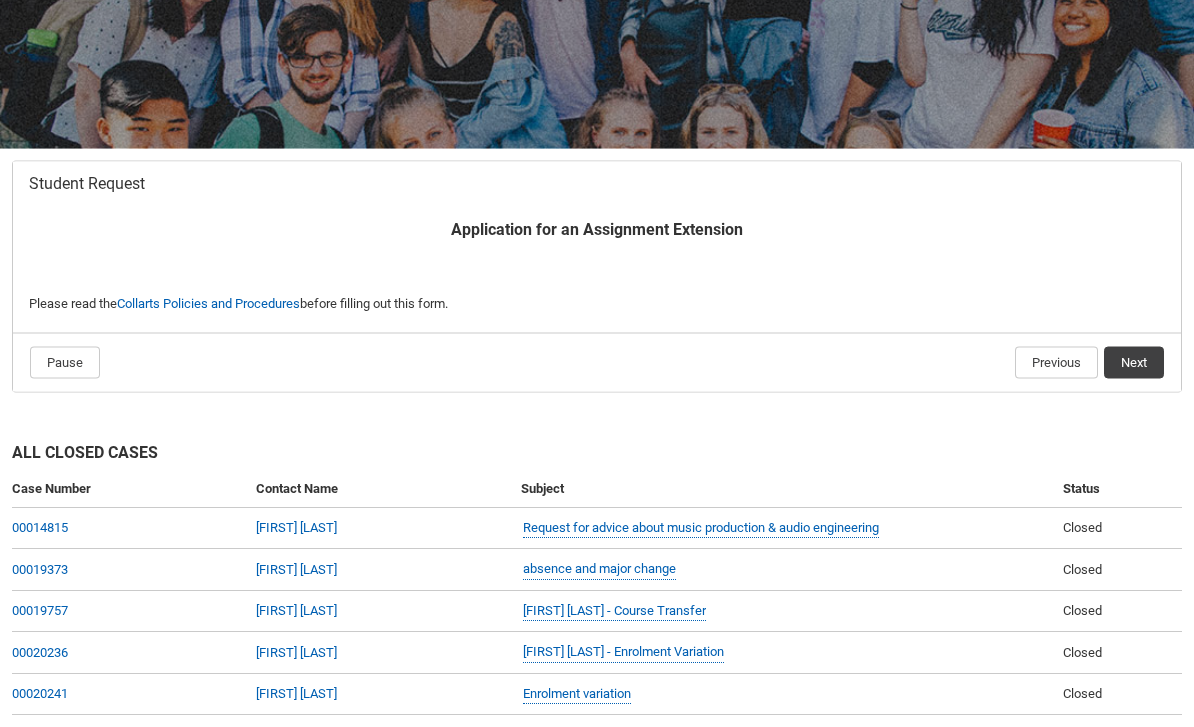 scroll, scrollTop: 252, scrollLeft: 0, axis: vertical 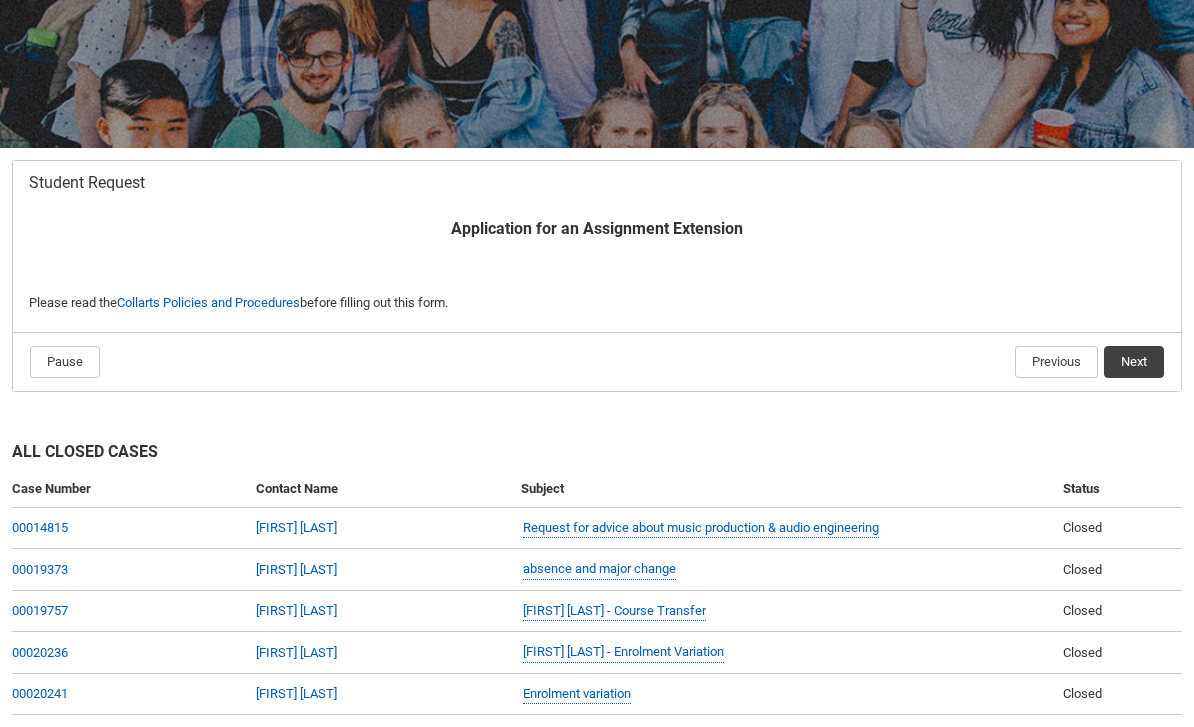 click on "Next" 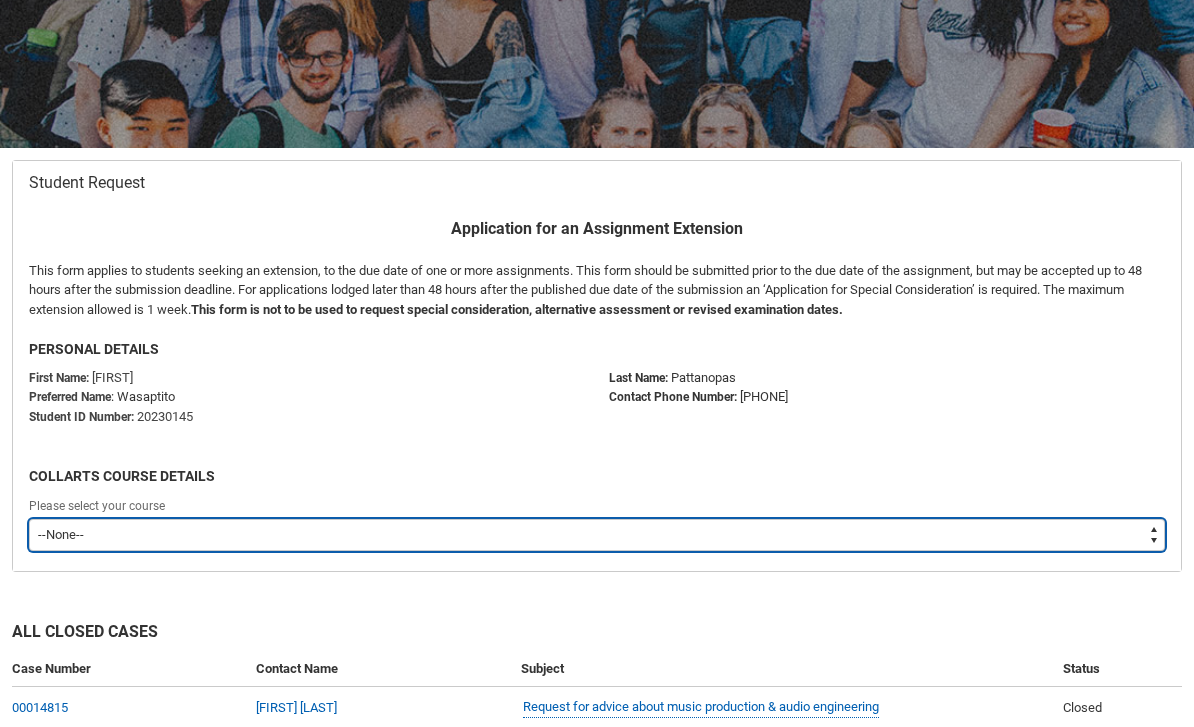 scroll, scrollTop: 213, scrollLeft: 0, axis: vertical 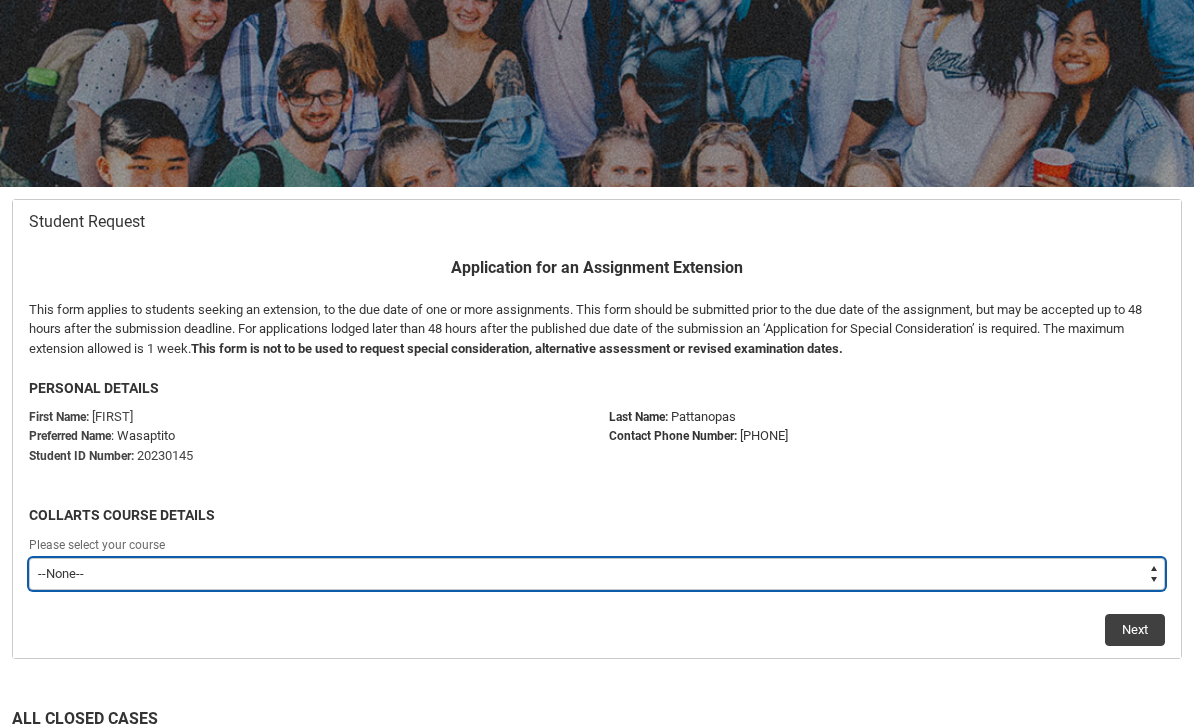 type on "recordPicklist_ProgramEnrollment.a0jOZ000003IpwnYAC" 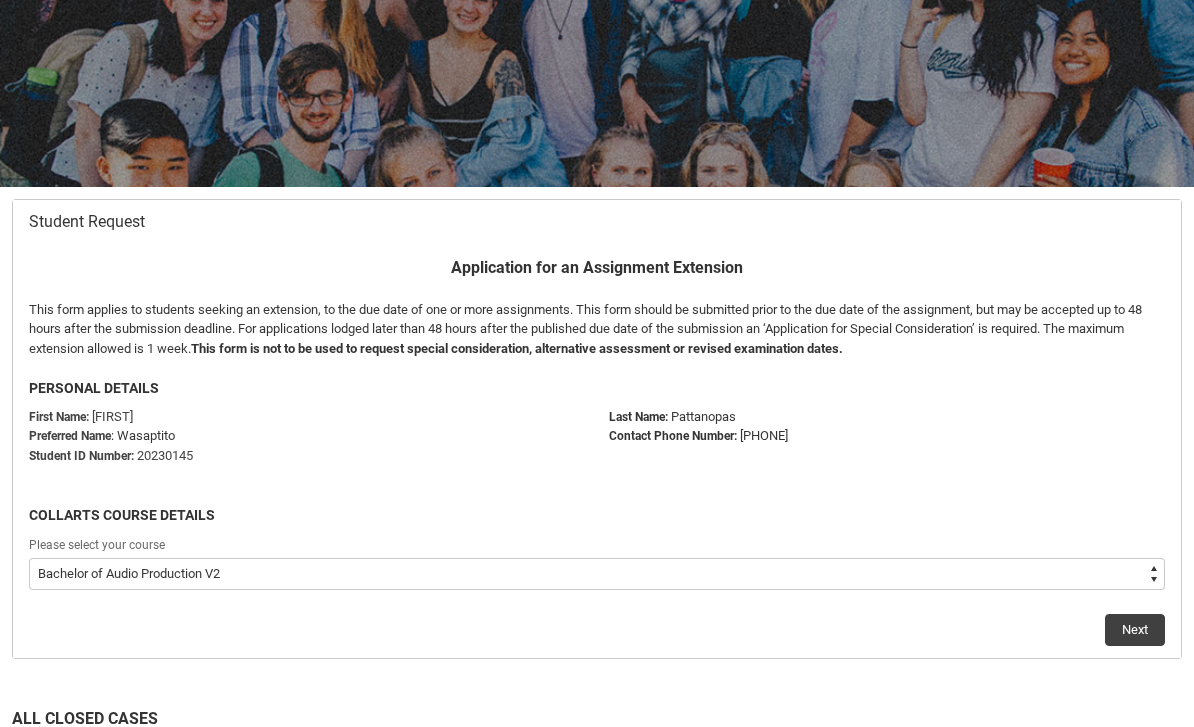 click on "Next" 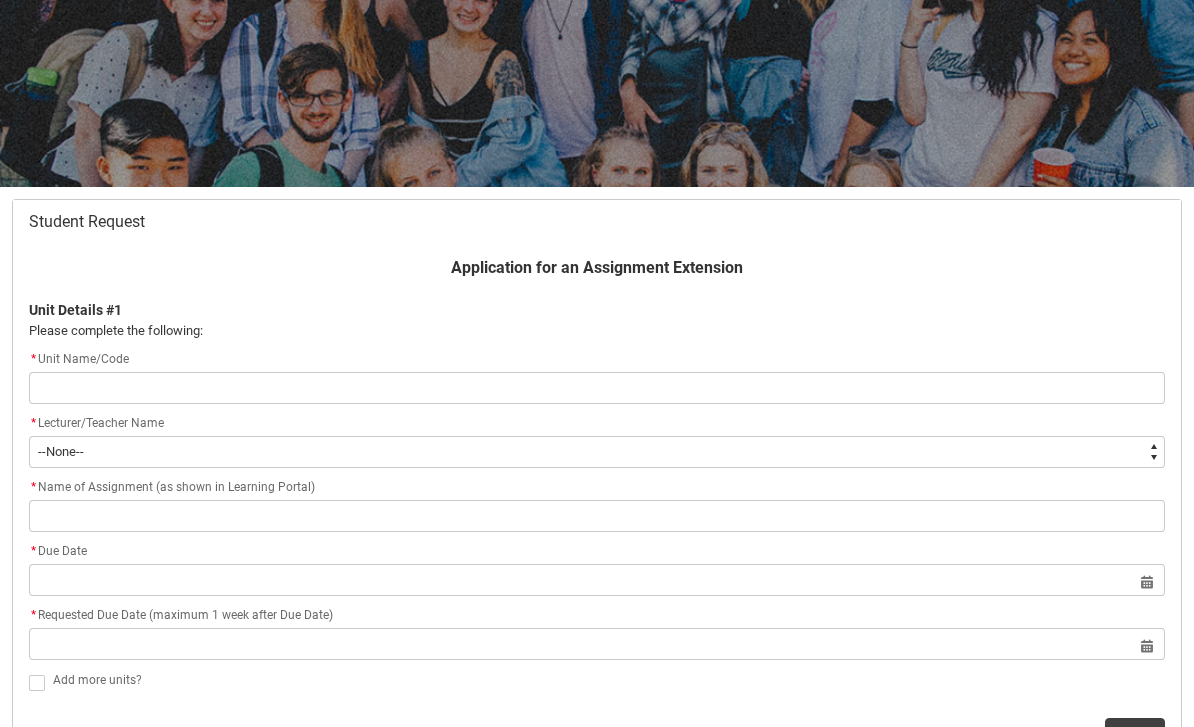click at bounding box center [597, 388] 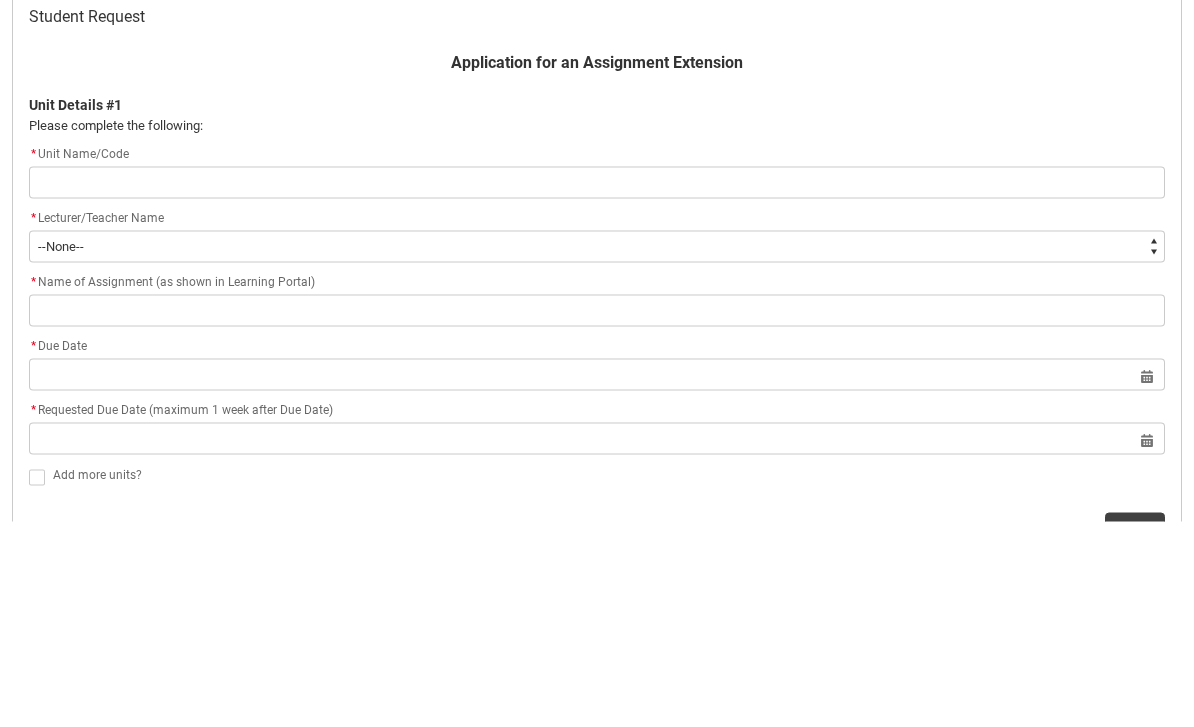 type on "O" 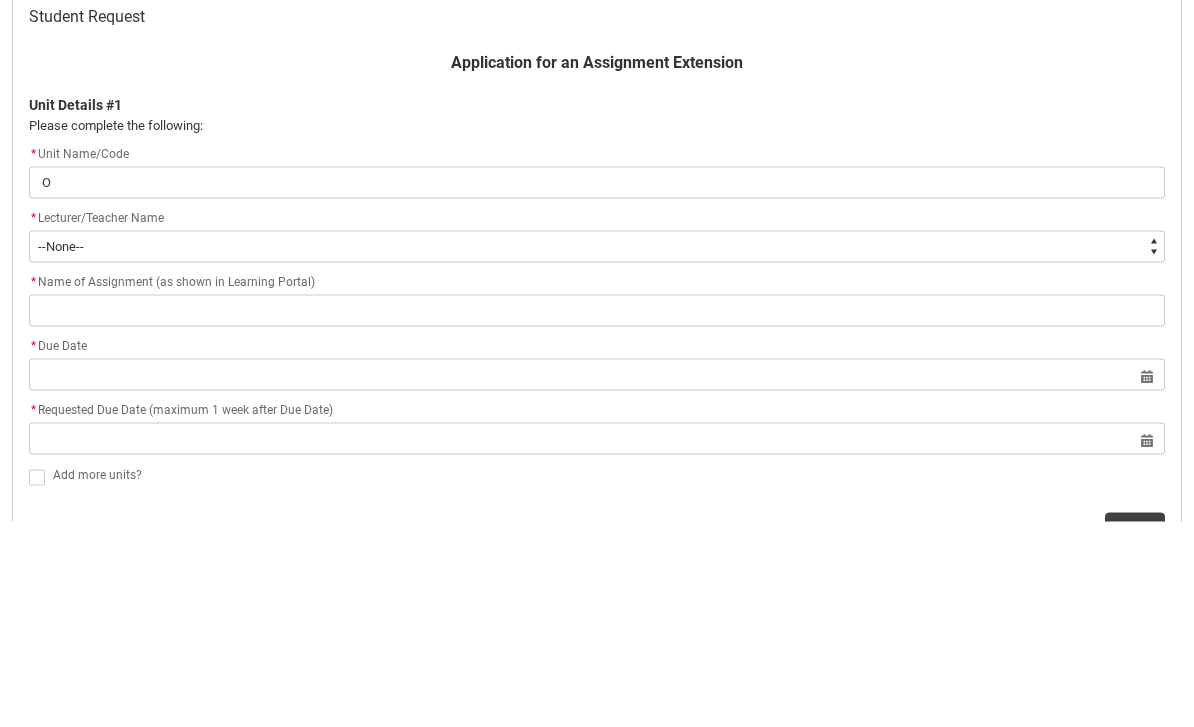 type 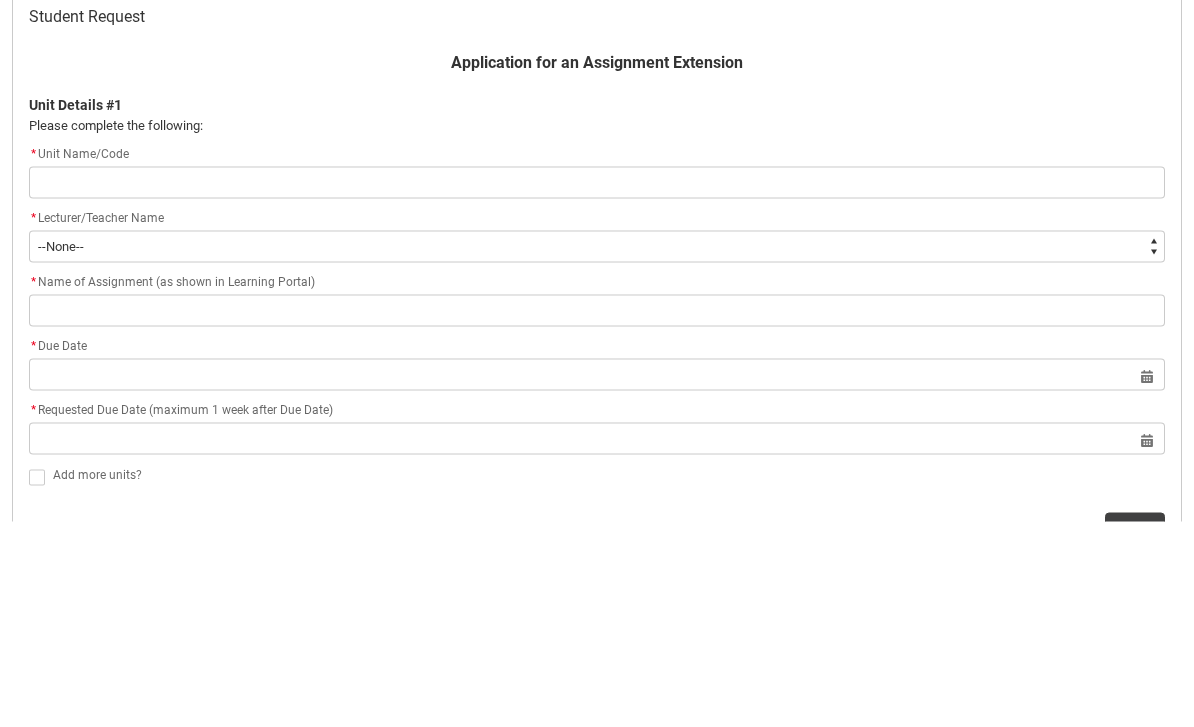 type on "A" 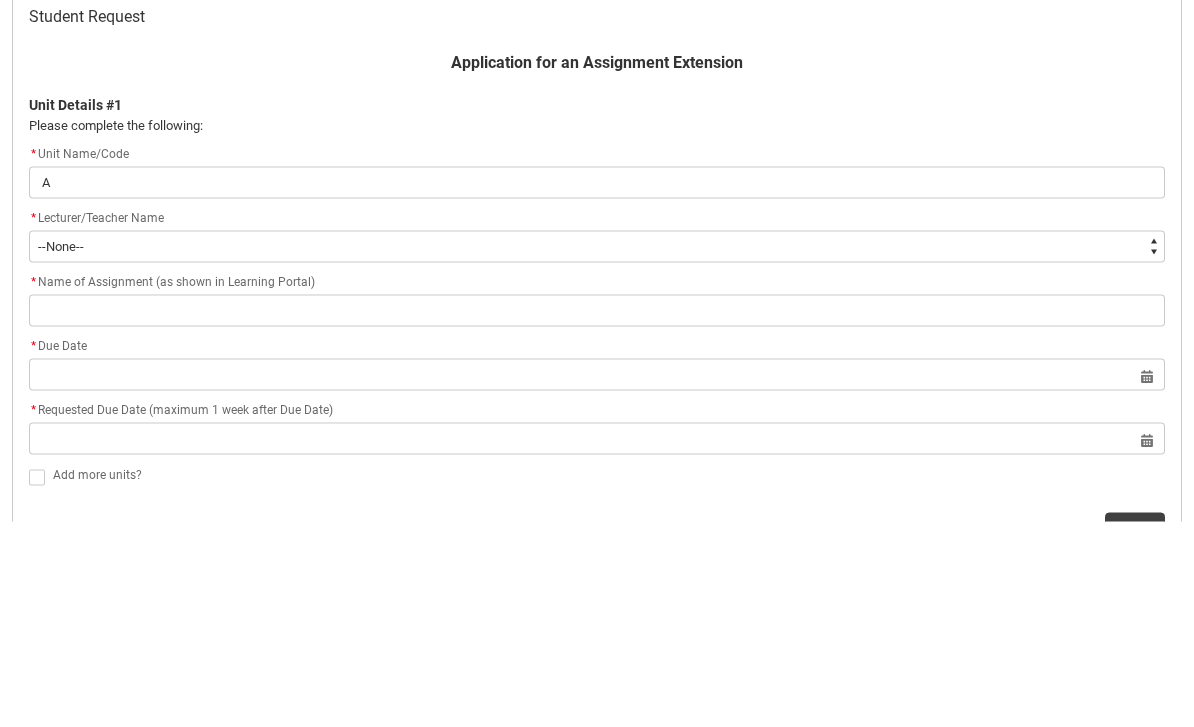type on "Ad" 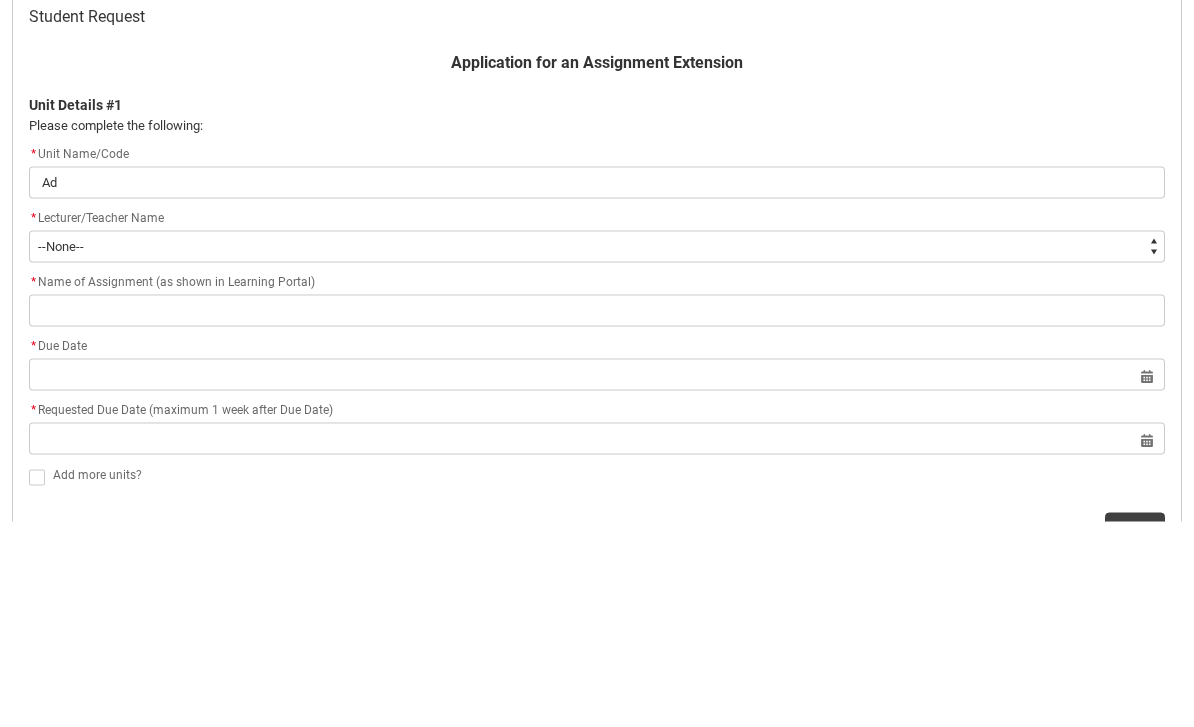 type on "Adv" 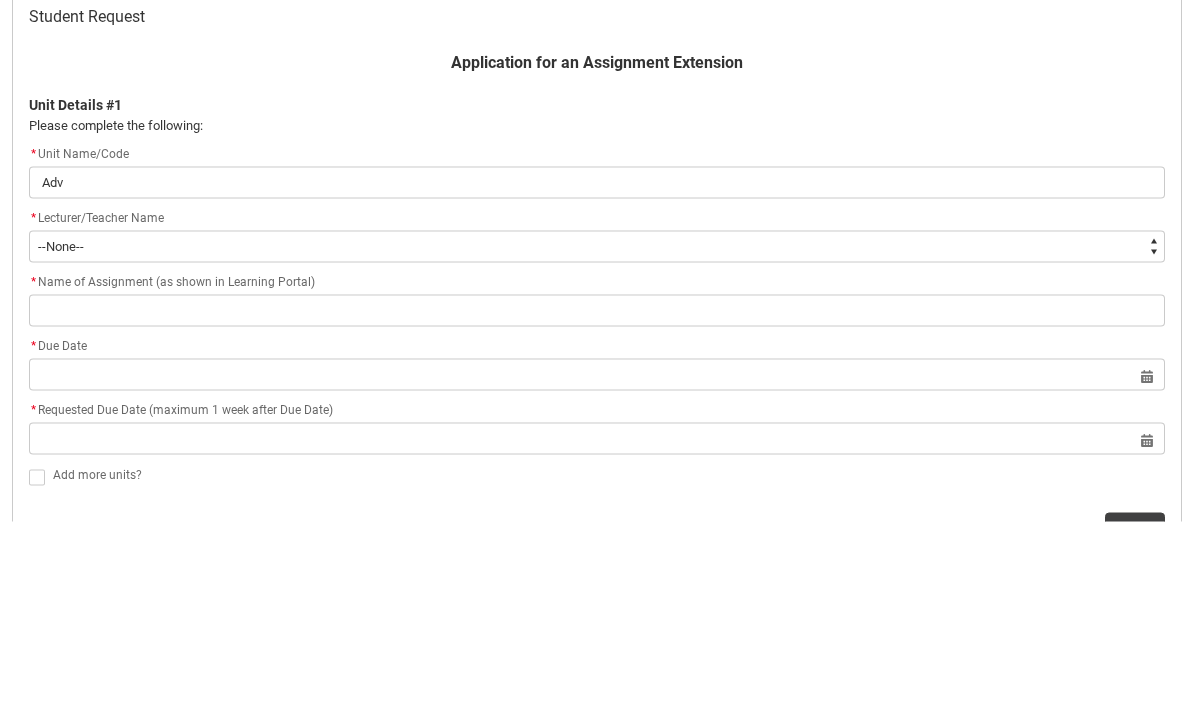 type on "Adva" 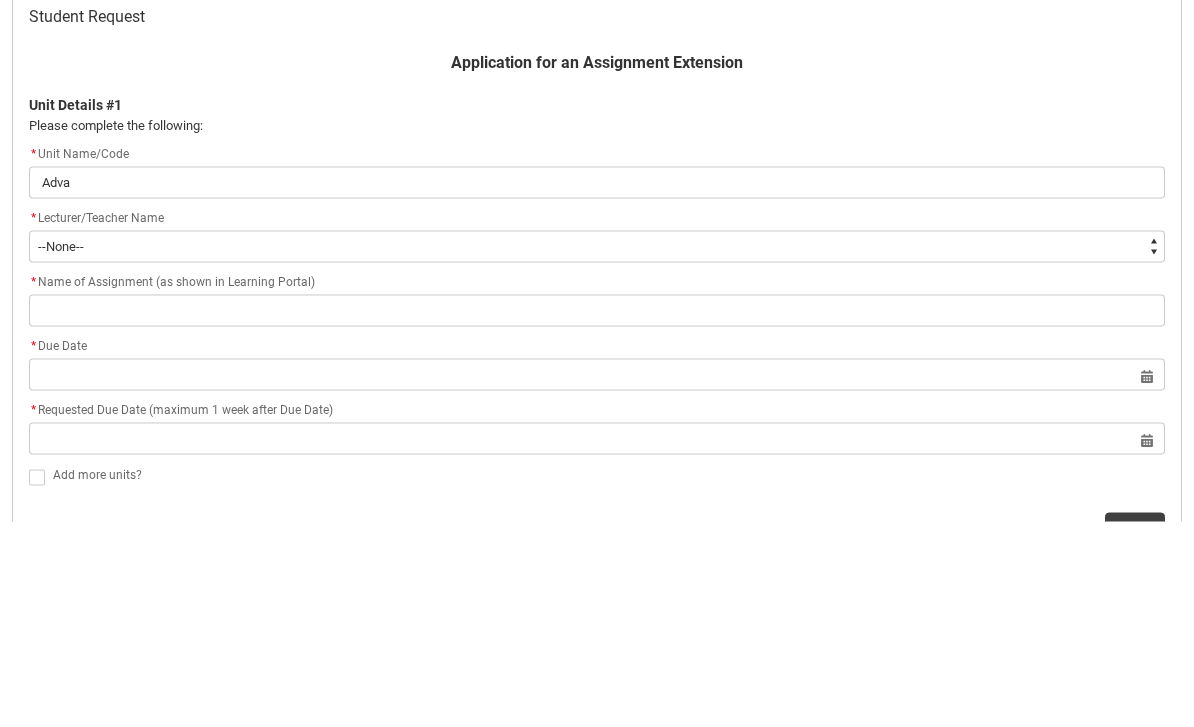 type on "Advan" 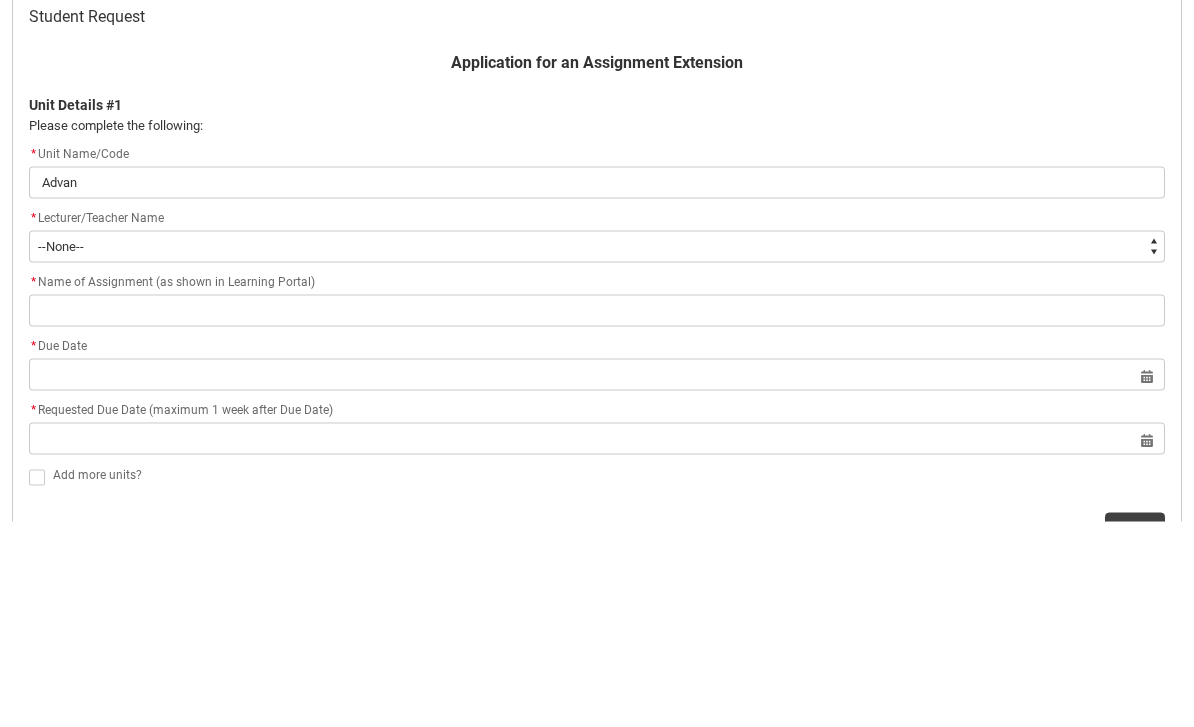 type on "Advanc" 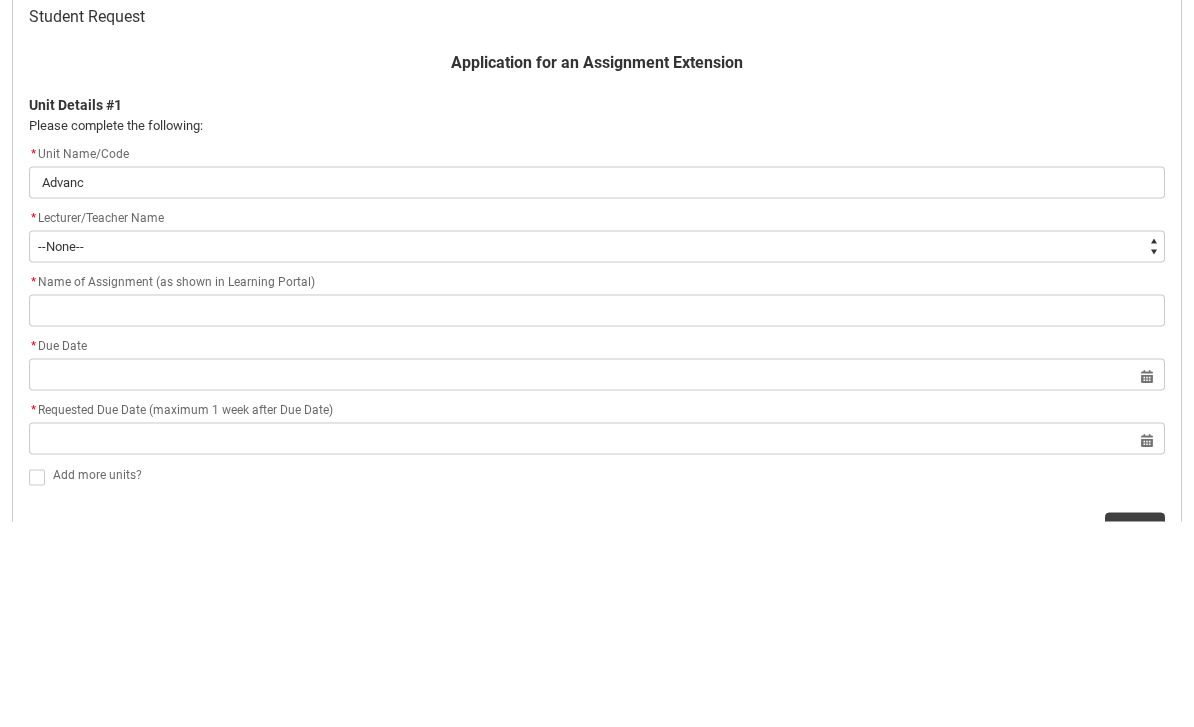 type on "Advance" 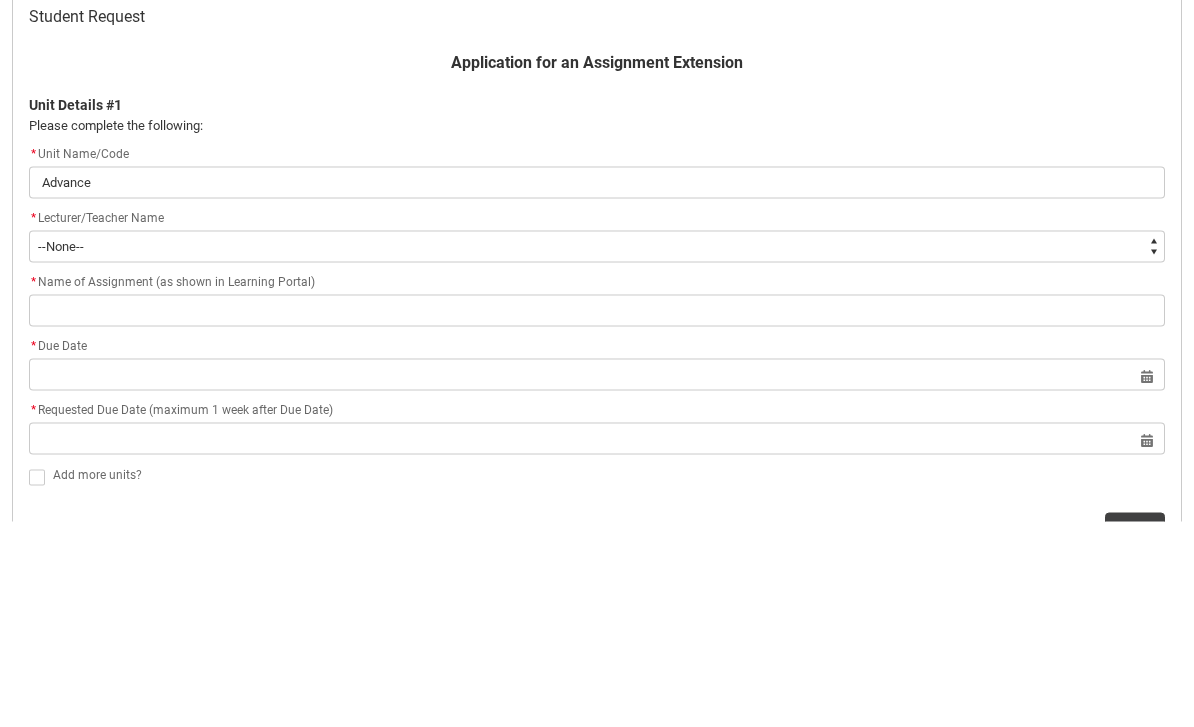 type on "Advanced" 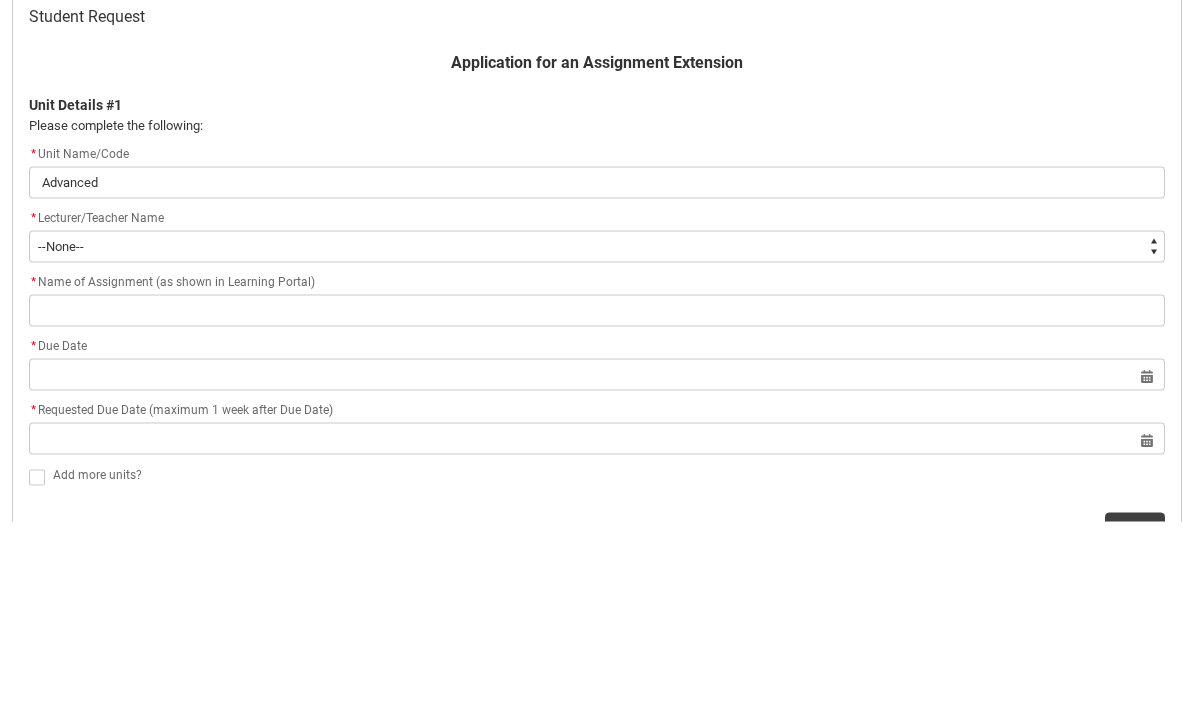 type on "Advanced" 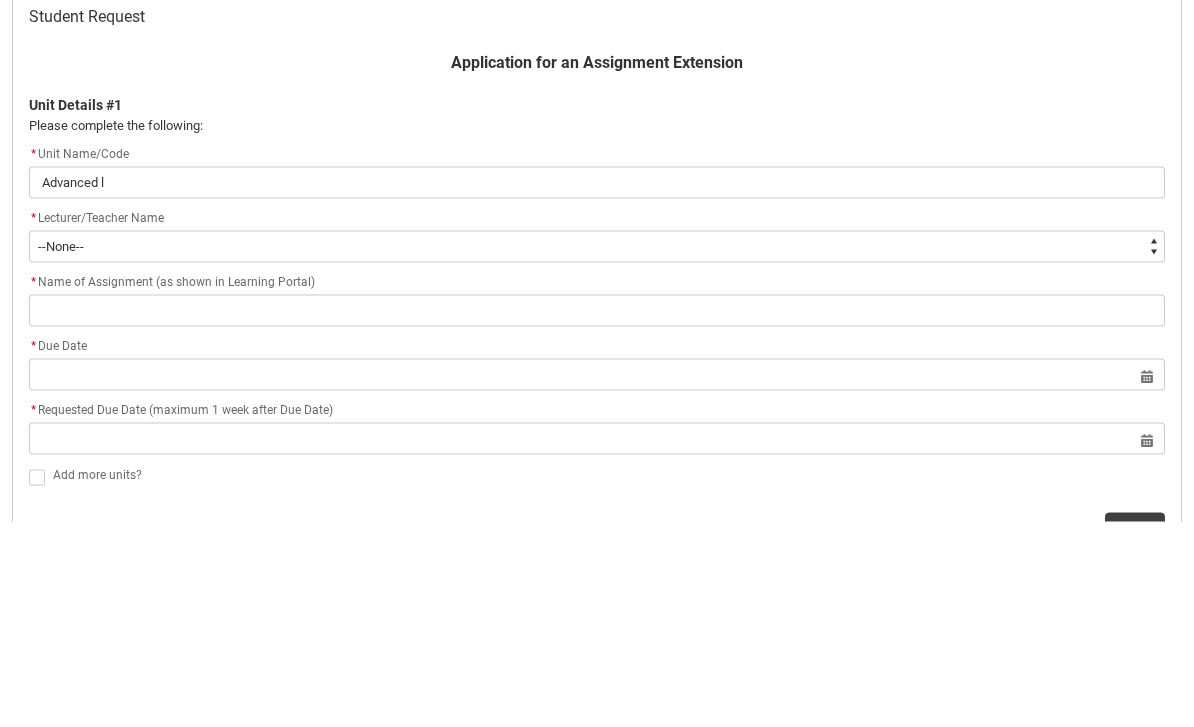 type on "Advanced" 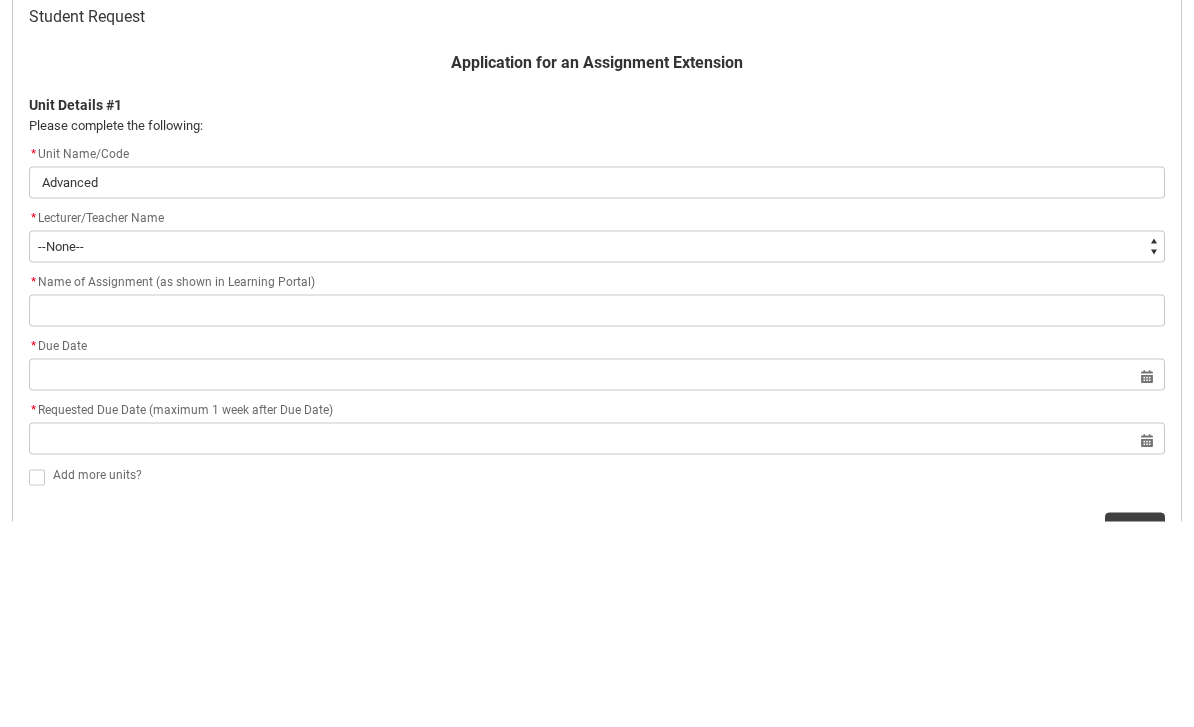 type on "Advanced L" 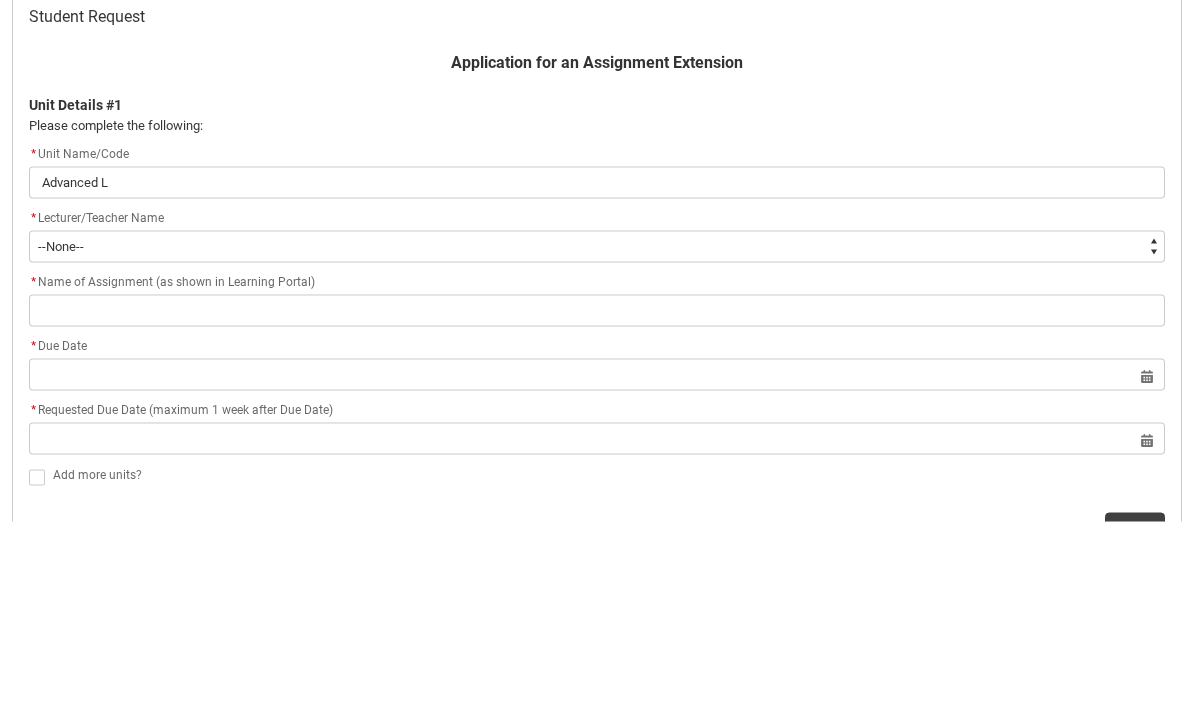 type on "Advanced Li" 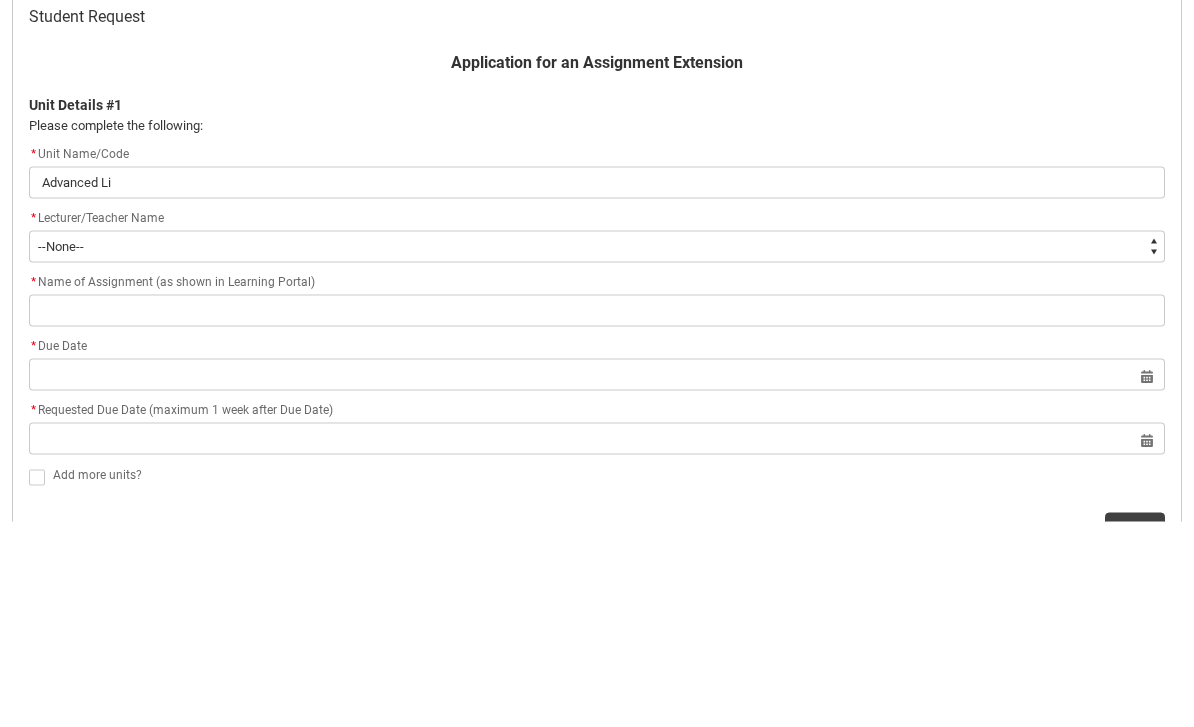 type on "Advanced Liv" 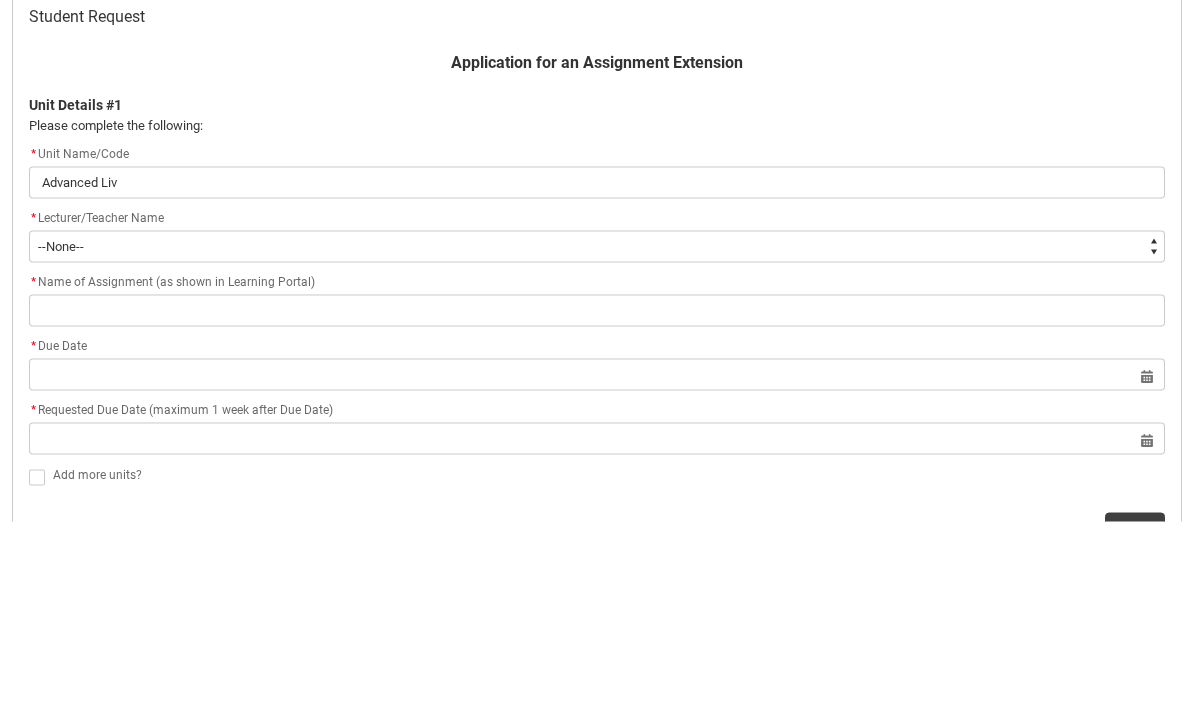 type on "Advanced Live" 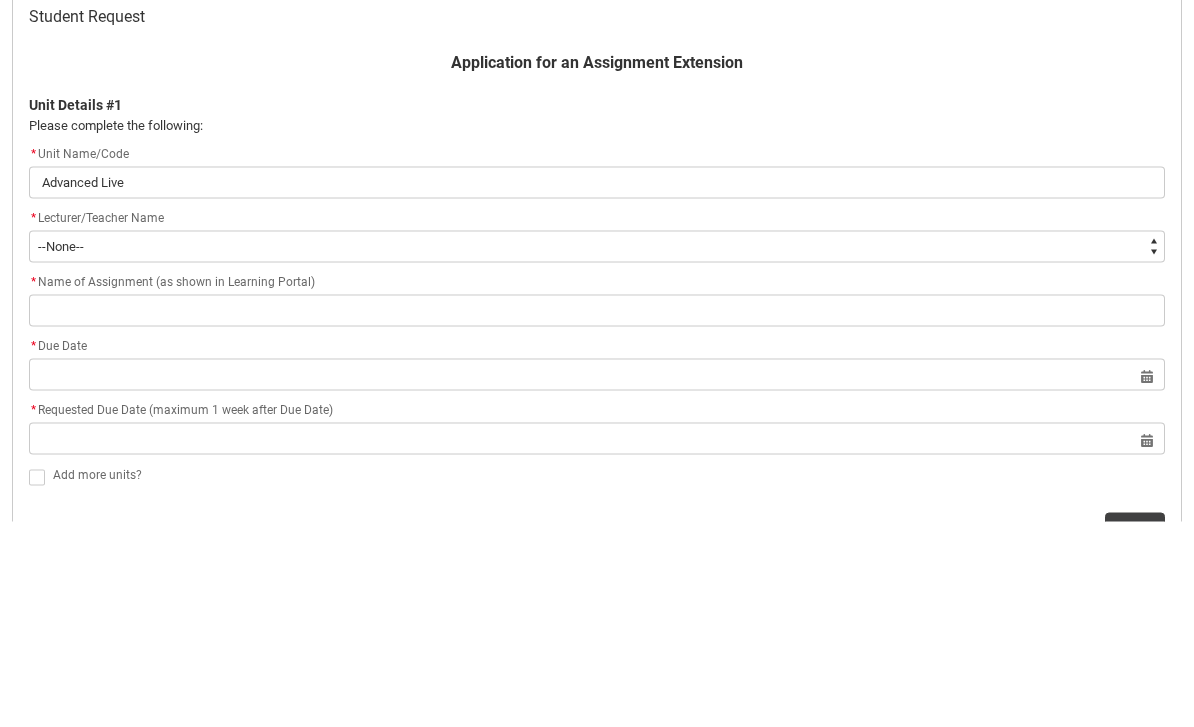 type on "Advanced Live" 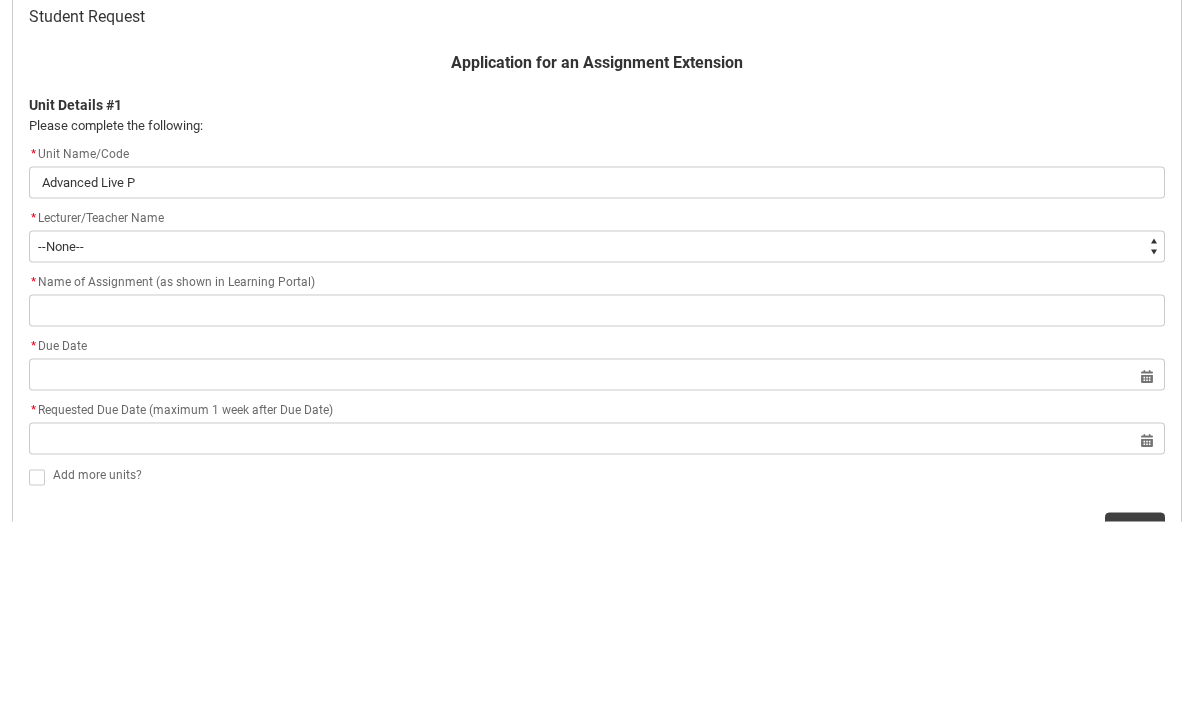 type on "Advanced Live Pr" 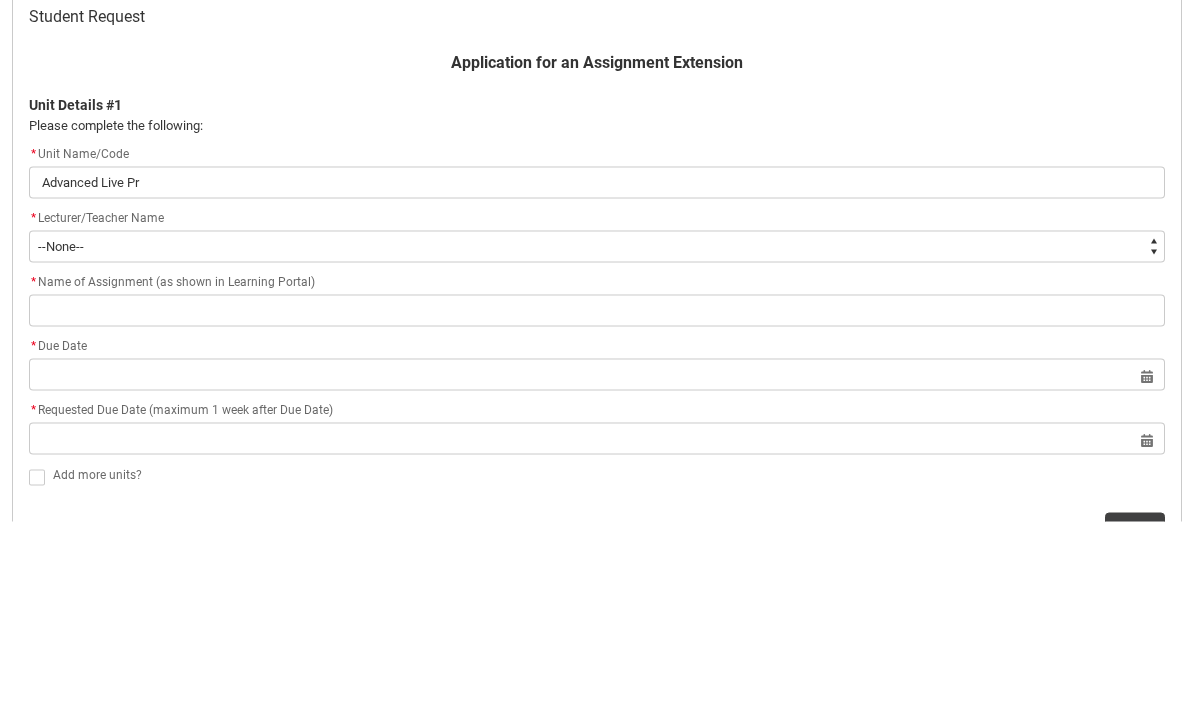 type on "Advanced Live Pro" 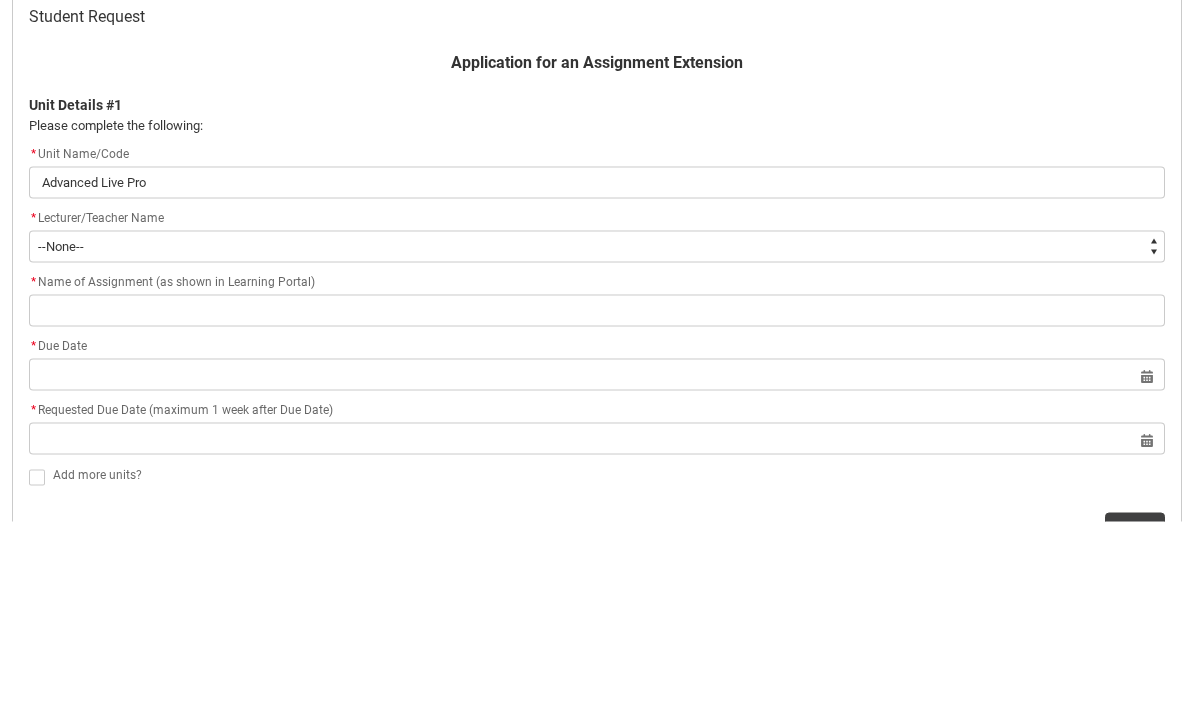 type on "Advanced Live Prod" 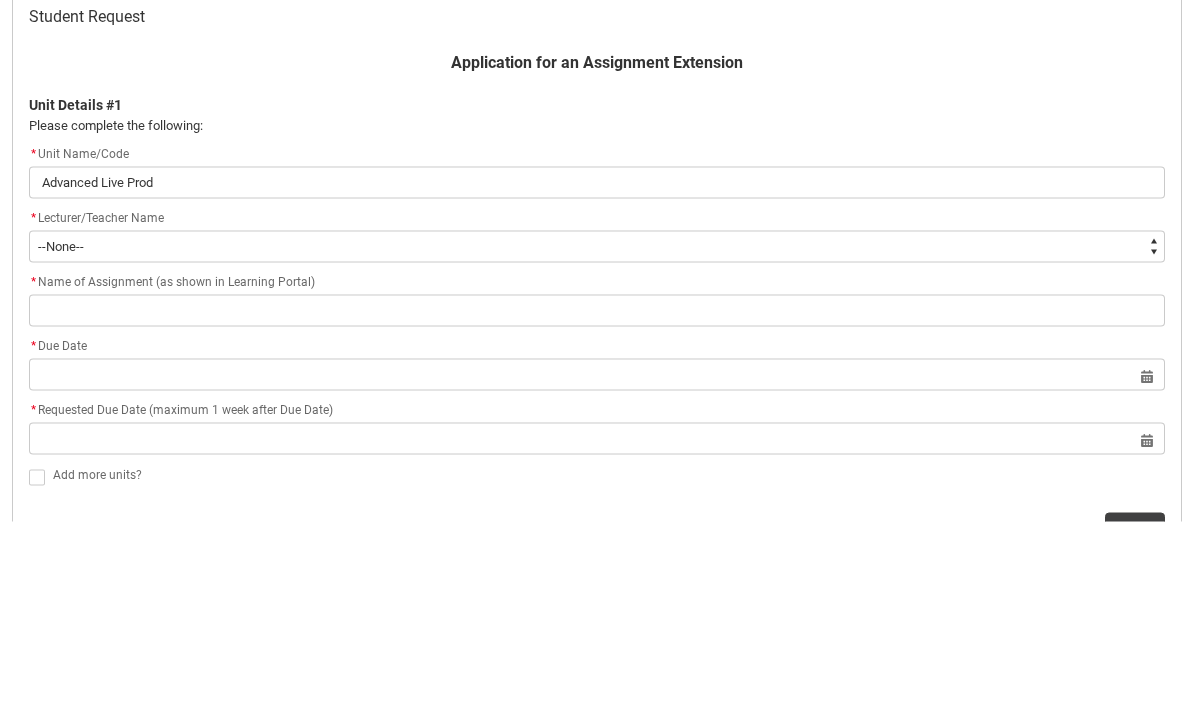 type on "Advanced Live Produ" 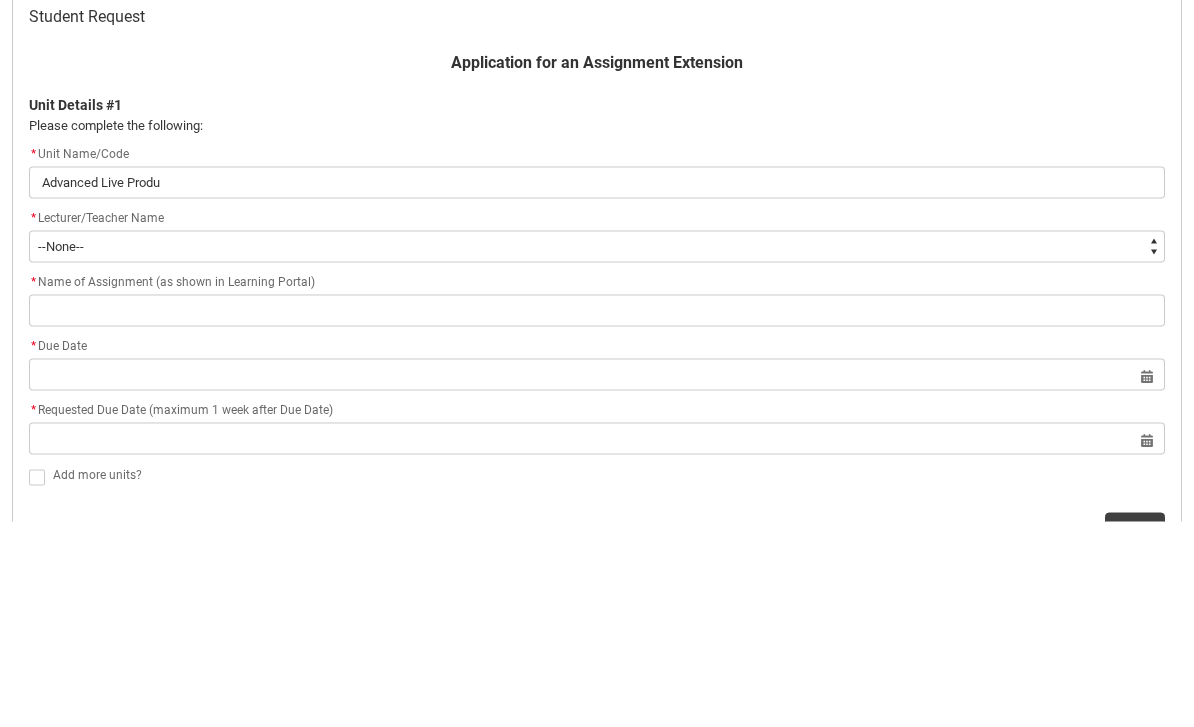 type on "Advanced Live Produc" 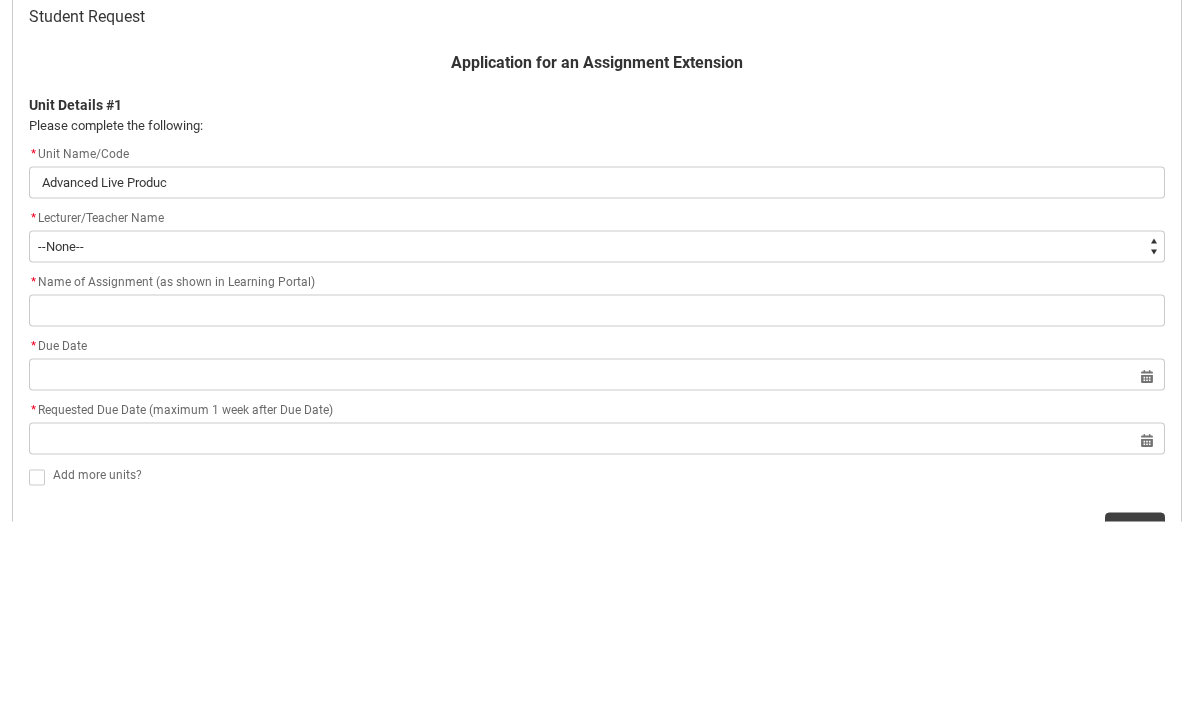 type on "Advanced Live Product" 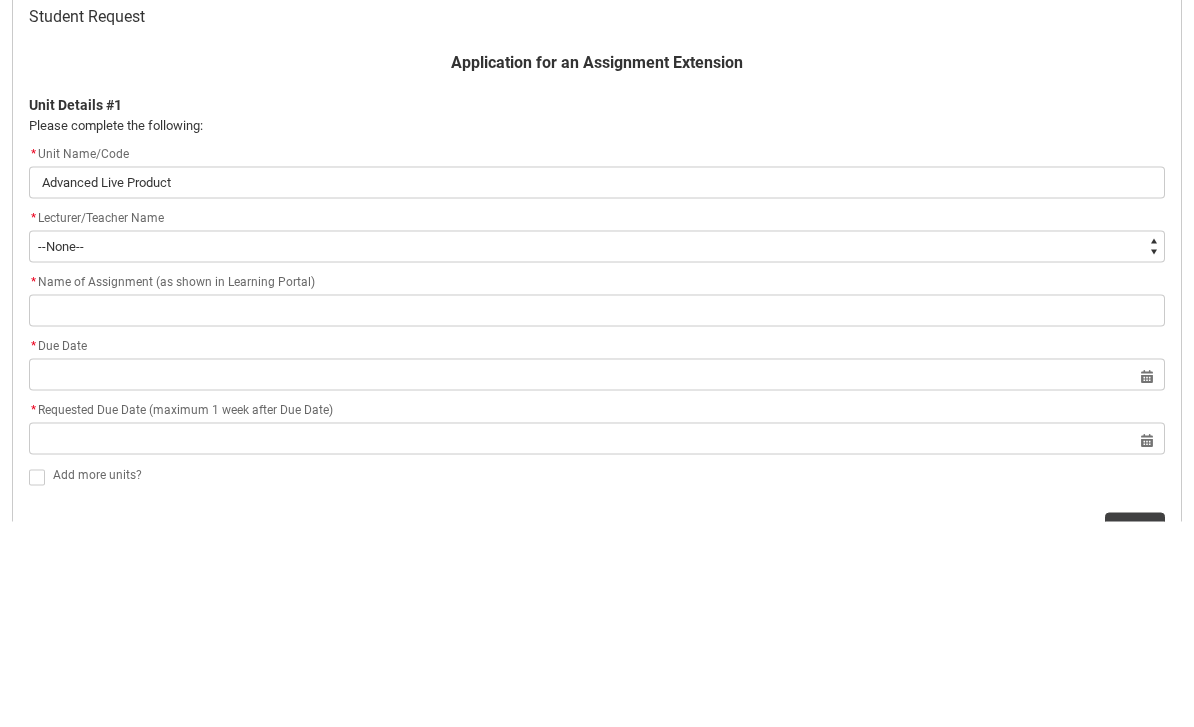 type on "Advanced Live Producti" 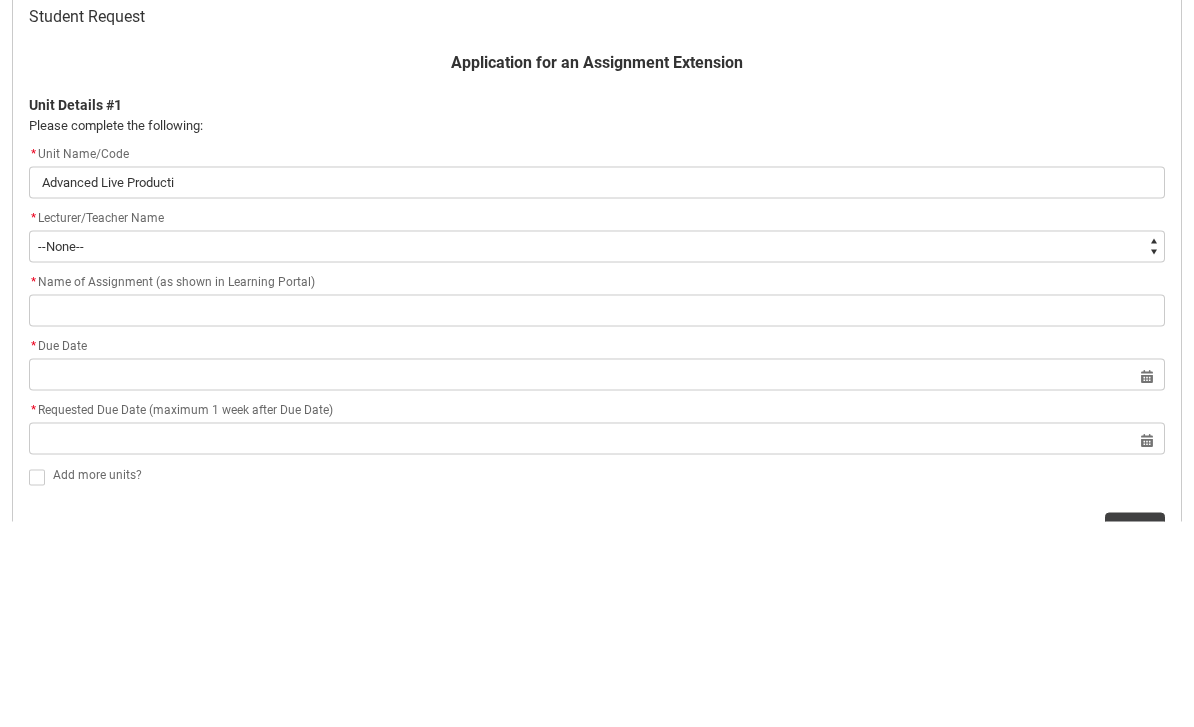 type on "Advanced Live Productio" 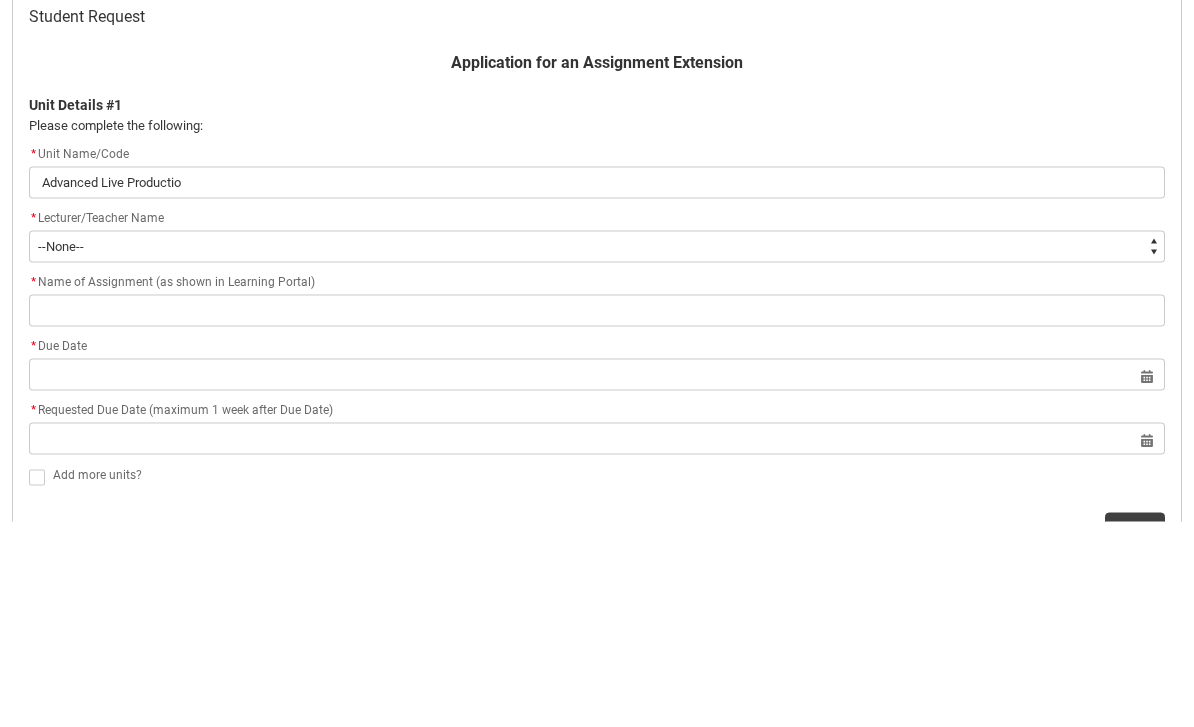 type on "Advanced Live Production" 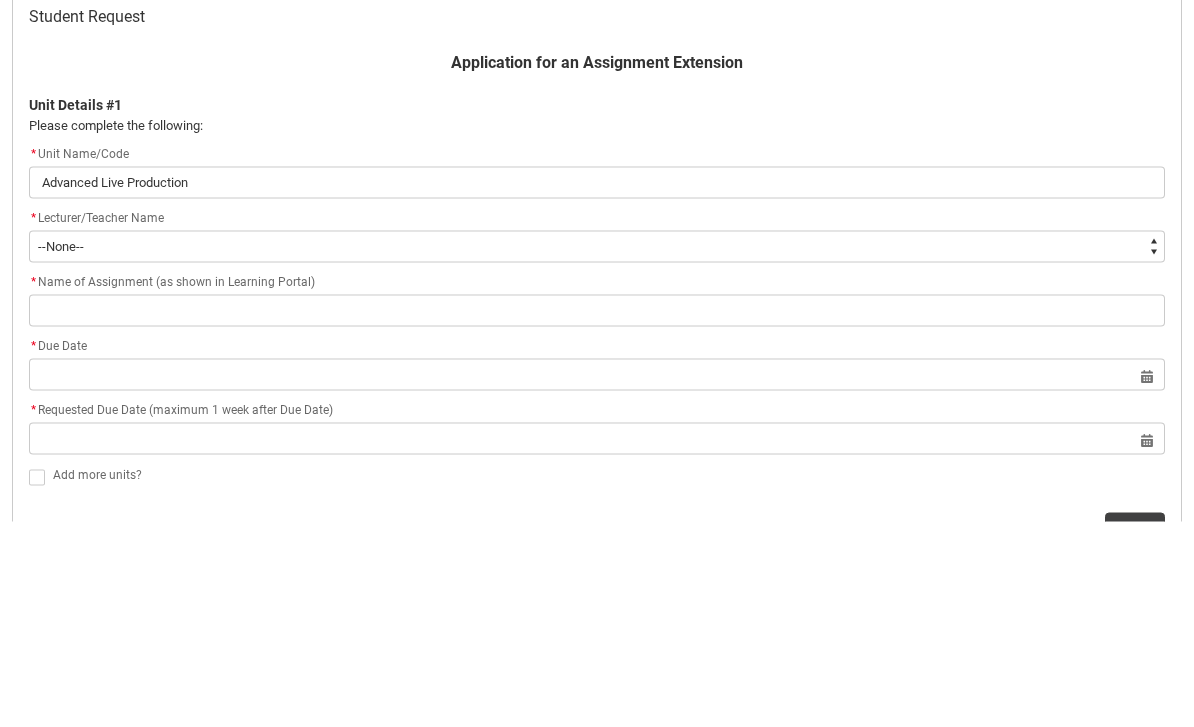 type on "Advanced Live Production" 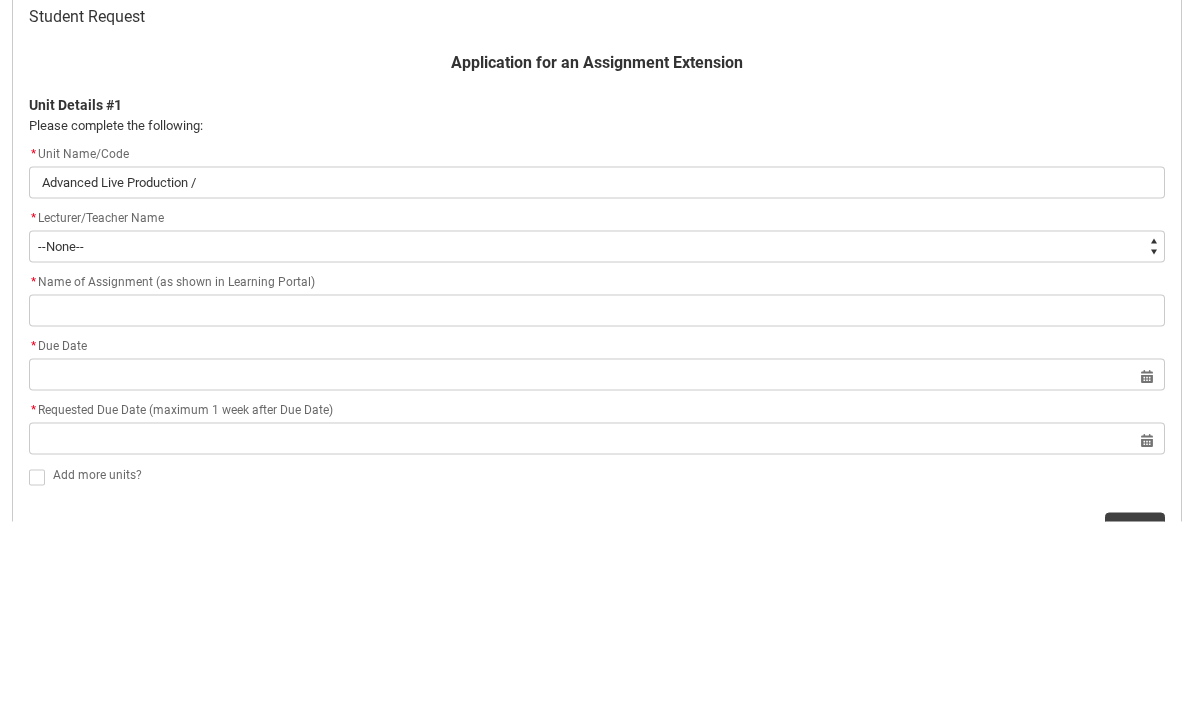 type on "Advanced Live Production /" 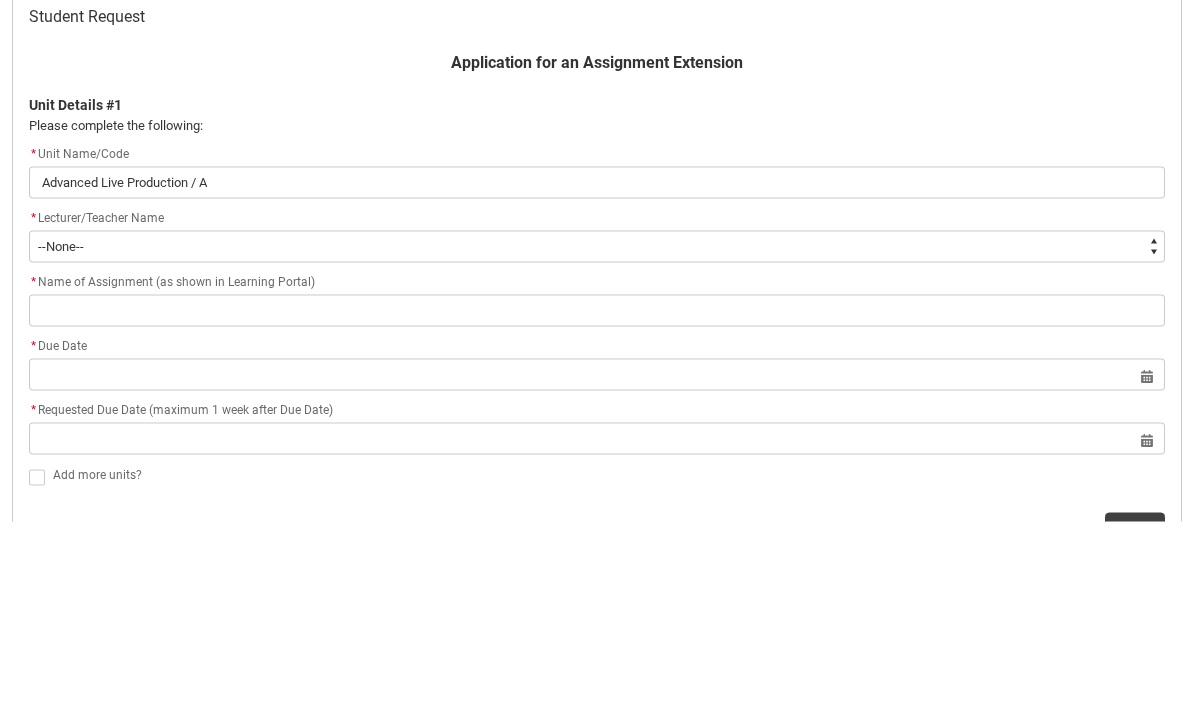 type on "Advanced Live Production / AP" 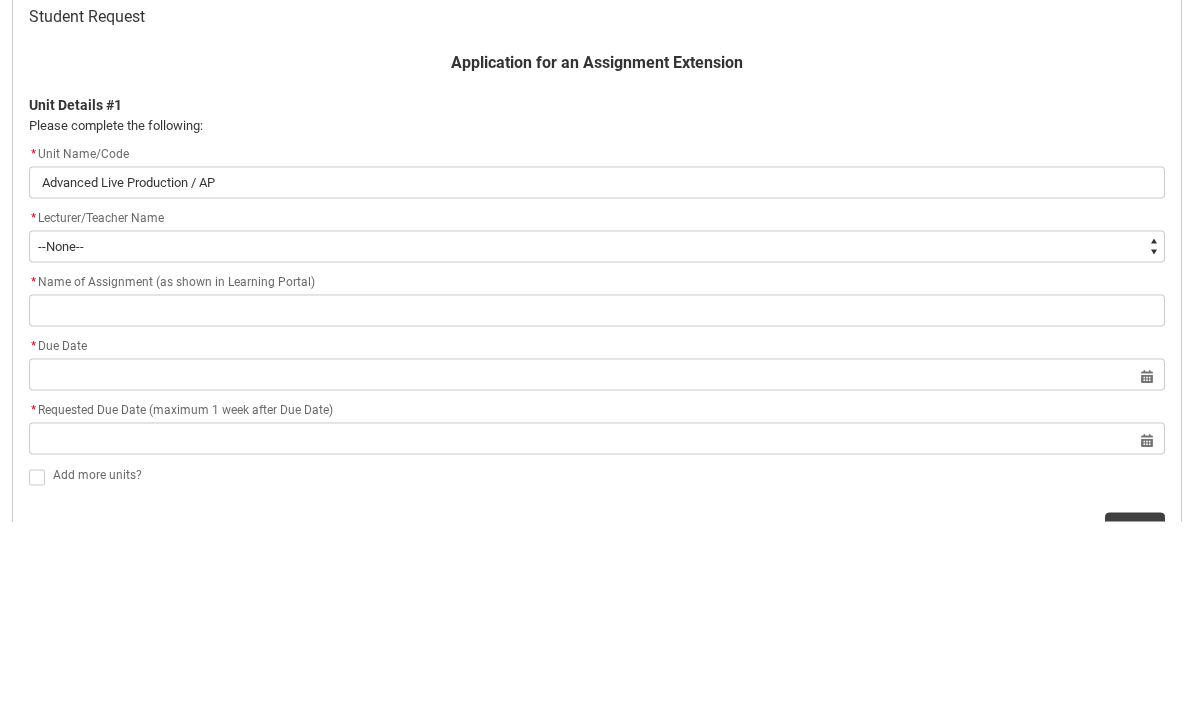 type on "Advanced Live Production / APL" 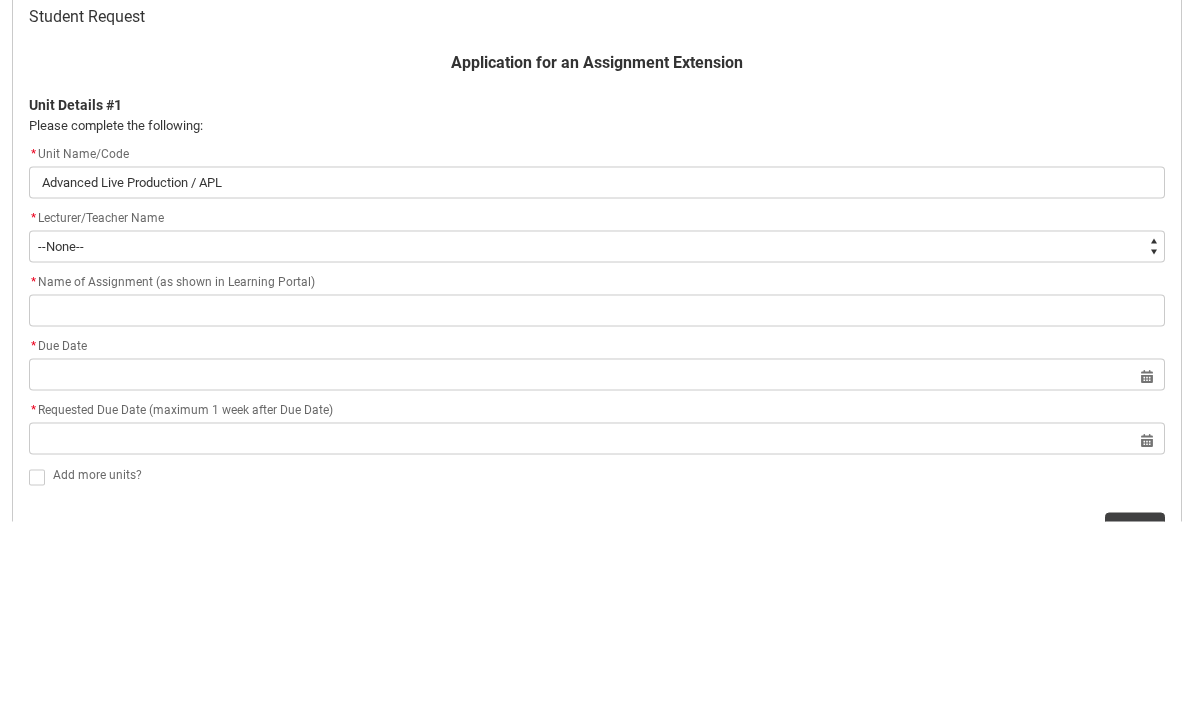 type on "Advanced Live Production / APLI" 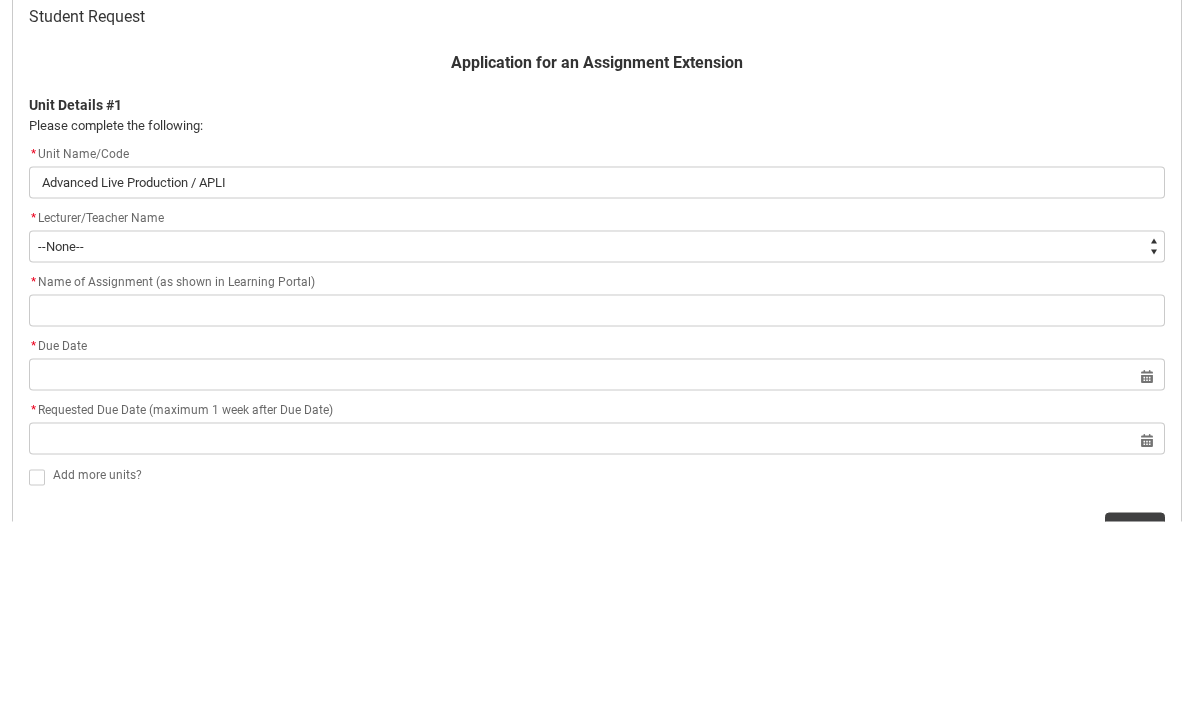type on "Advanced Live Production / APLIV" 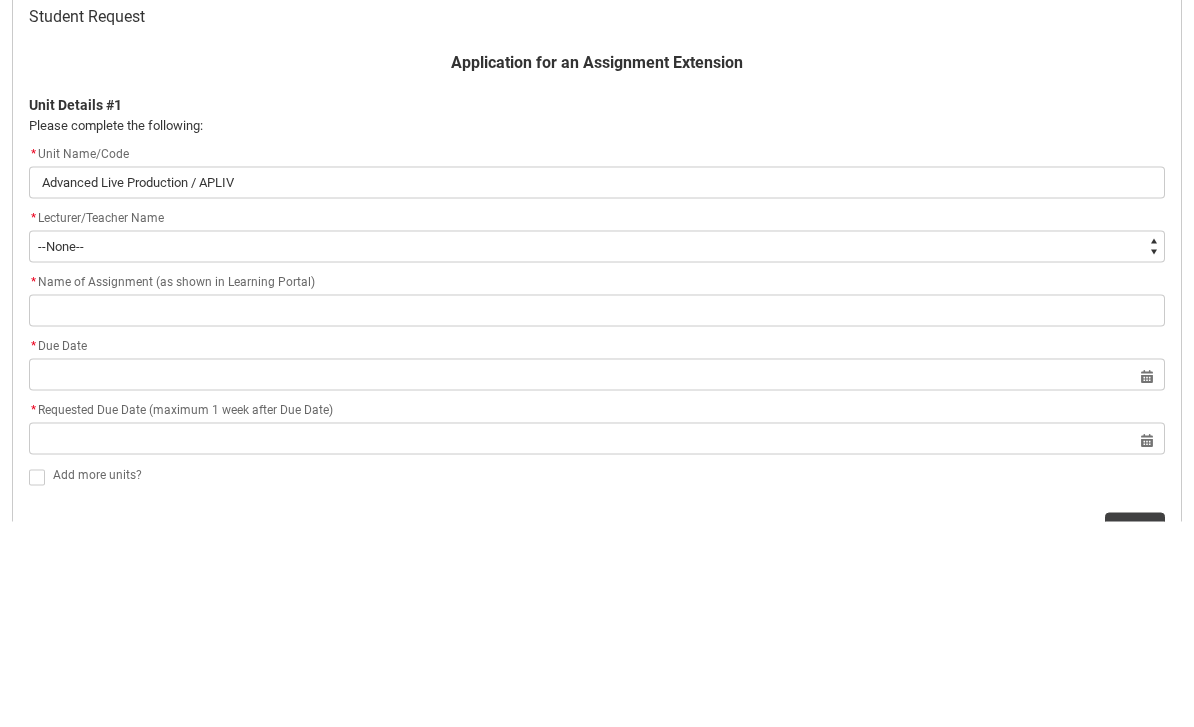 type on "Advanced Live Production / APLIV4" 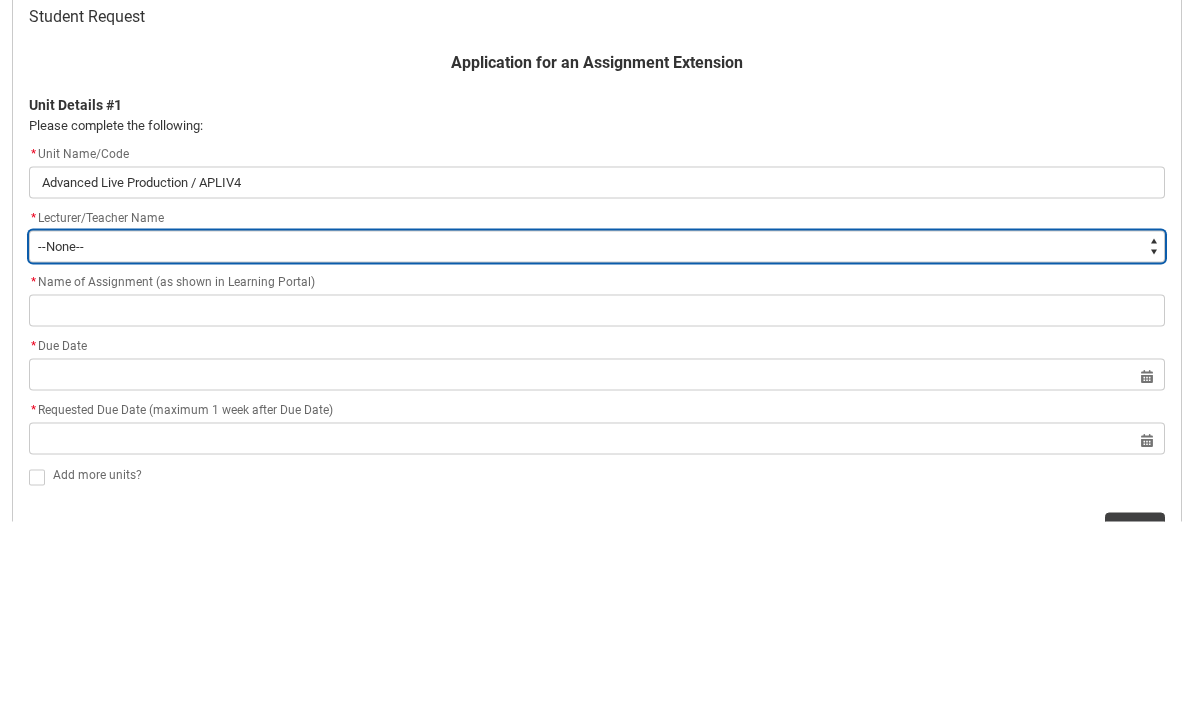 click on "[FIRST] [LAST]" 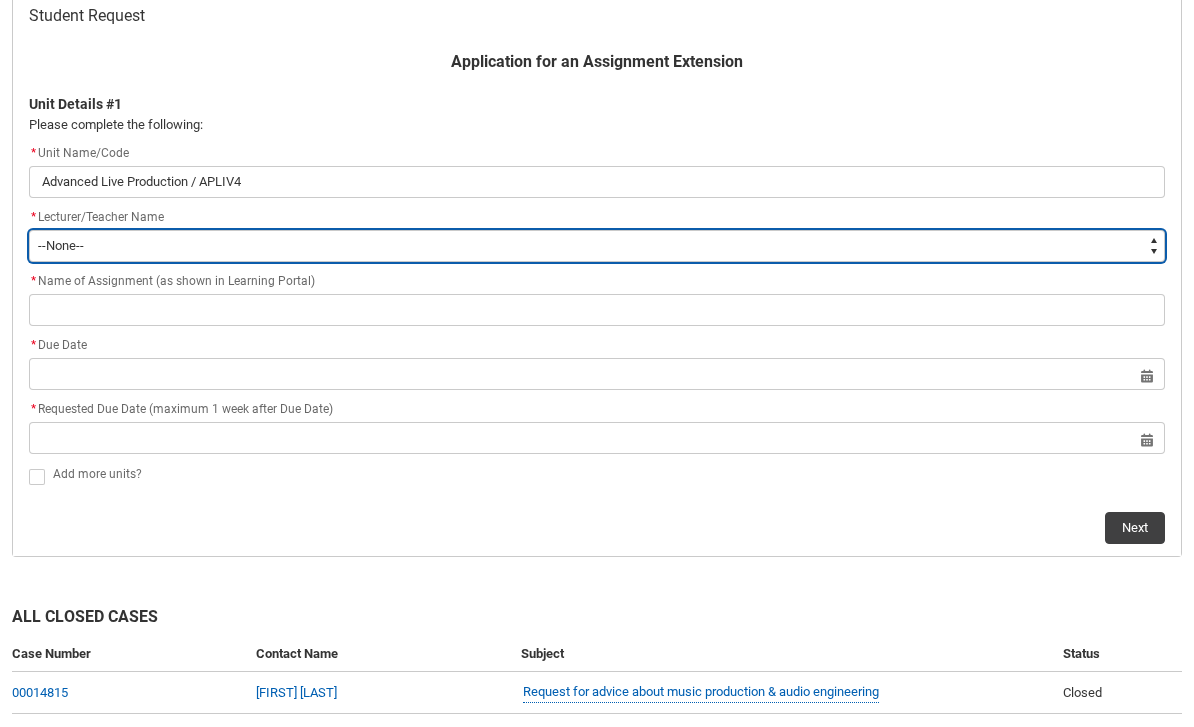 type on "Faculty_NamefromNtoZ.0035g00000e1T7wAAE" 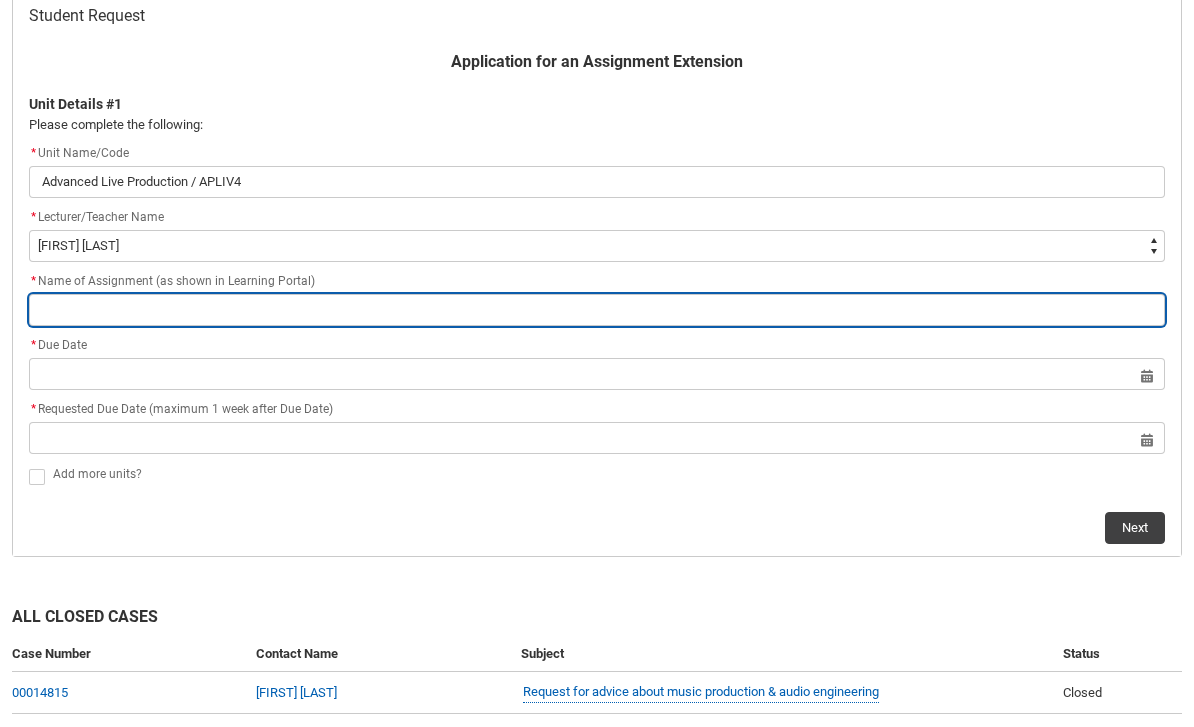 click at bounding box center (597, 310) 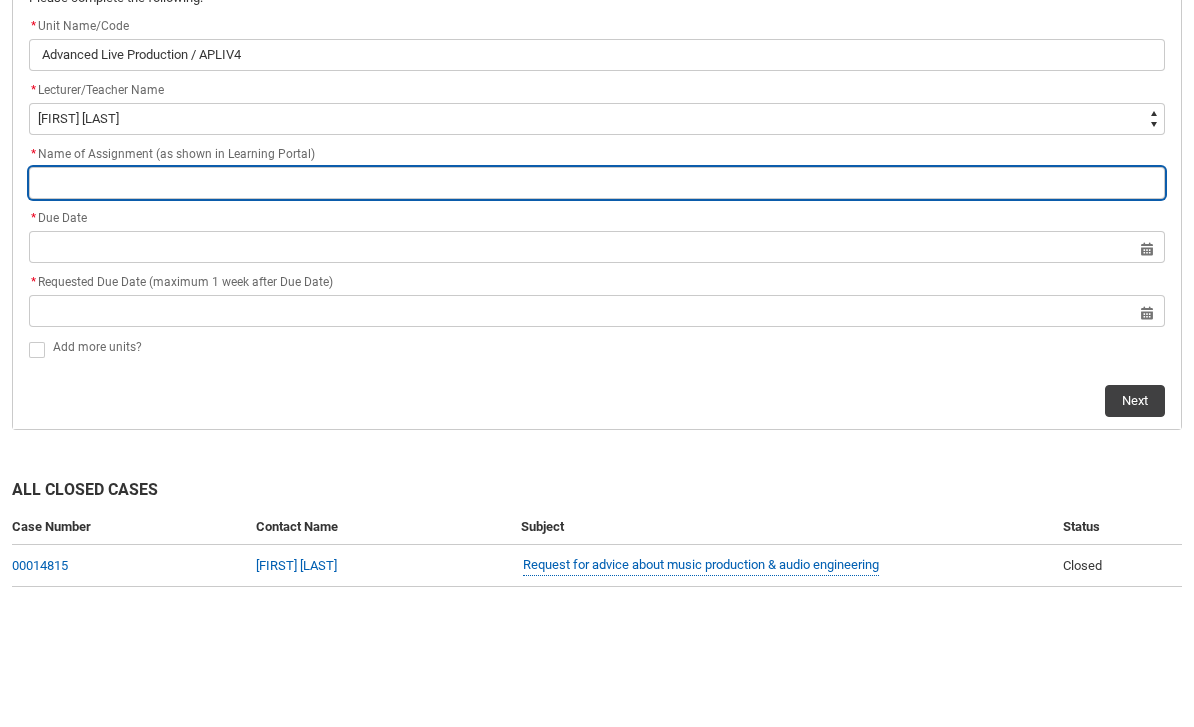 type on "C" 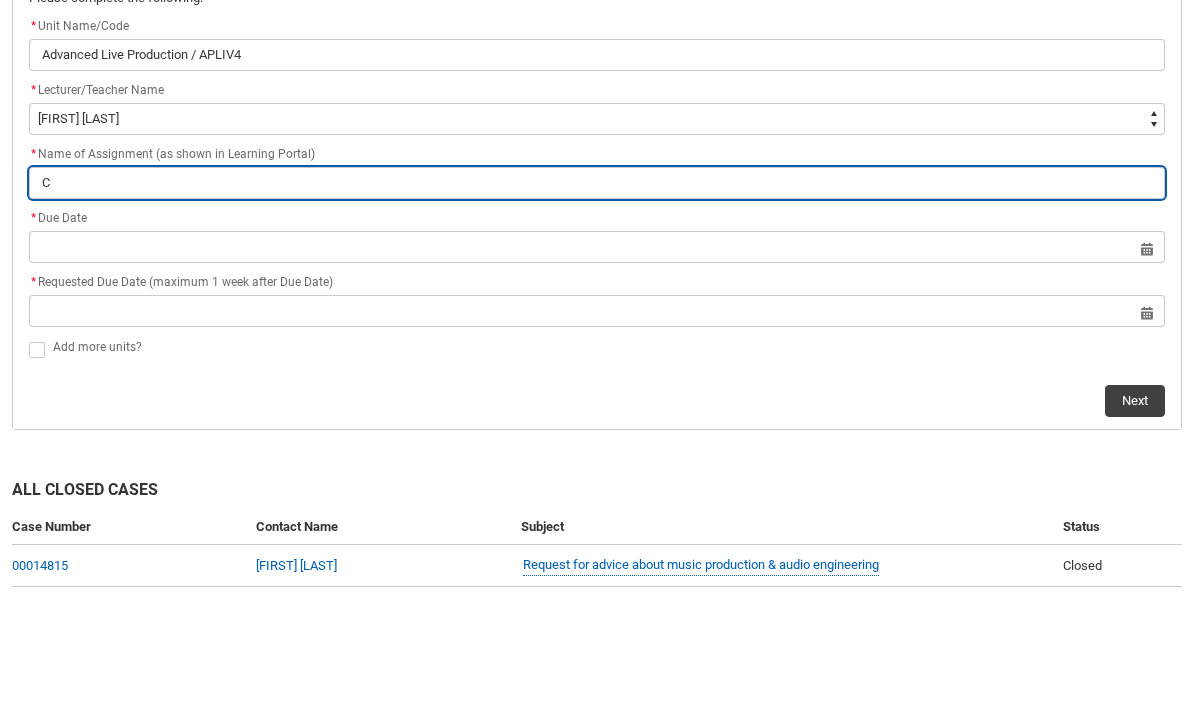 type on "Cr" 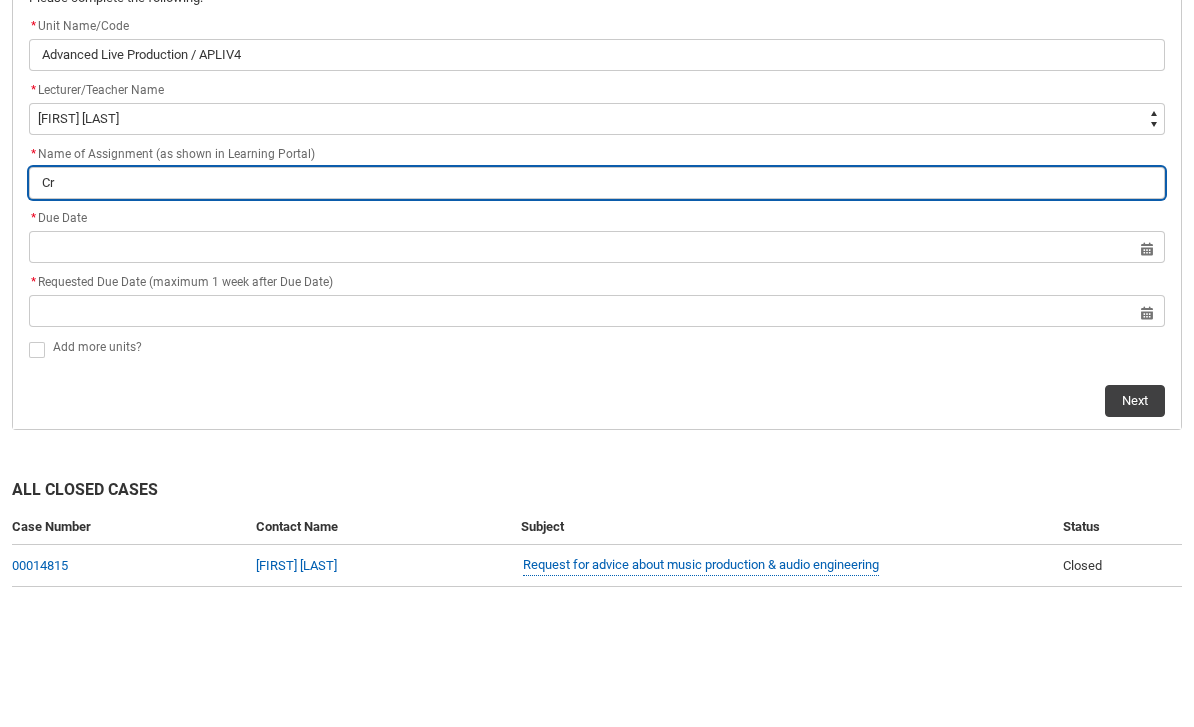 type on "Cre" 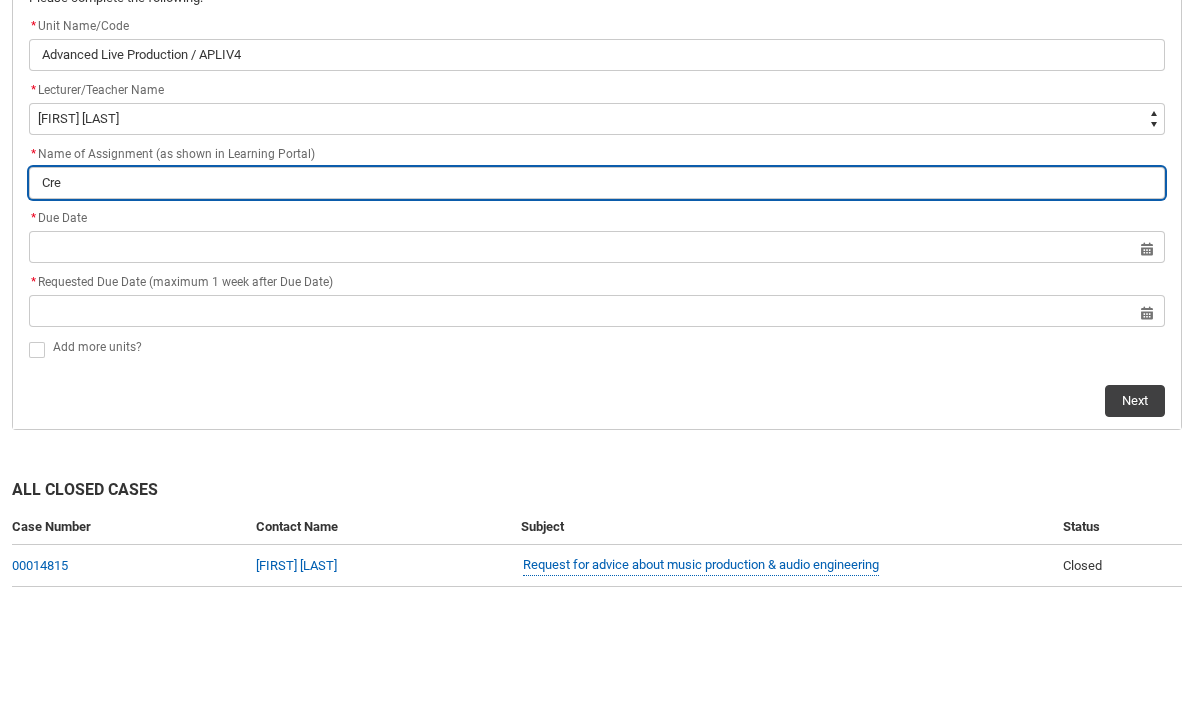 type on "Crea" 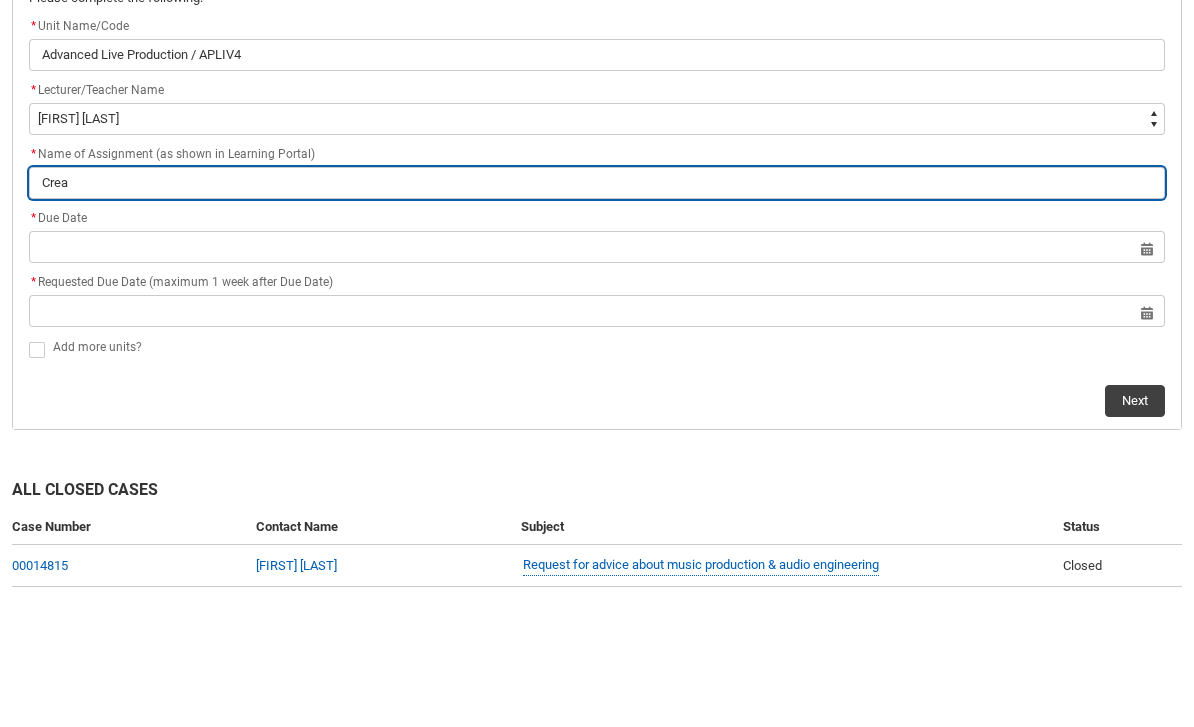 type on "Creat" 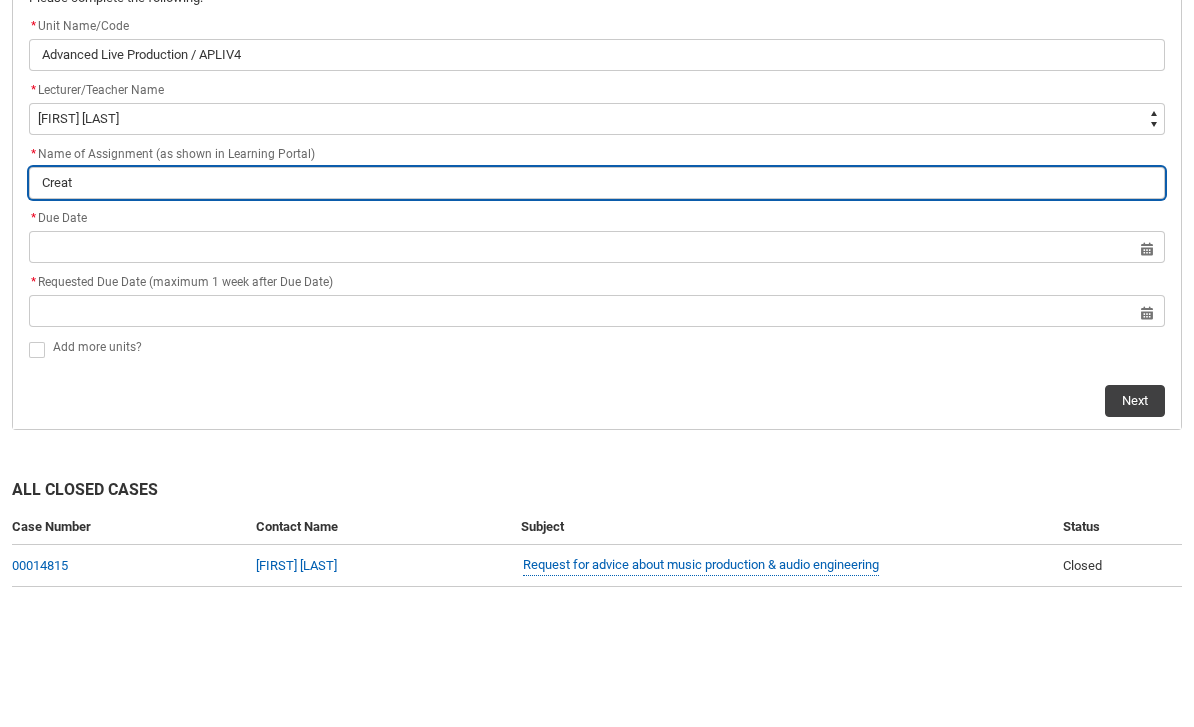 type on "Creati" 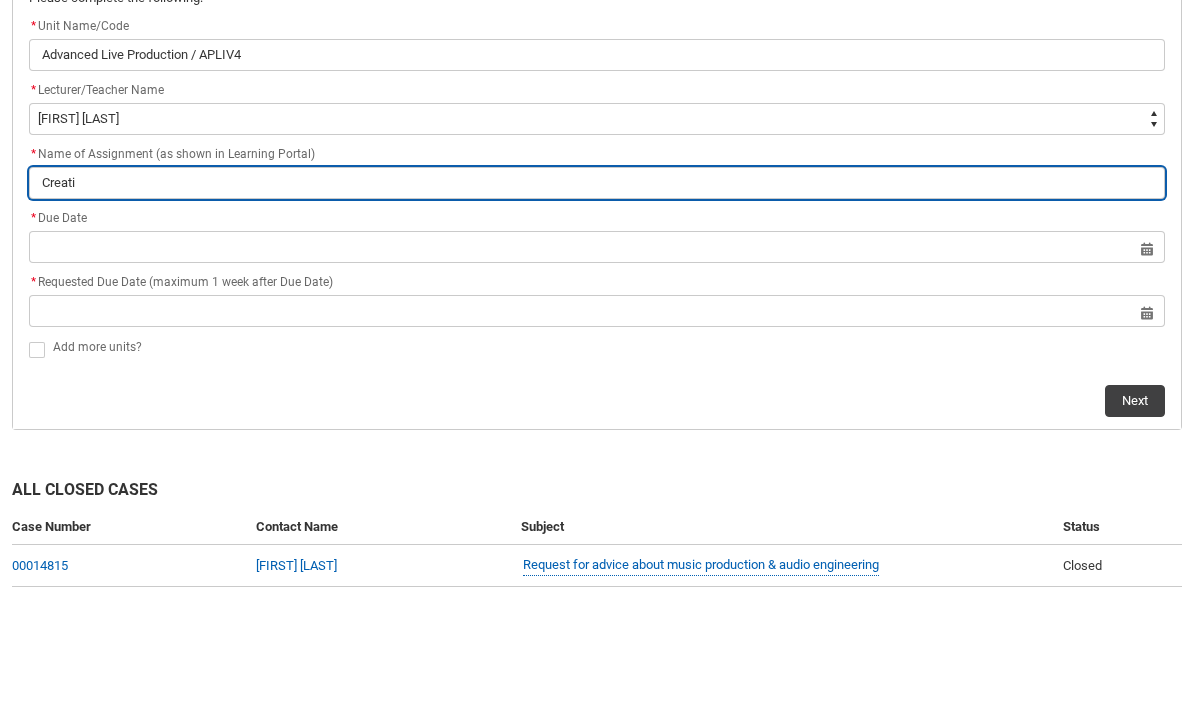 type on "Creativ" 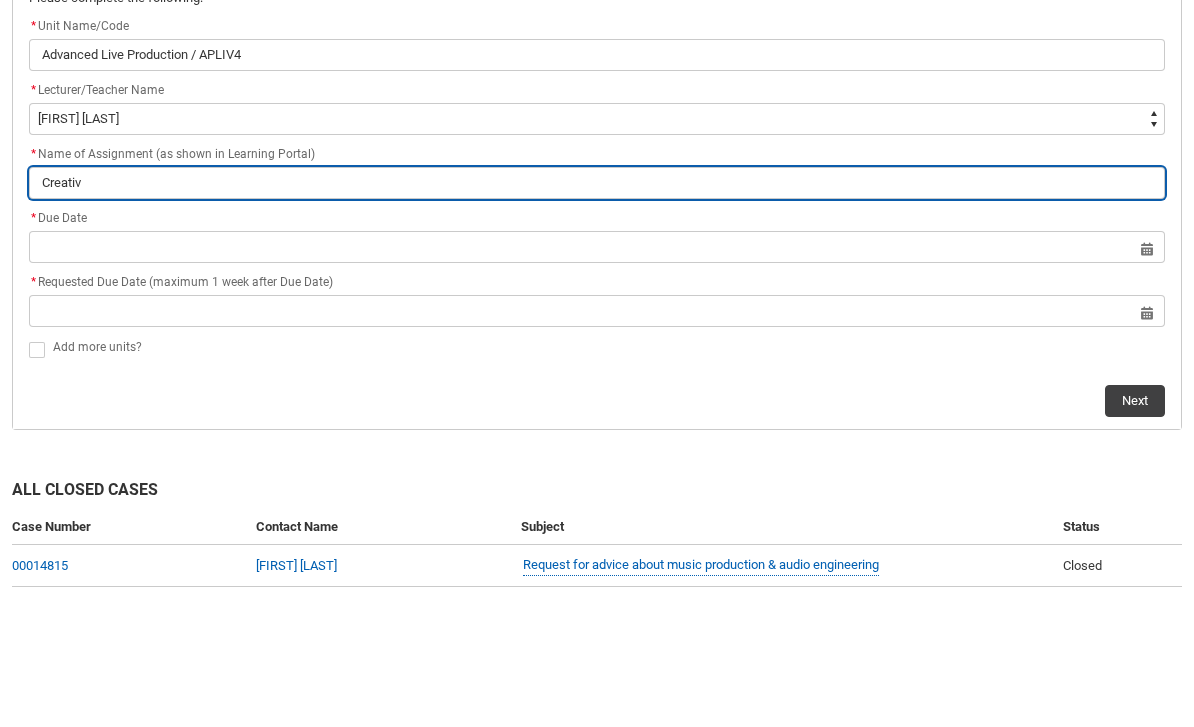 type on "Creative" 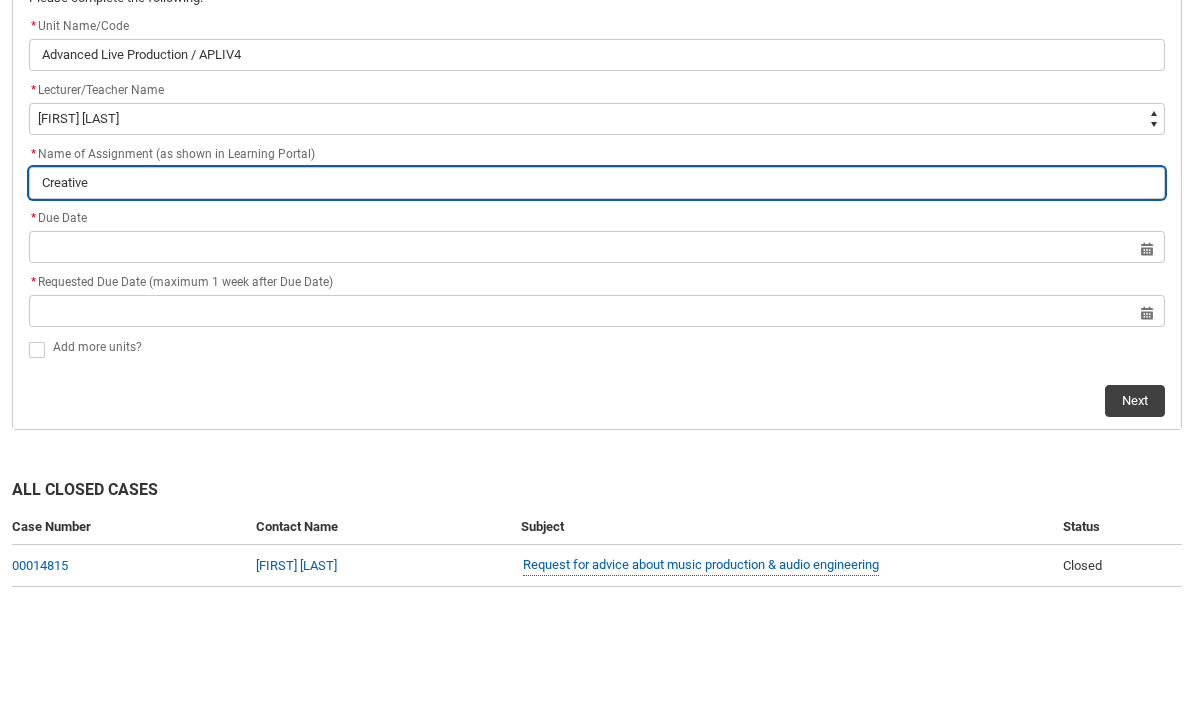 type on "Creative" 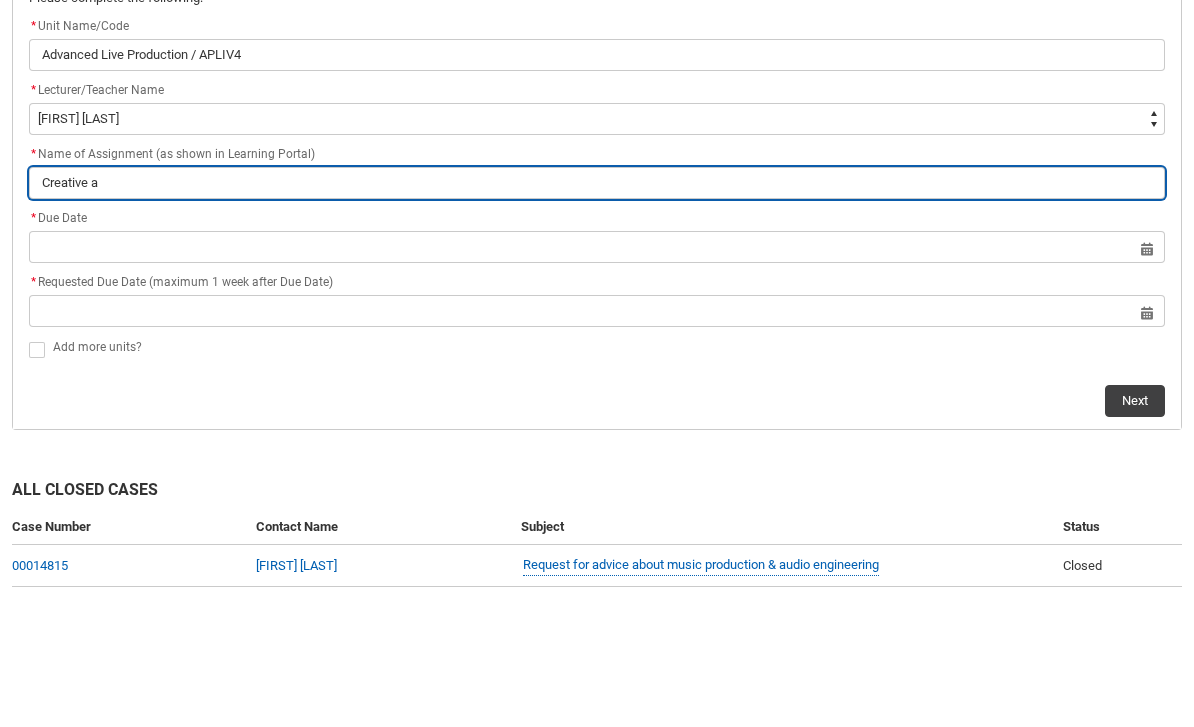 type on "Creative au" 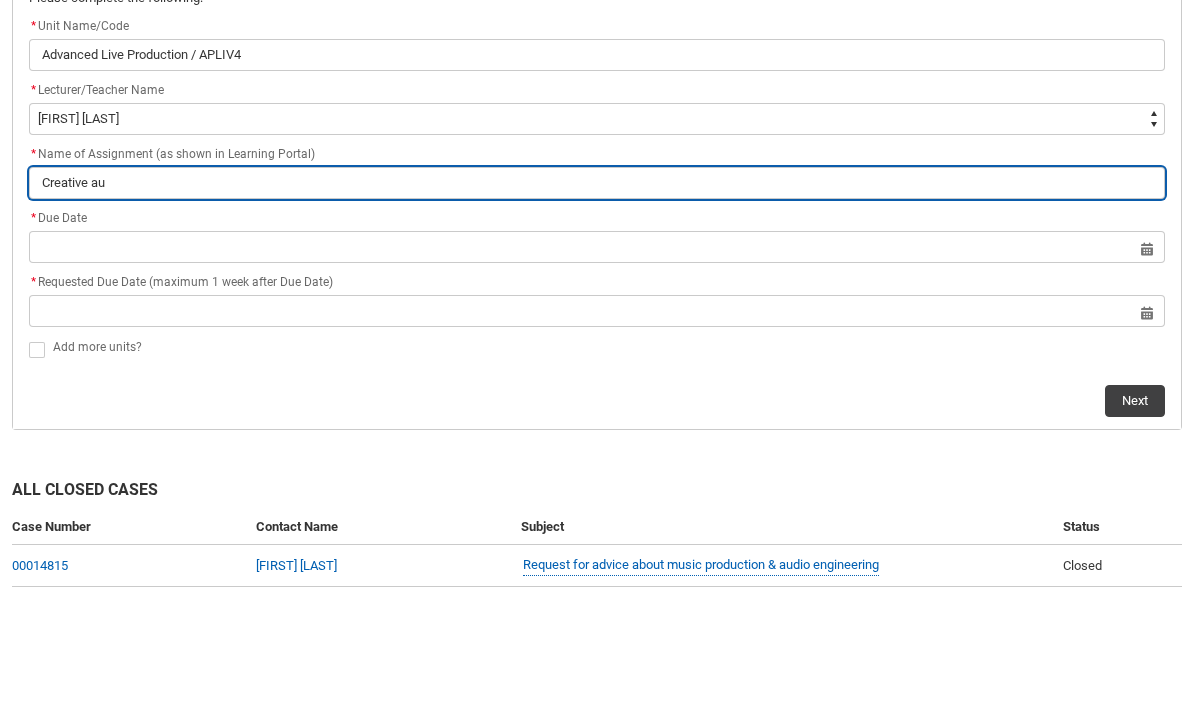 type on "Creative auto" 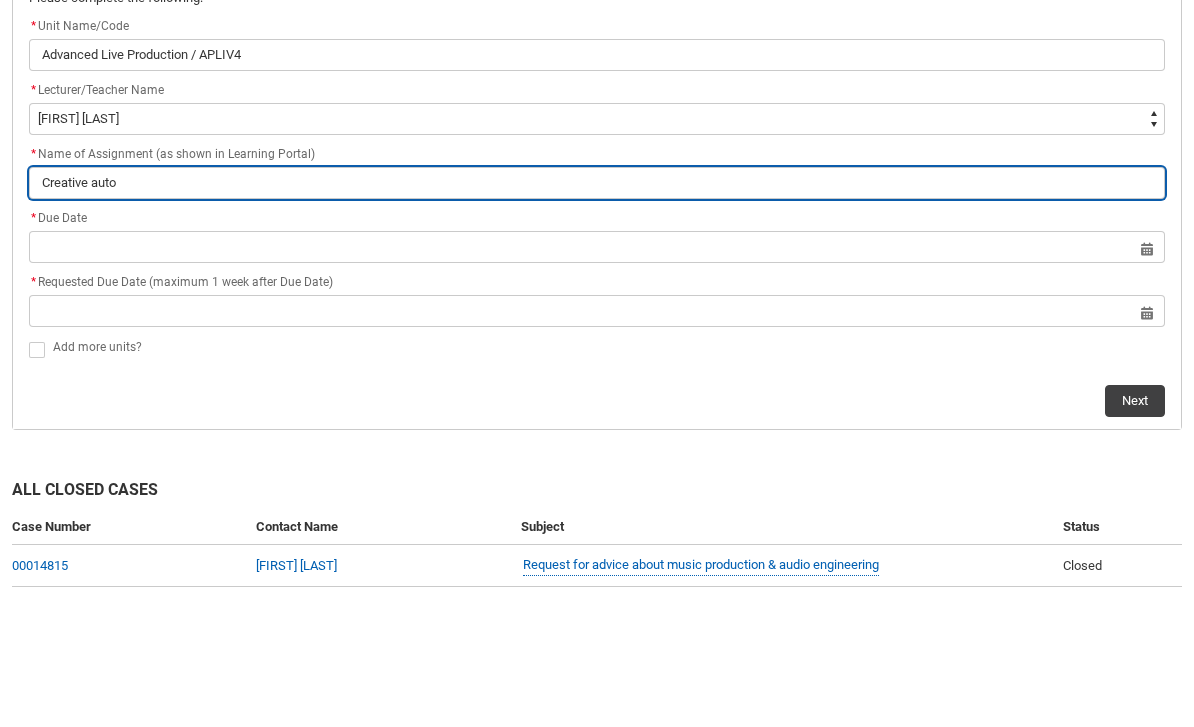 type on "Creative auto" 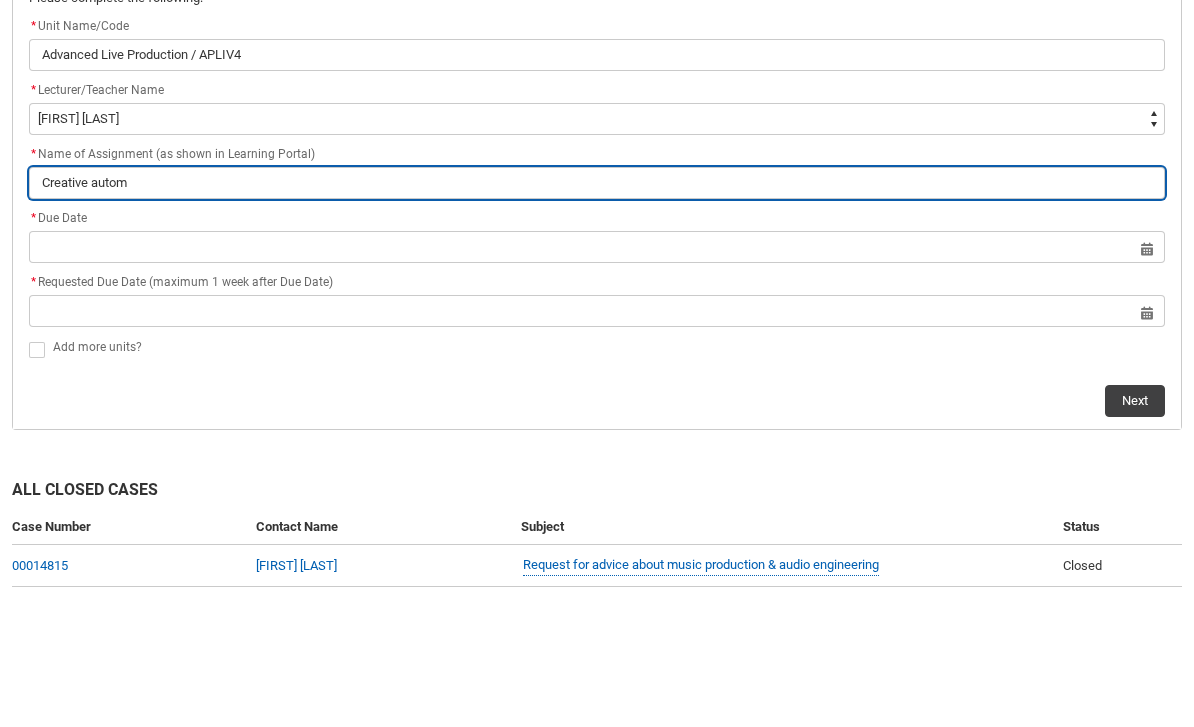 type on "Creative automa" 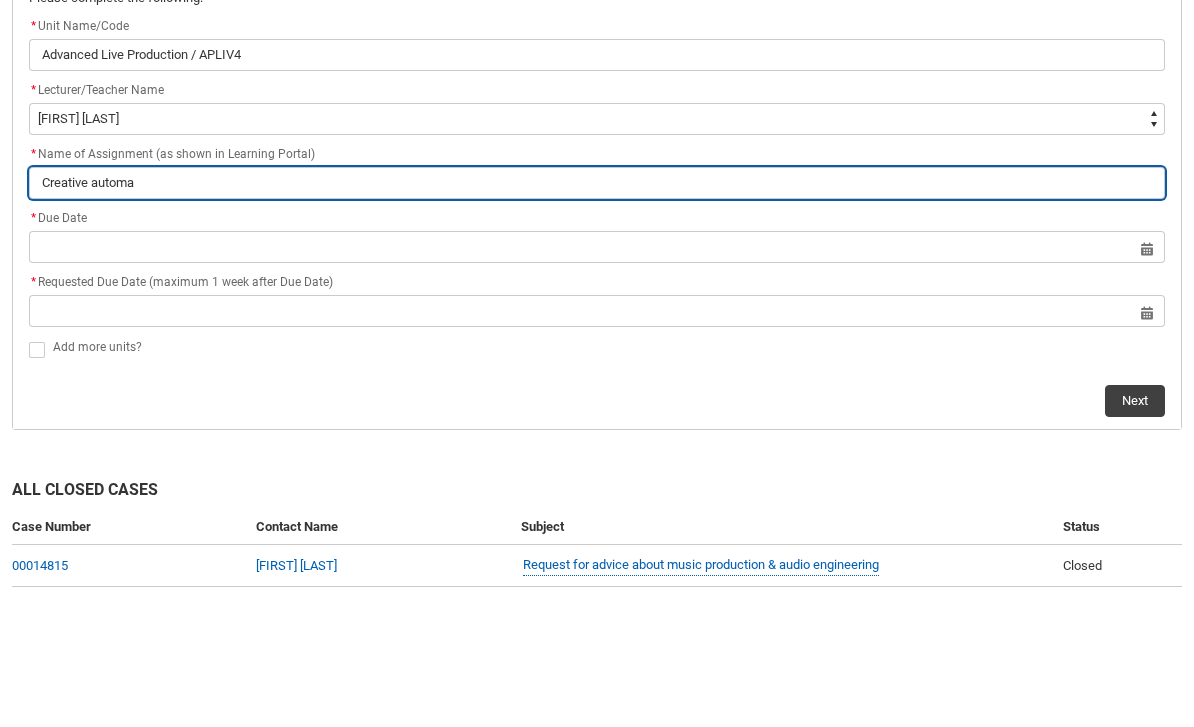 type on "Creative automat" 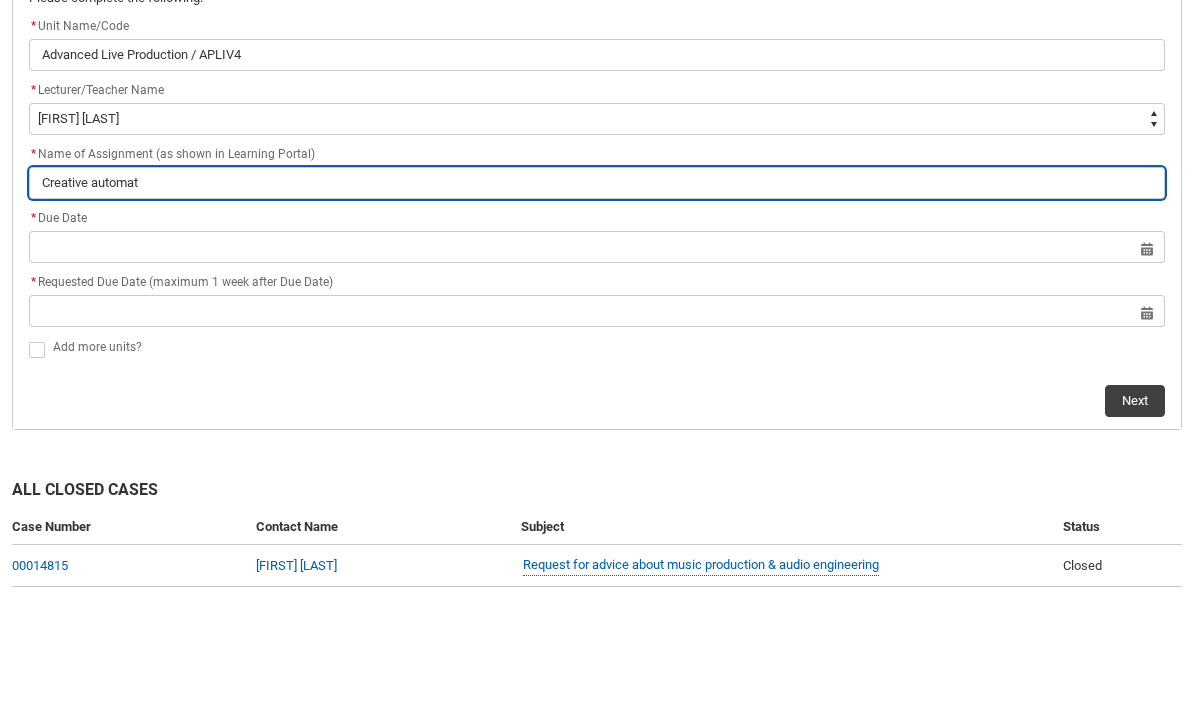 type on "Creative automati" 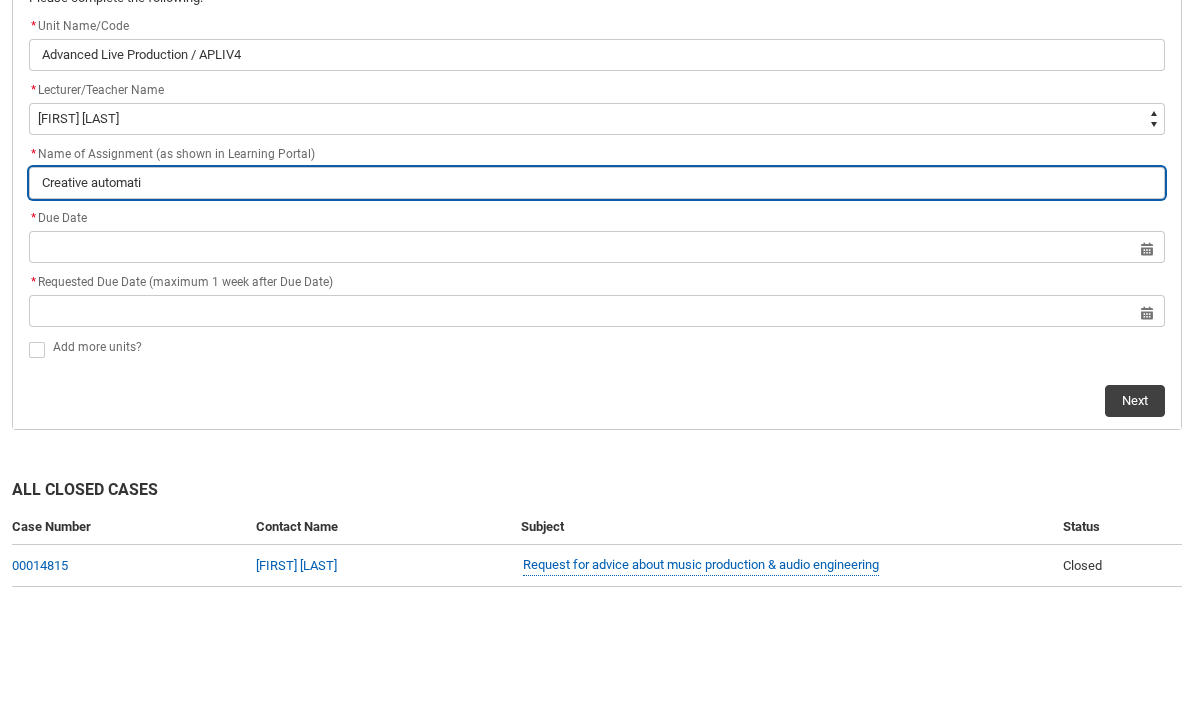 type on "Creative automatio" 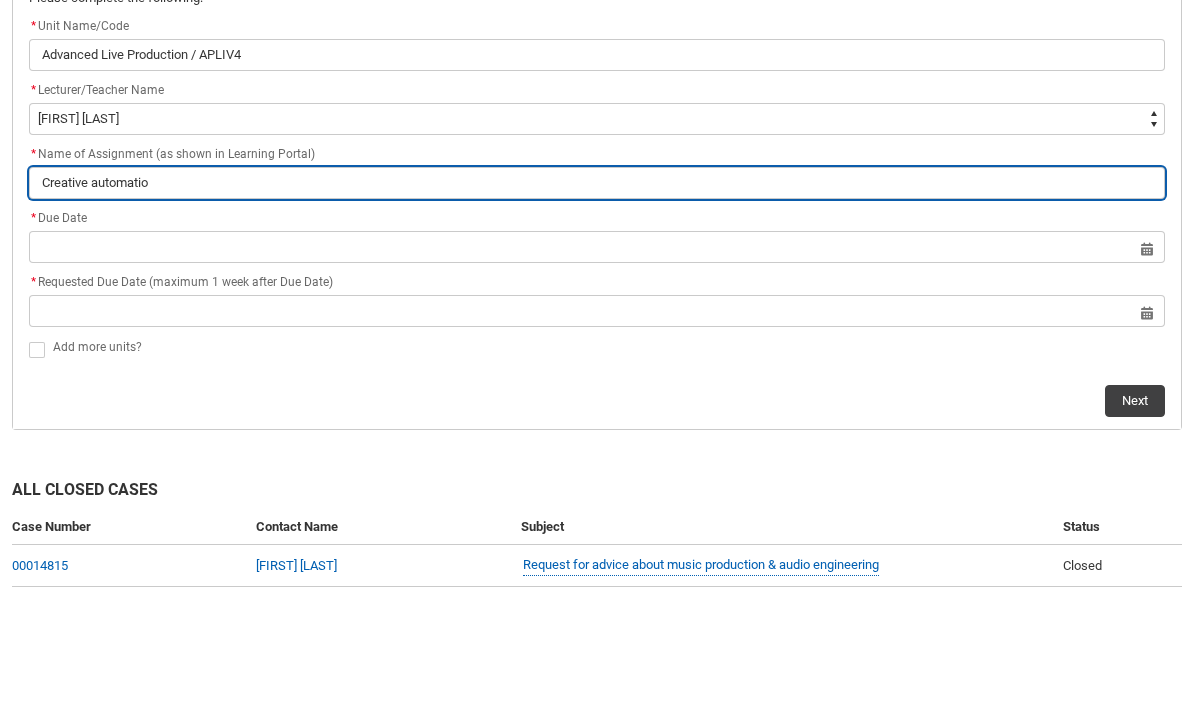 type on "Creative automation" 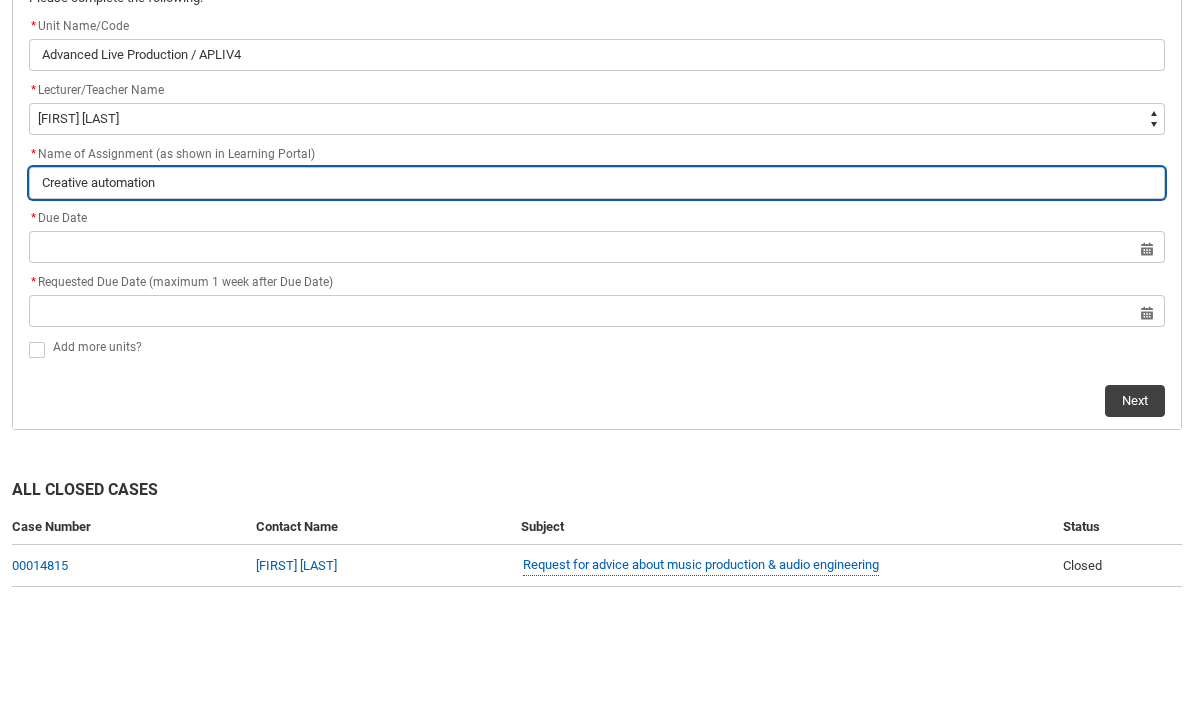 type on "Creative automation" 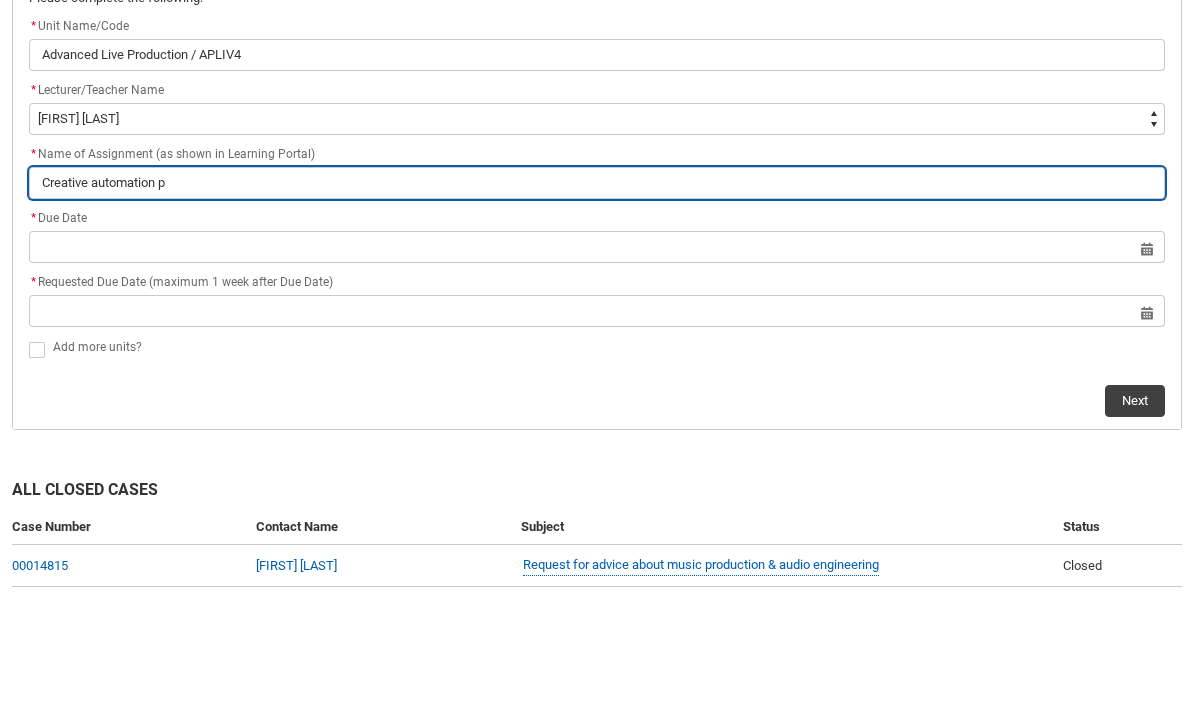 type on "Creative automation pe" 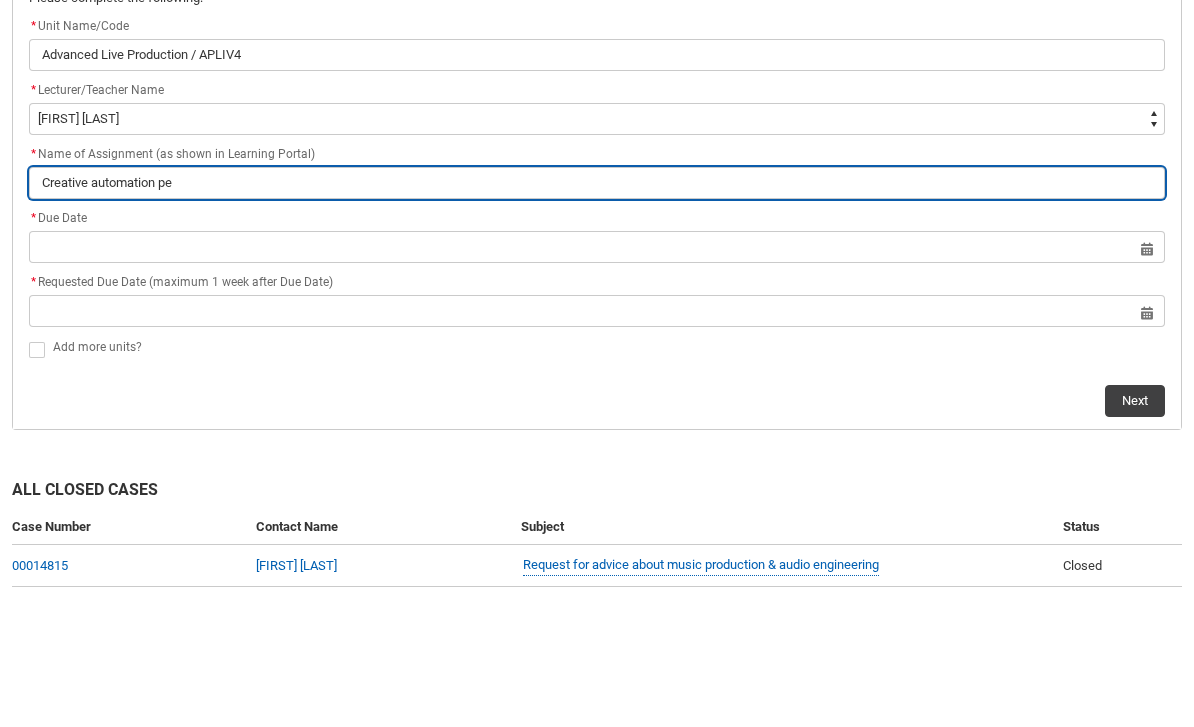type on "Creative automation peo" 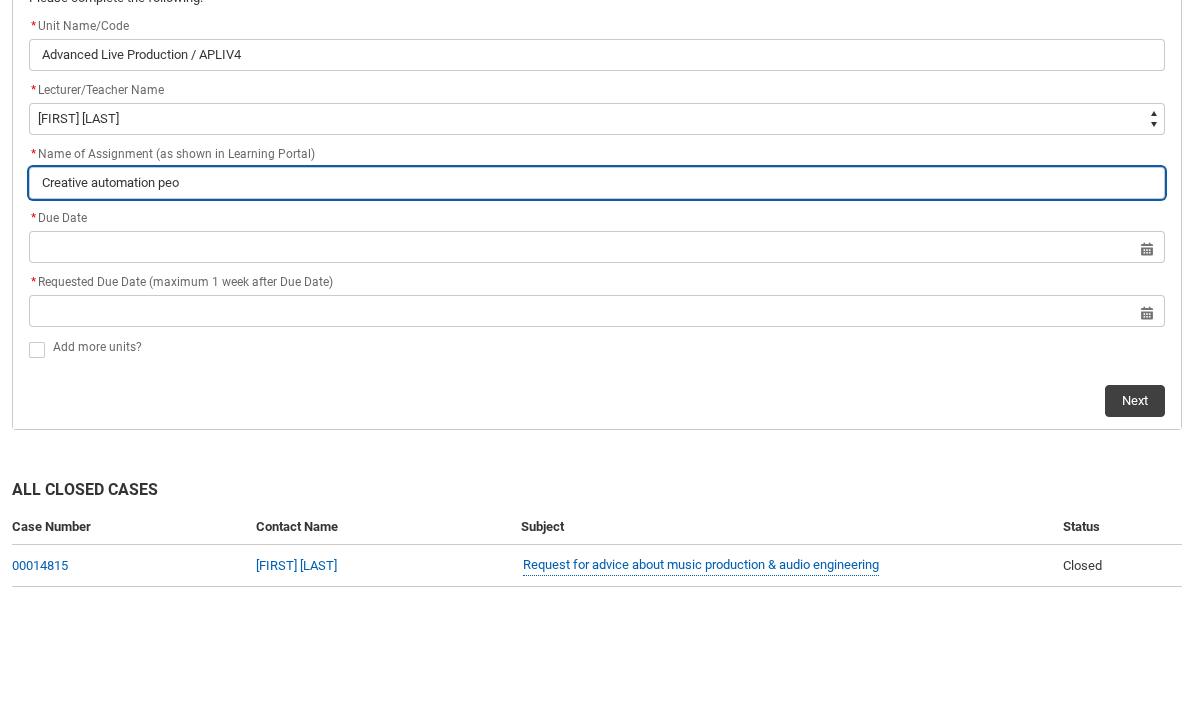 type on "Creative automation pe" 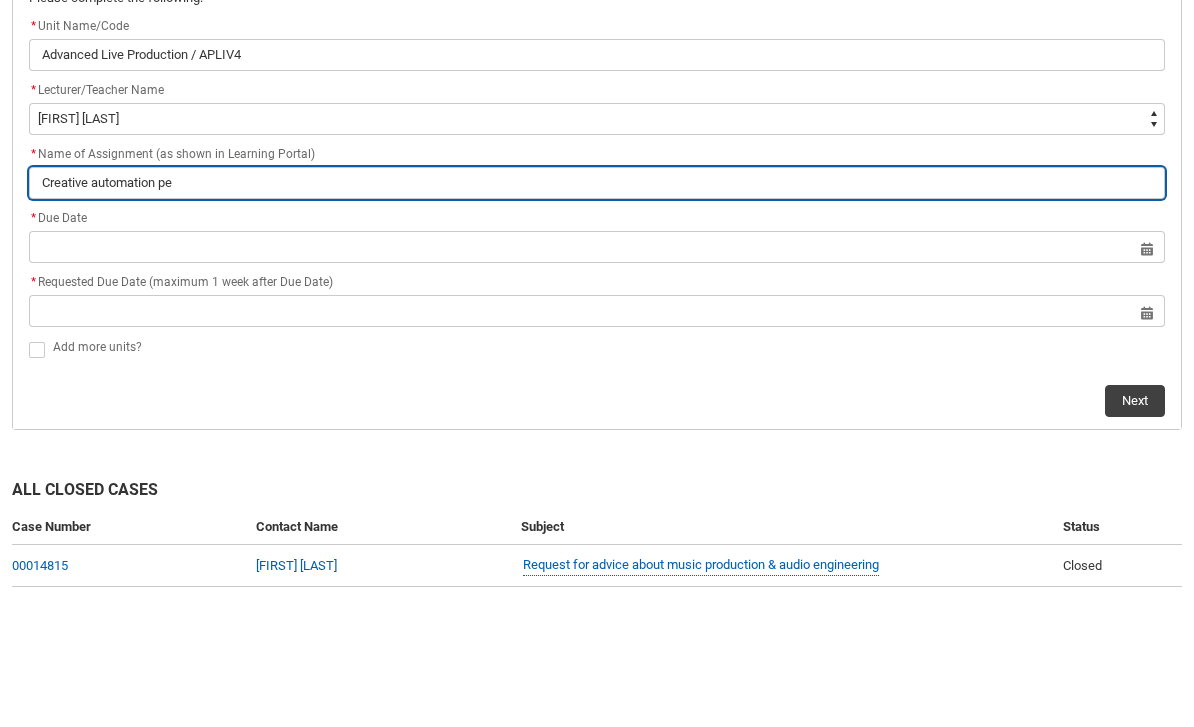 type on "Creative automation p" 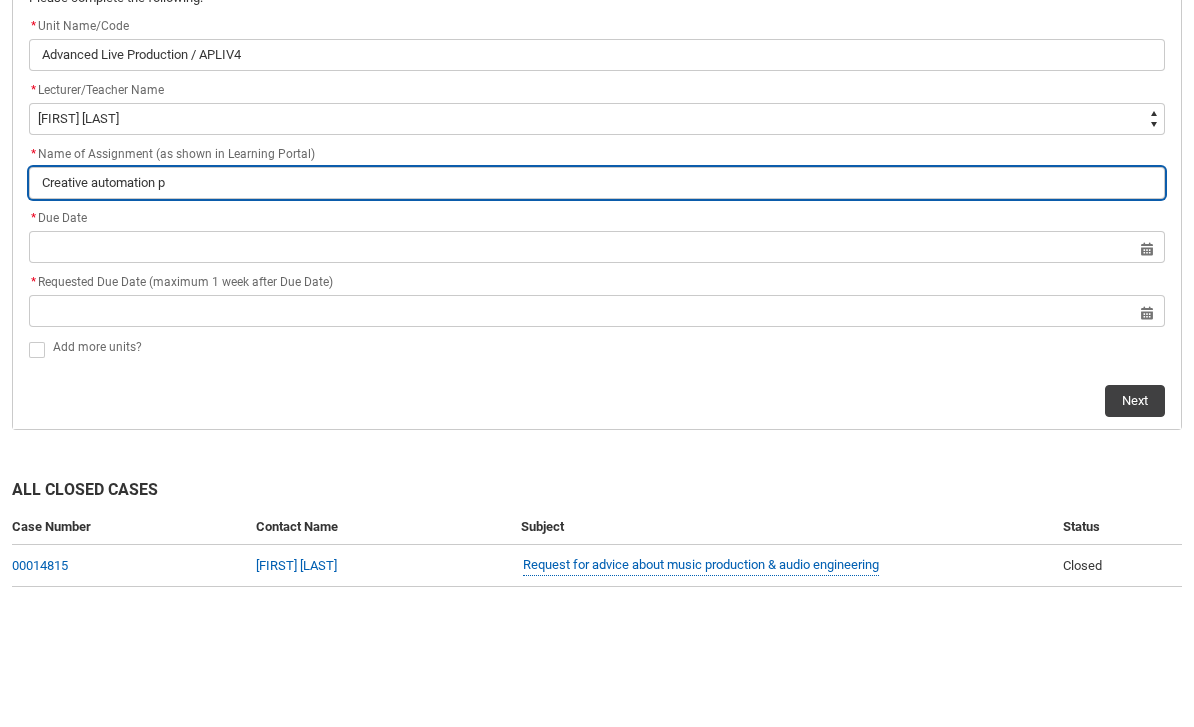 type on "Creative automation pr" 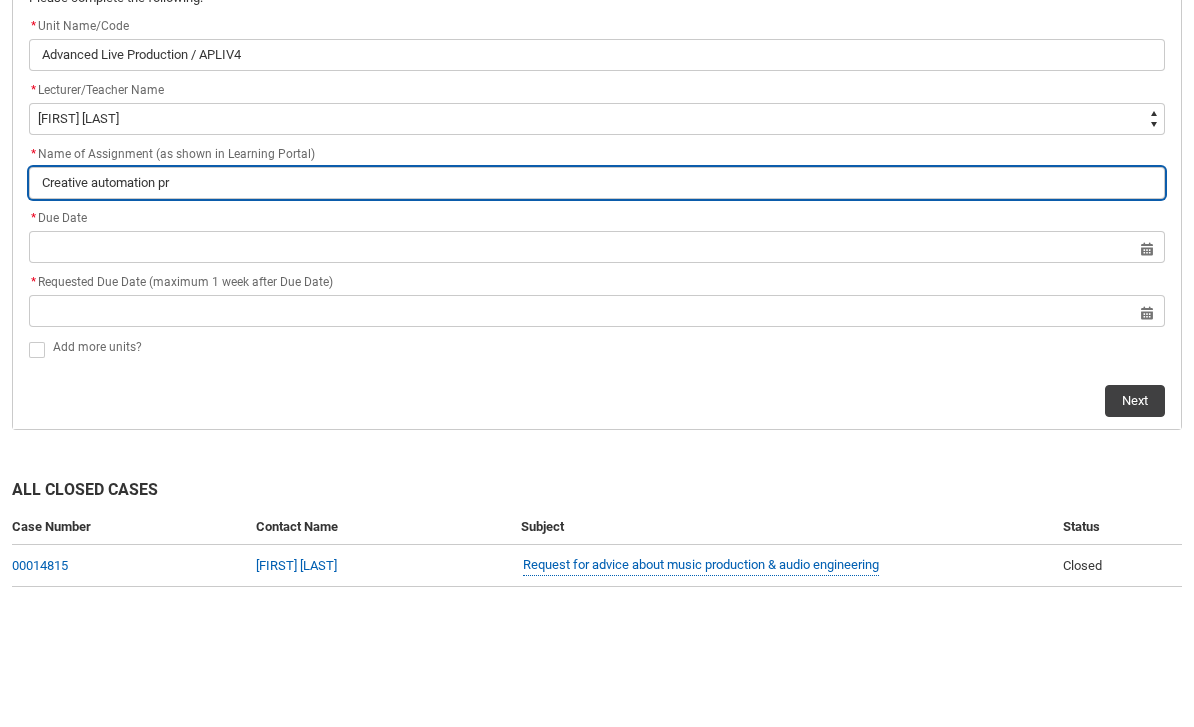 type on "Creative automation pro" 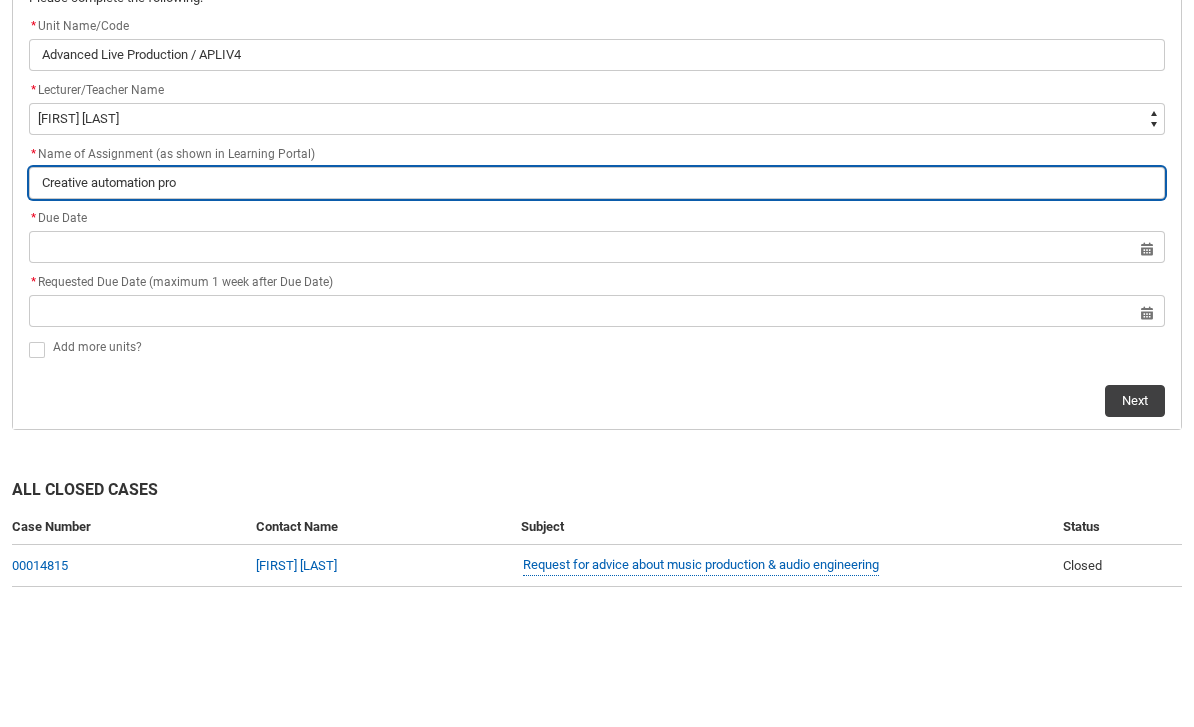 type on "Creative automation proj" 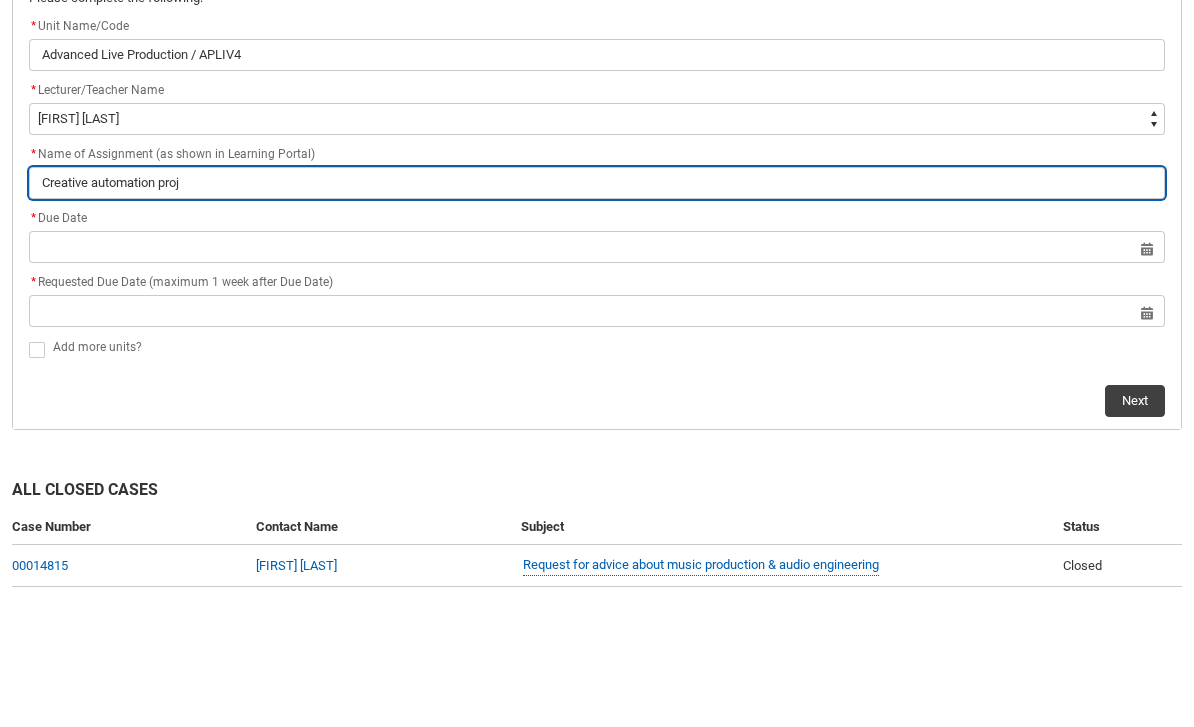 type on "Creative automation proje" 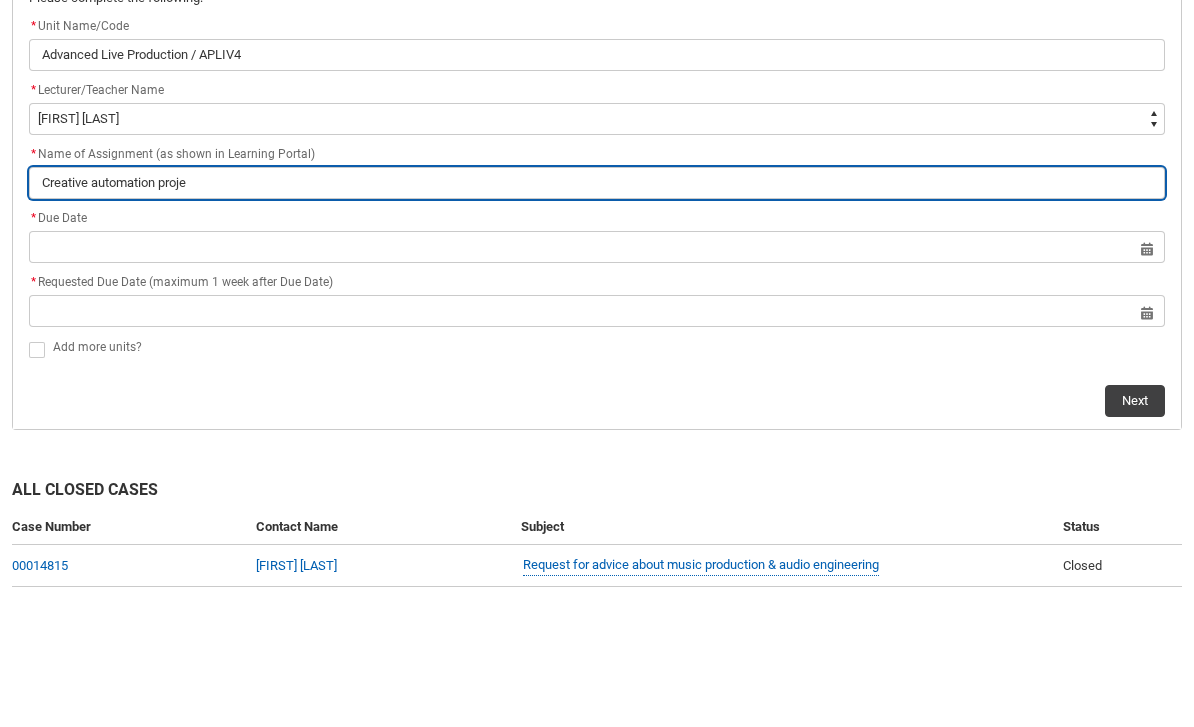 type on "Creative automation projec" 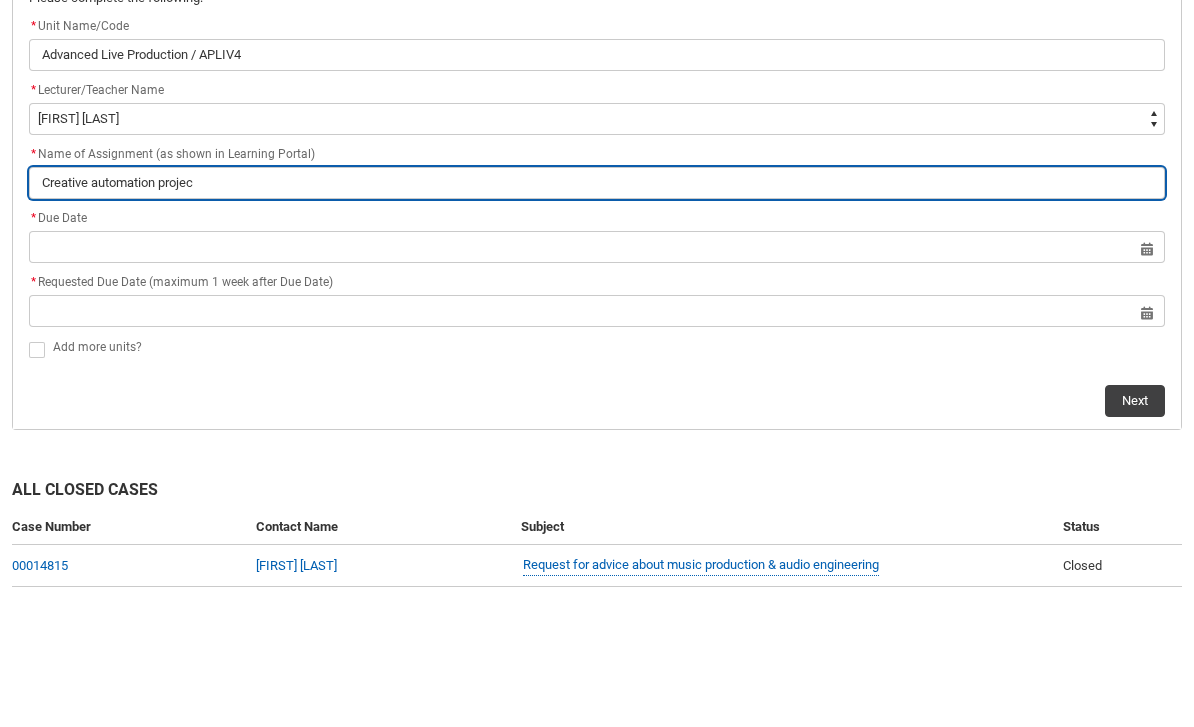 type on "Creative automation project" 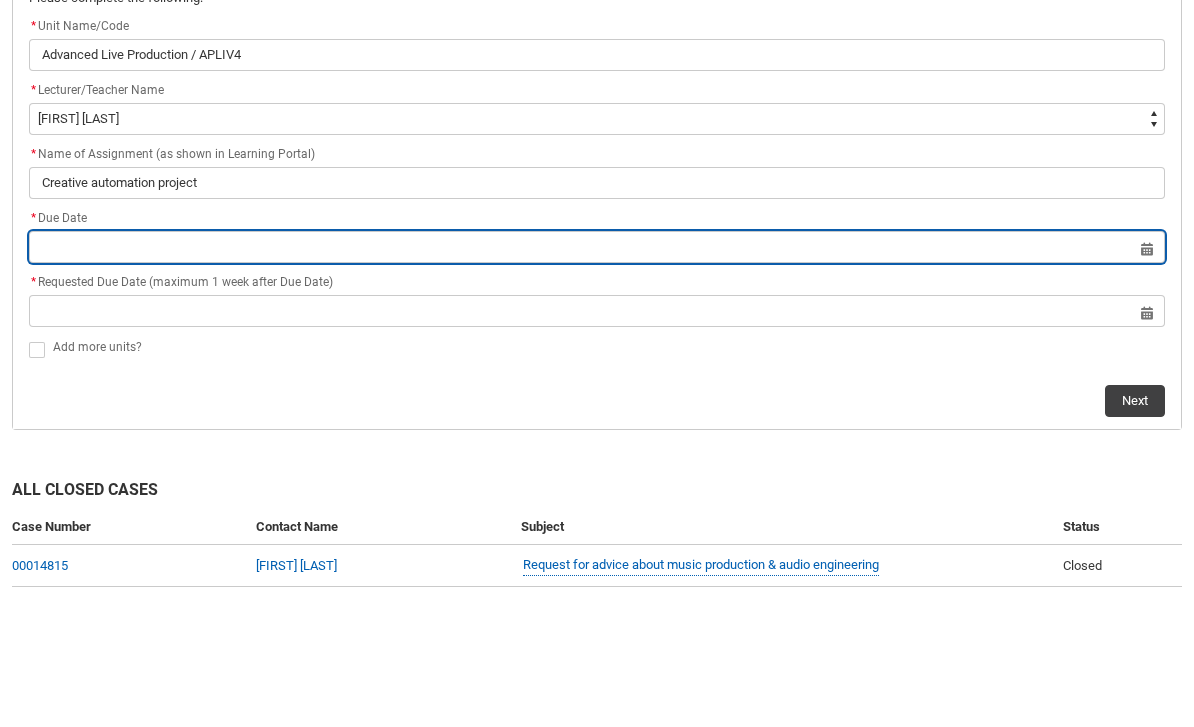 click at bounding box center (597, 375) 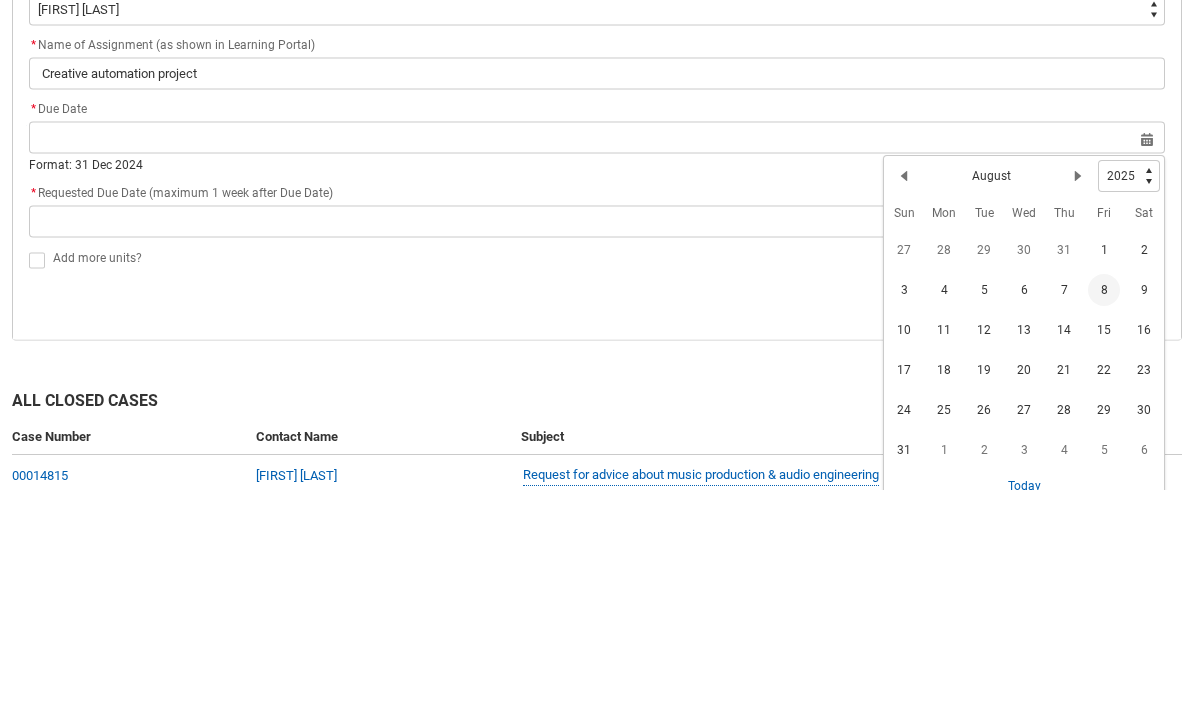 click on "8" 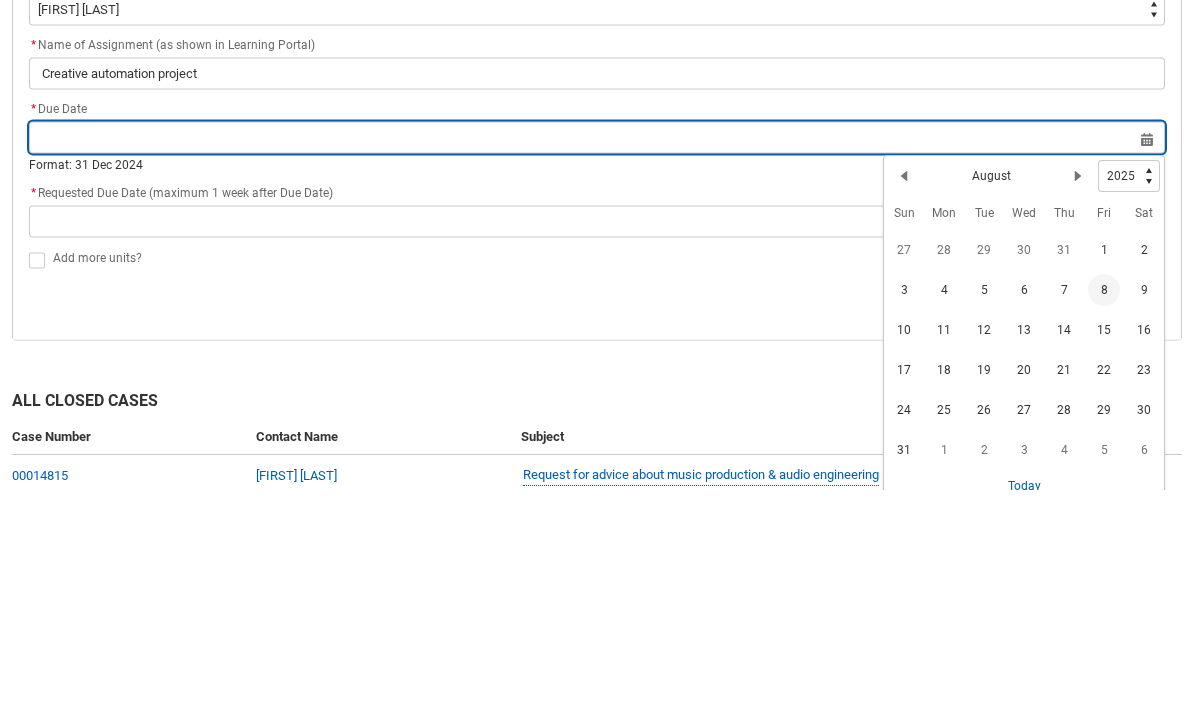 type on "2025-08-08" 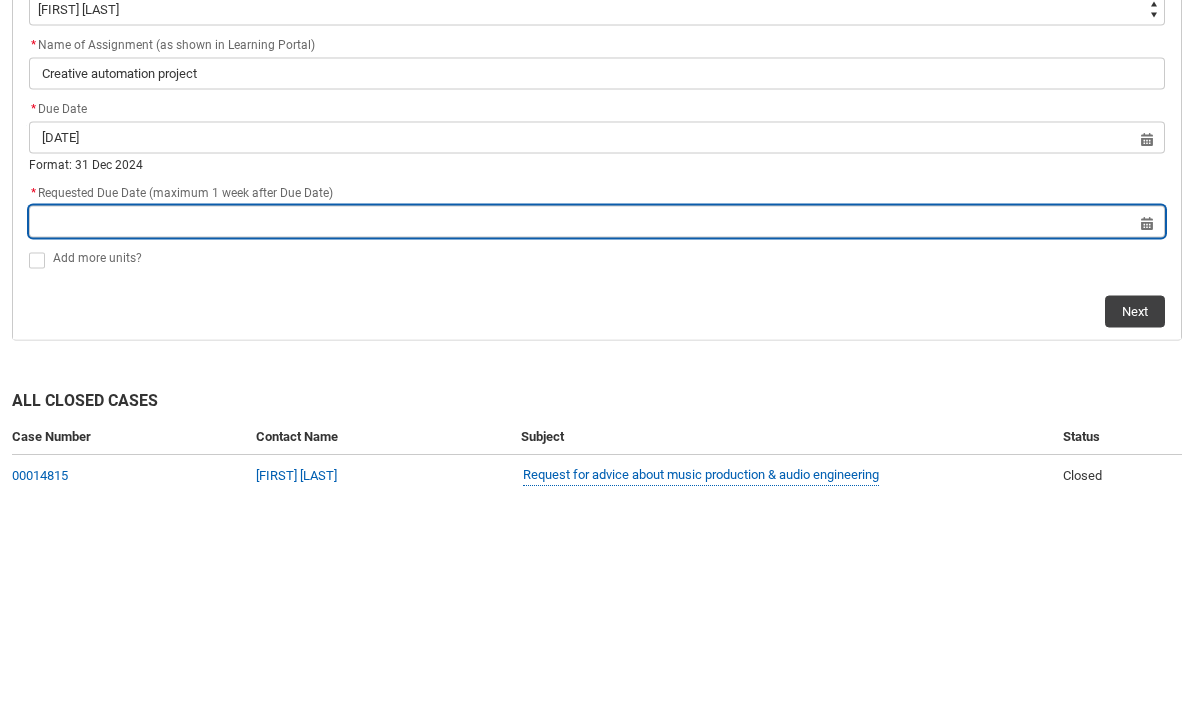 click at bounding box center [597, 459] 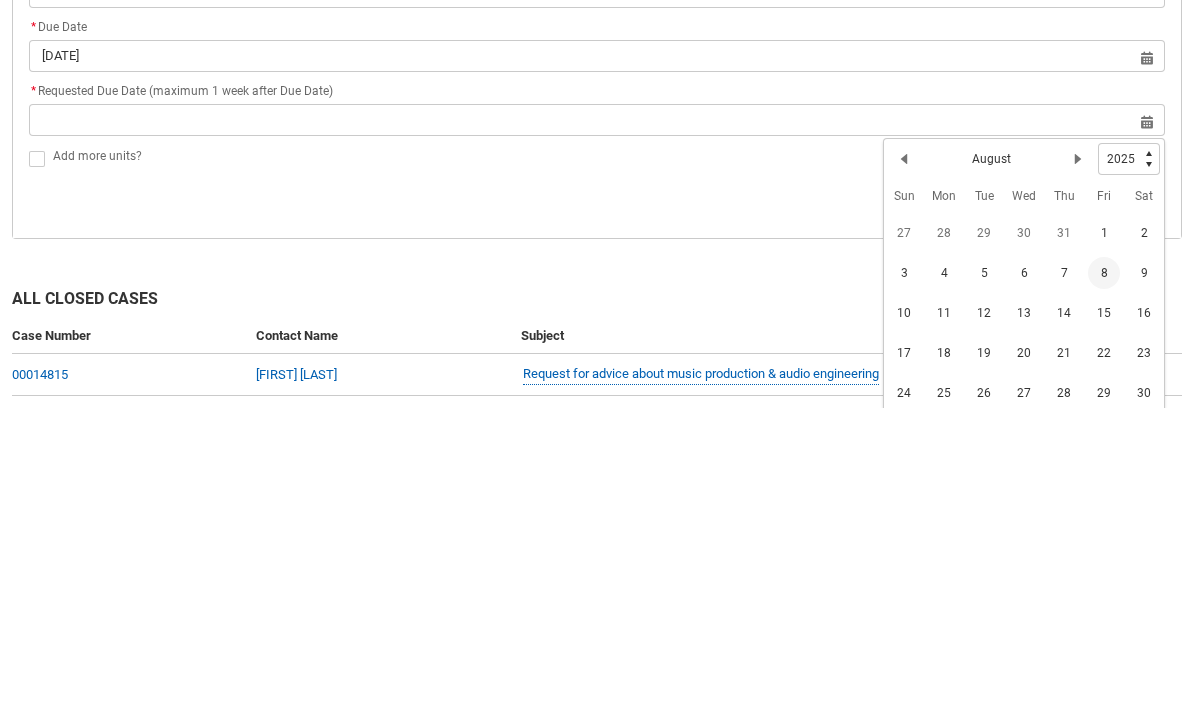 click on "15" 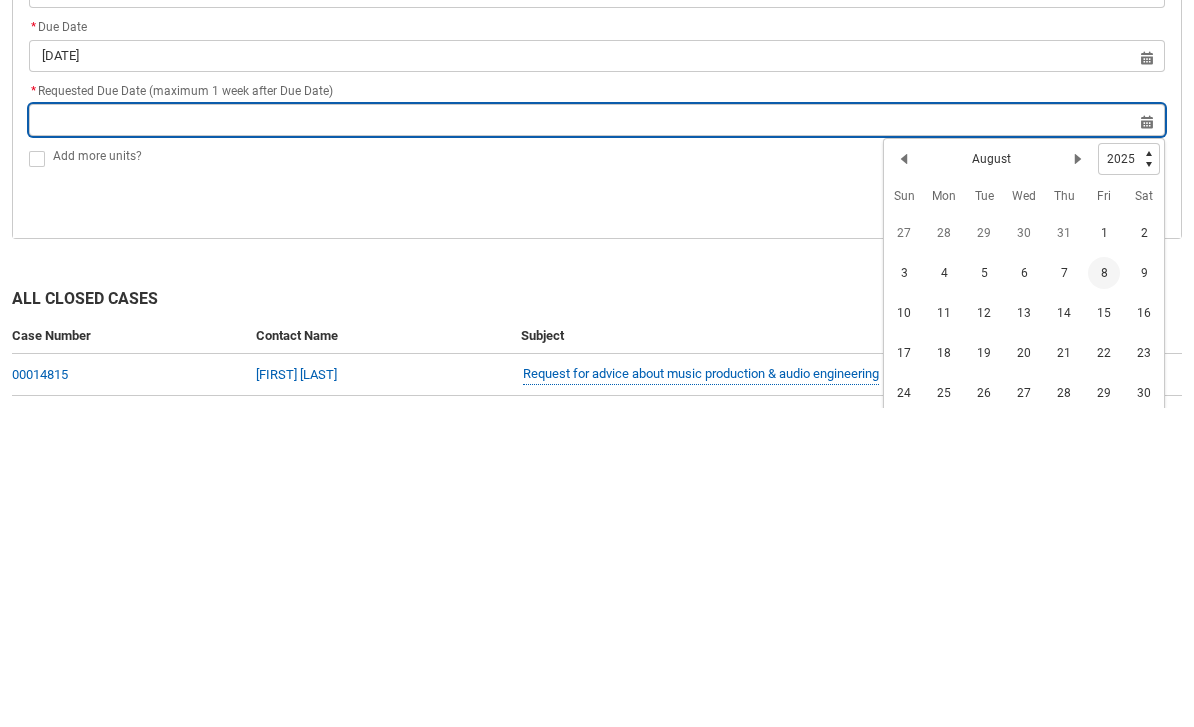 type on "[DATE]" 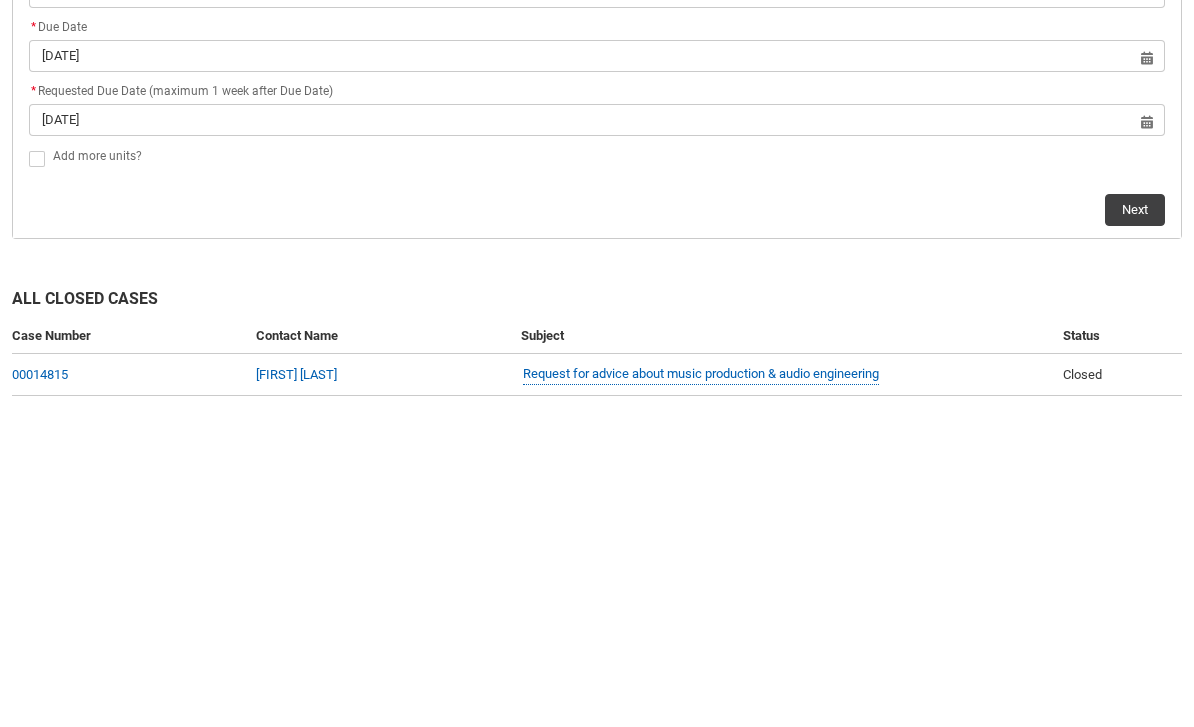 click 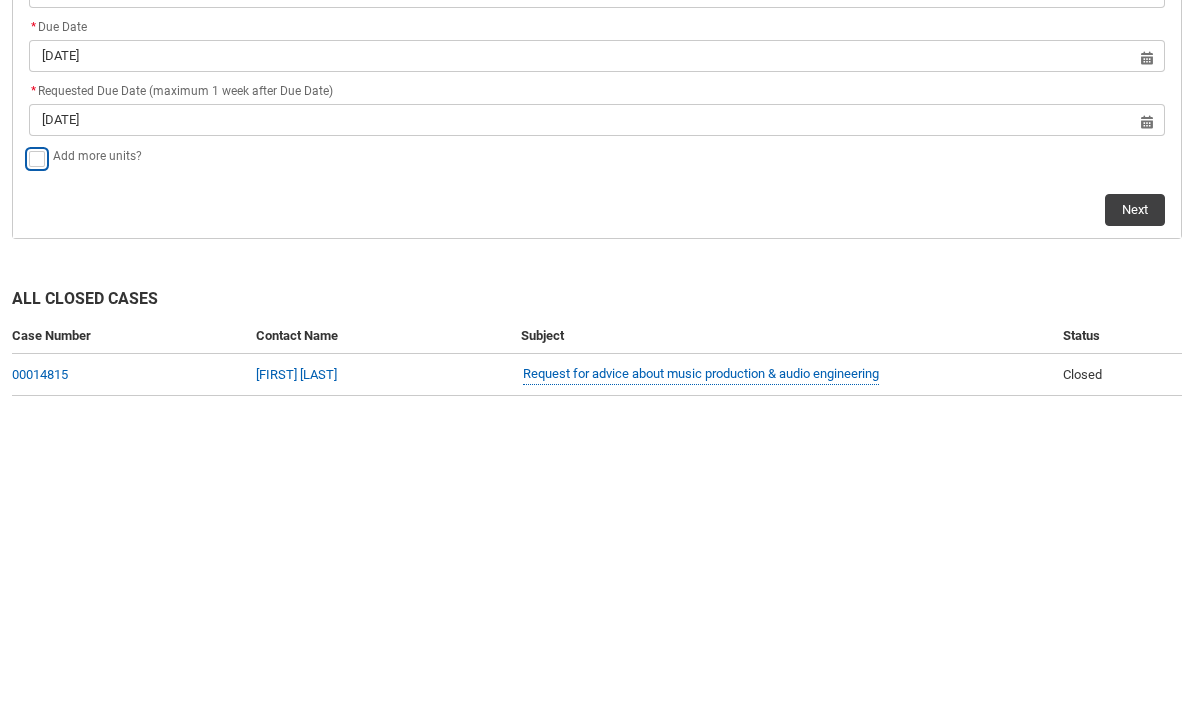 type on "true" 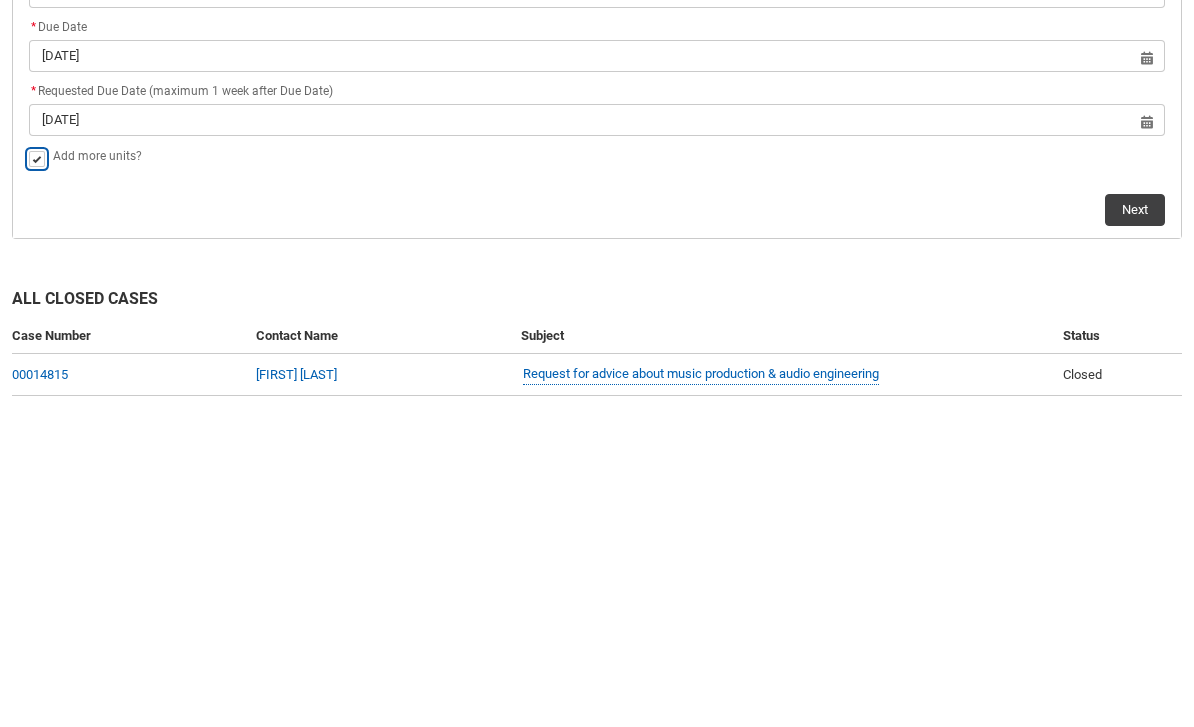 scroll, scrollTop: 738, scrollLeft: 0, axis: vertical 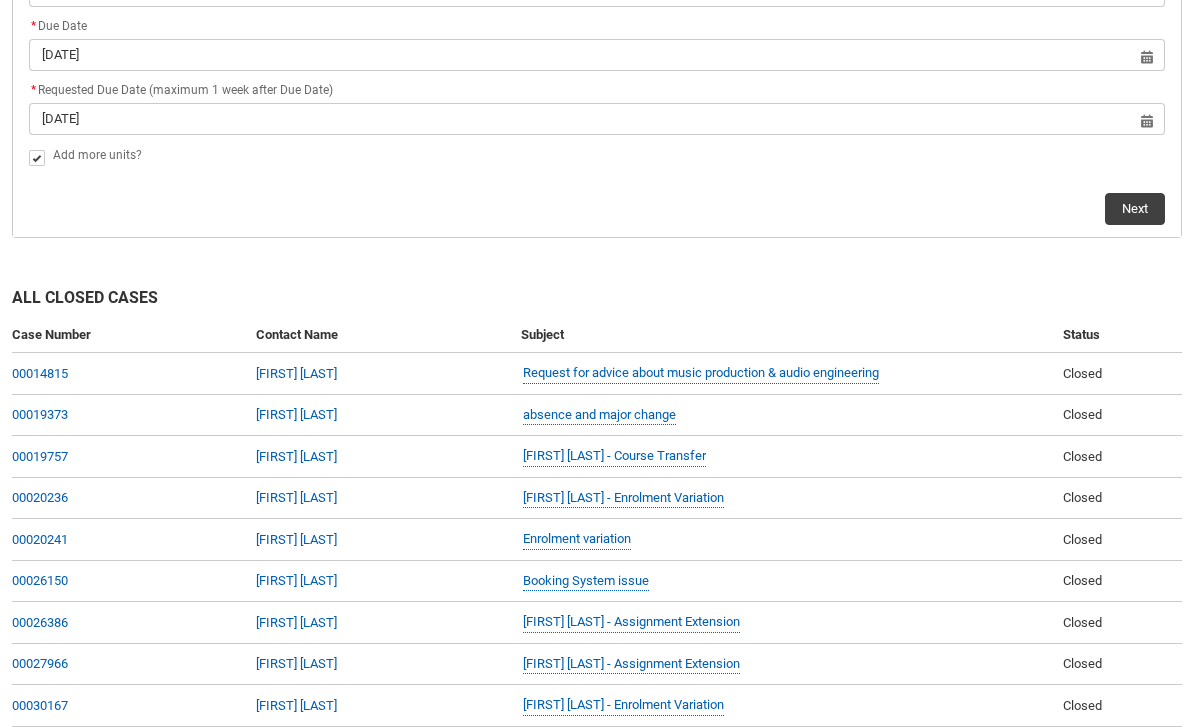 click on "Next" 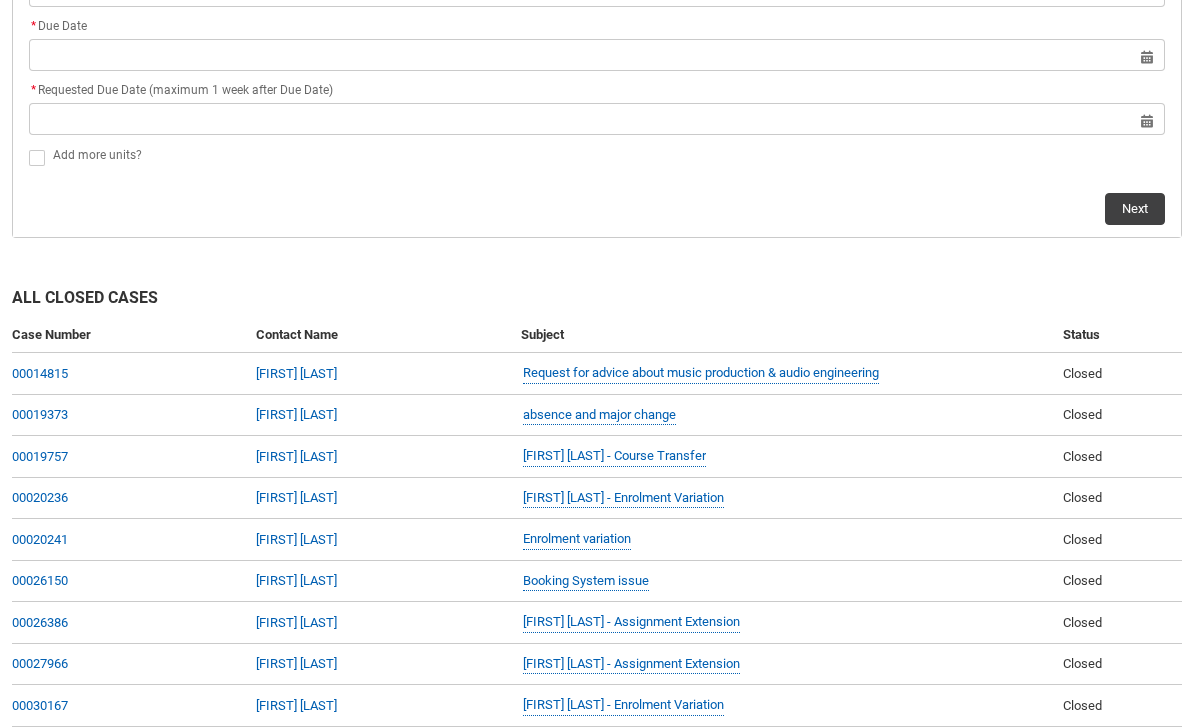 scroll, scrollTop: 213, scrollLeft: 0, axis: vertical 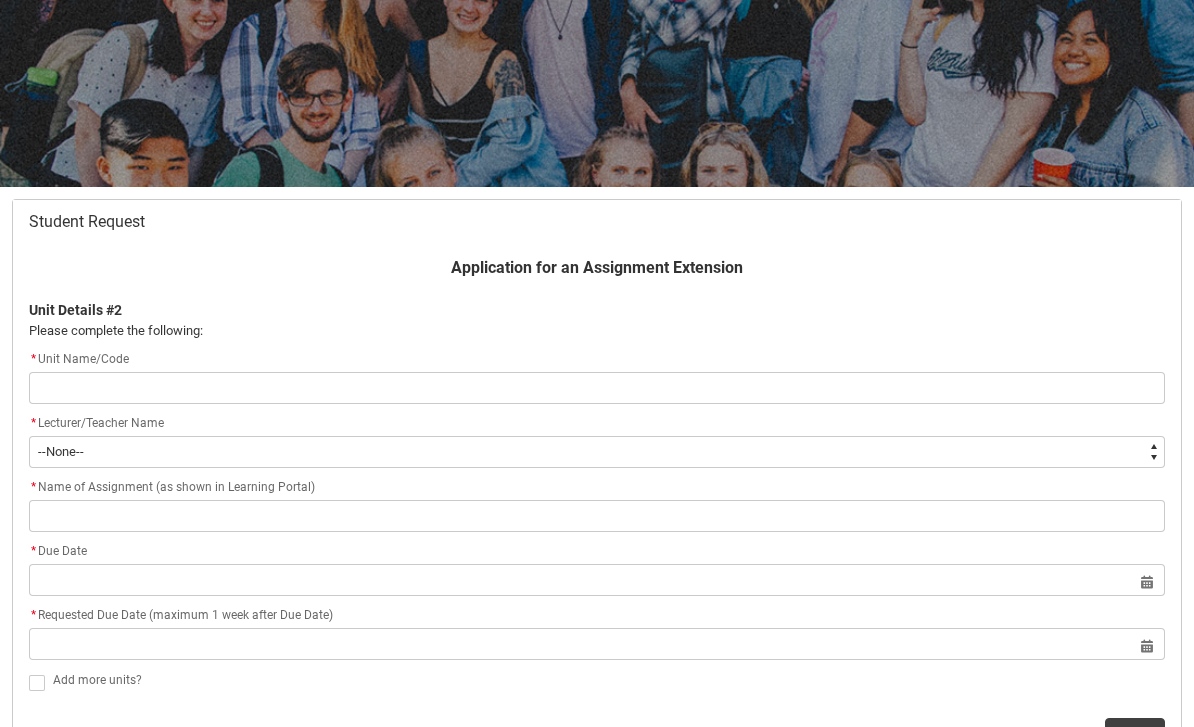 click at bounding box center [597, 388] 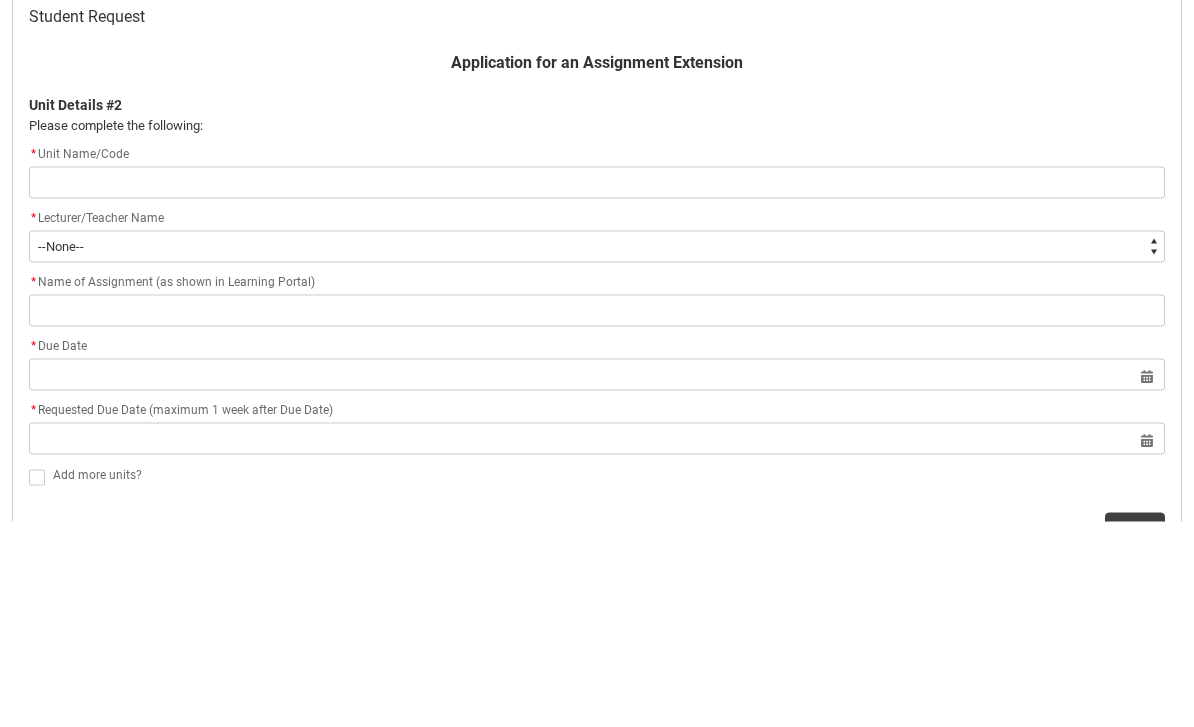 type on "[FIRST]" 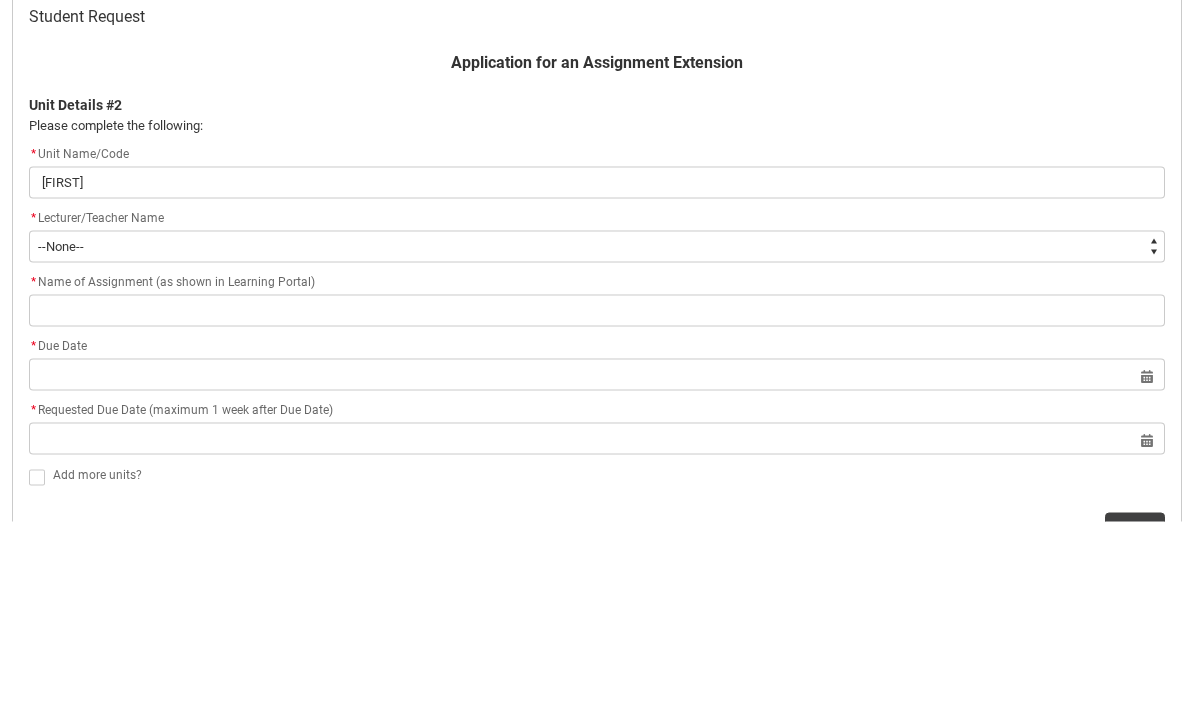 type on "Ma" 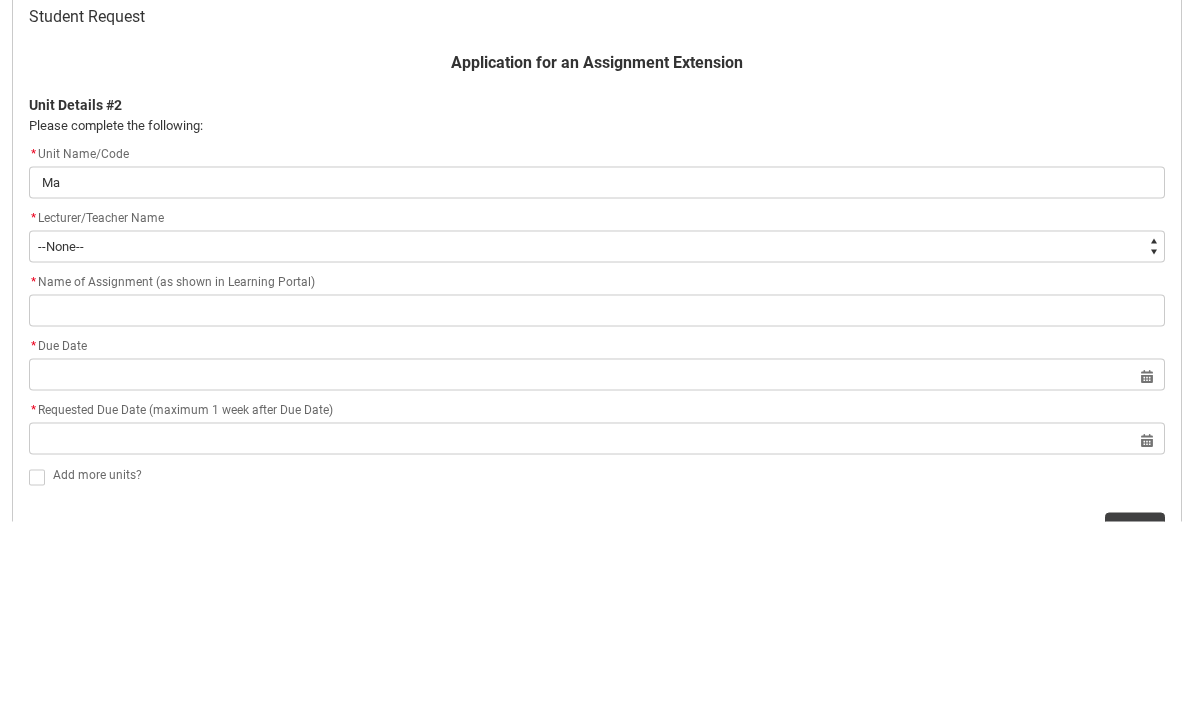 type on "Mas" 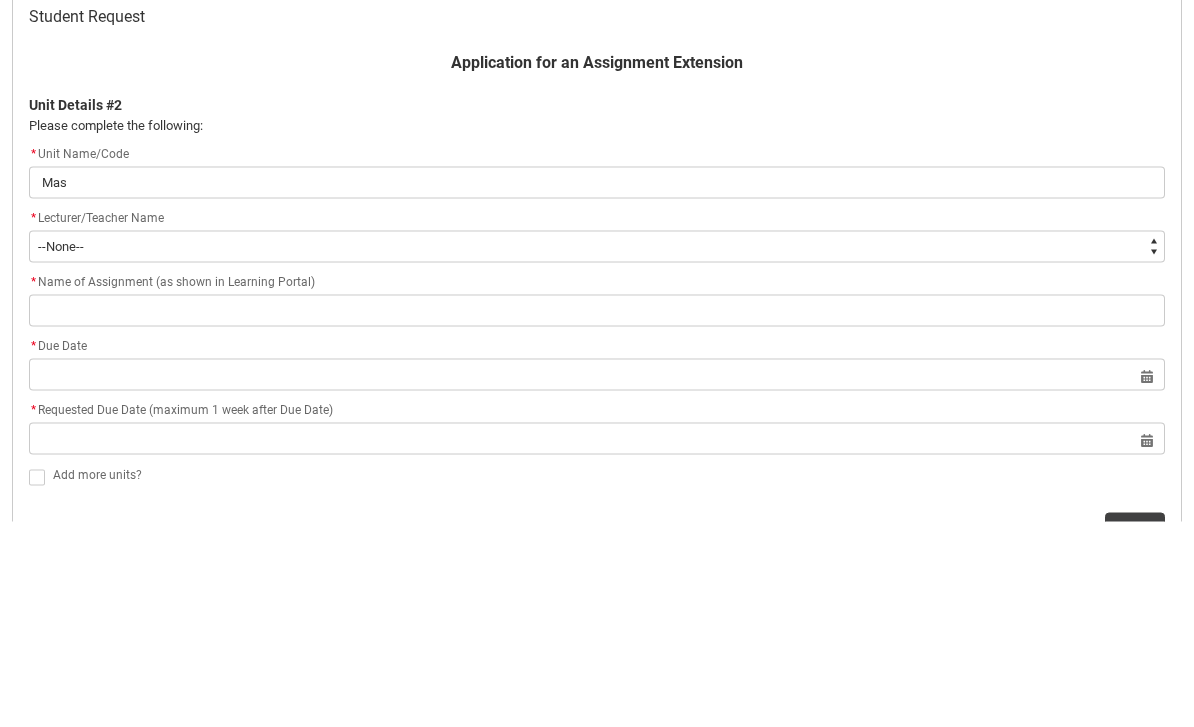 type on "Mast" 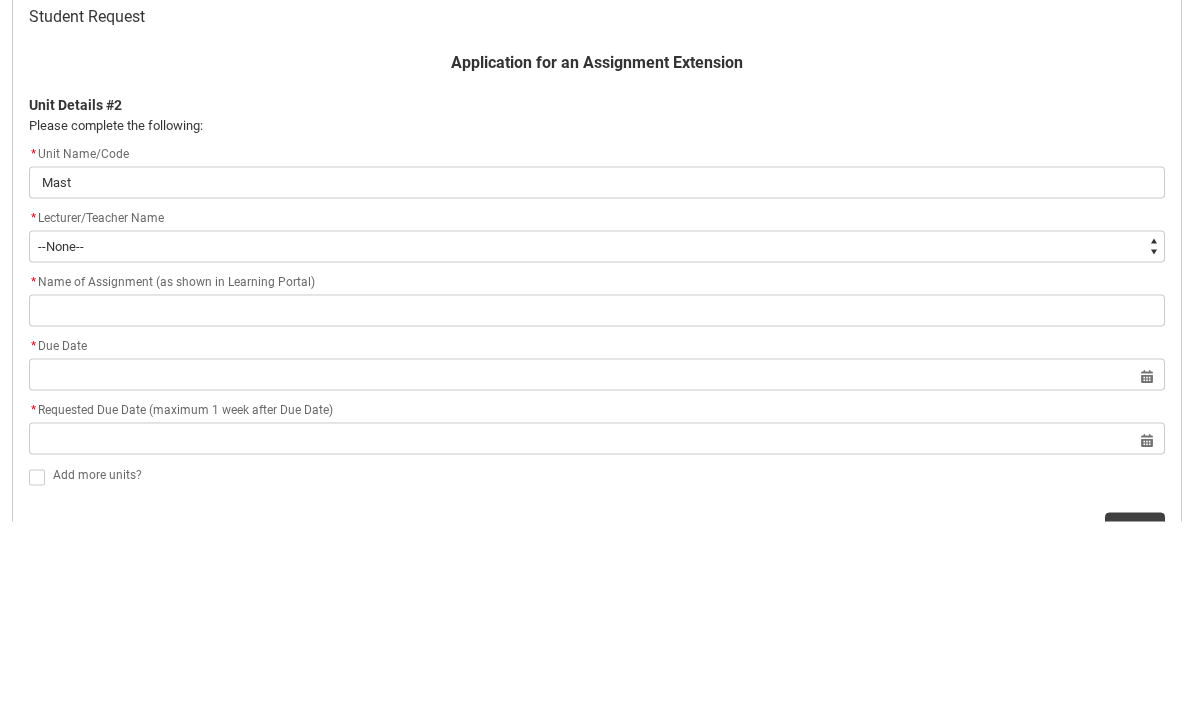 type on "Maste" 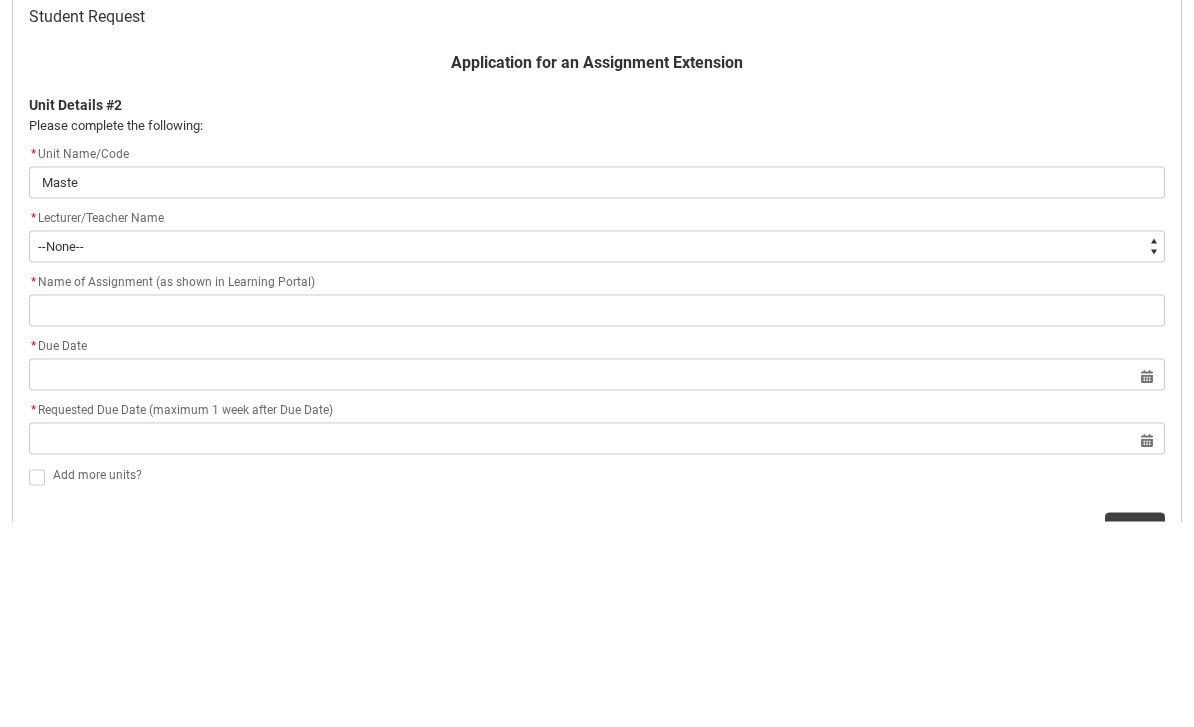 type on "Master" 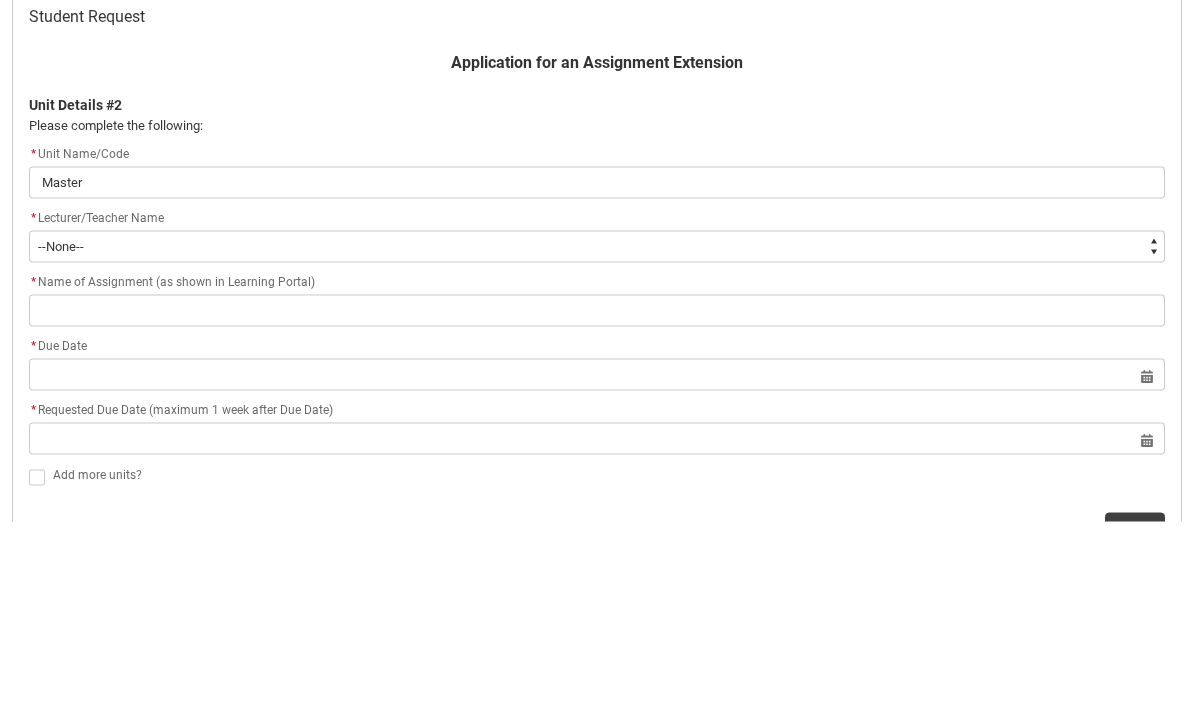 type on "Masteri" 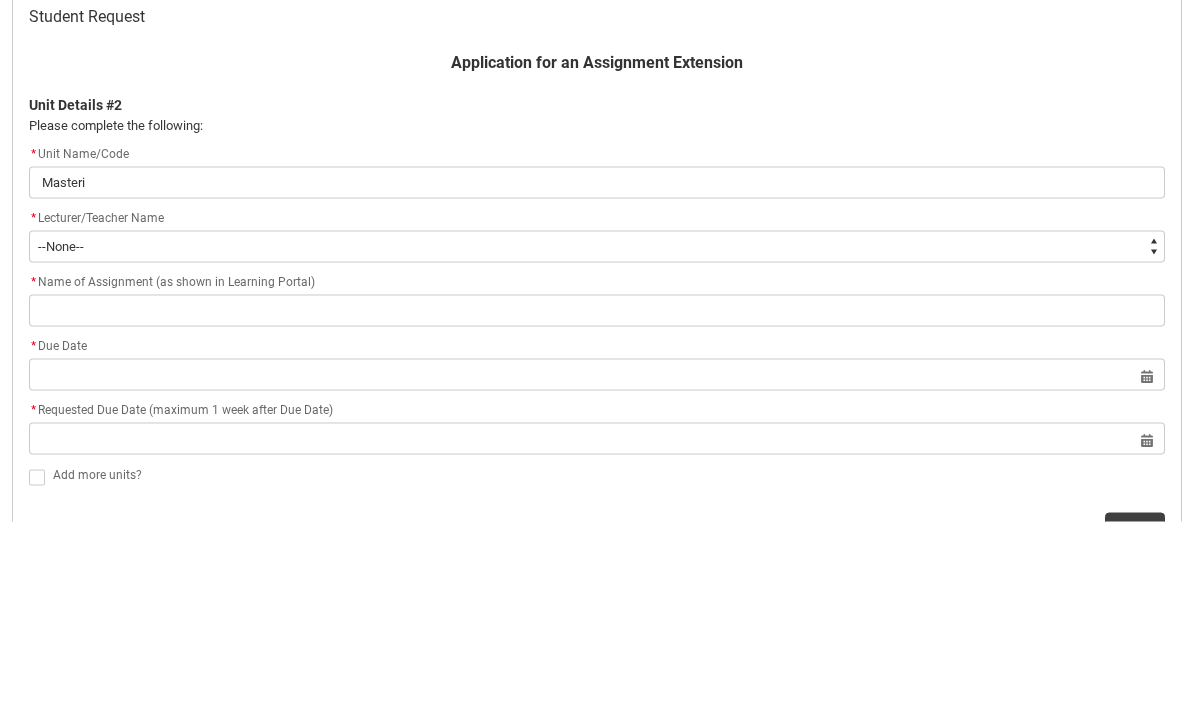 type on "Masterin" 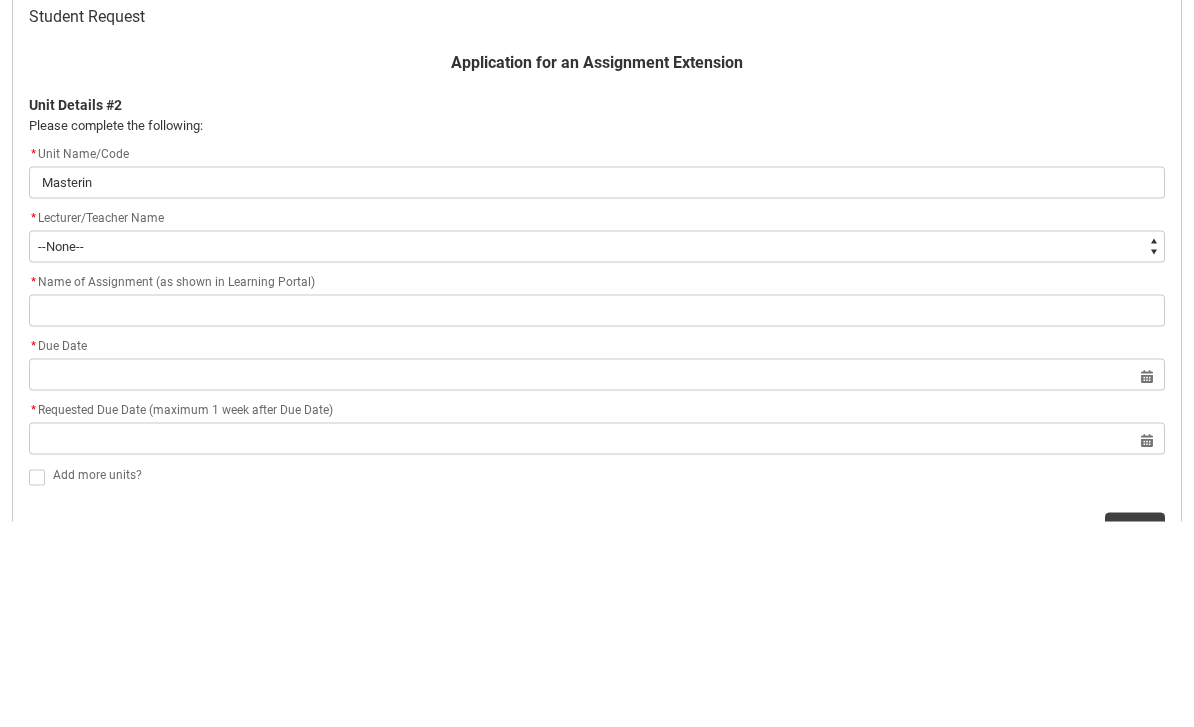 type on "Mastering" 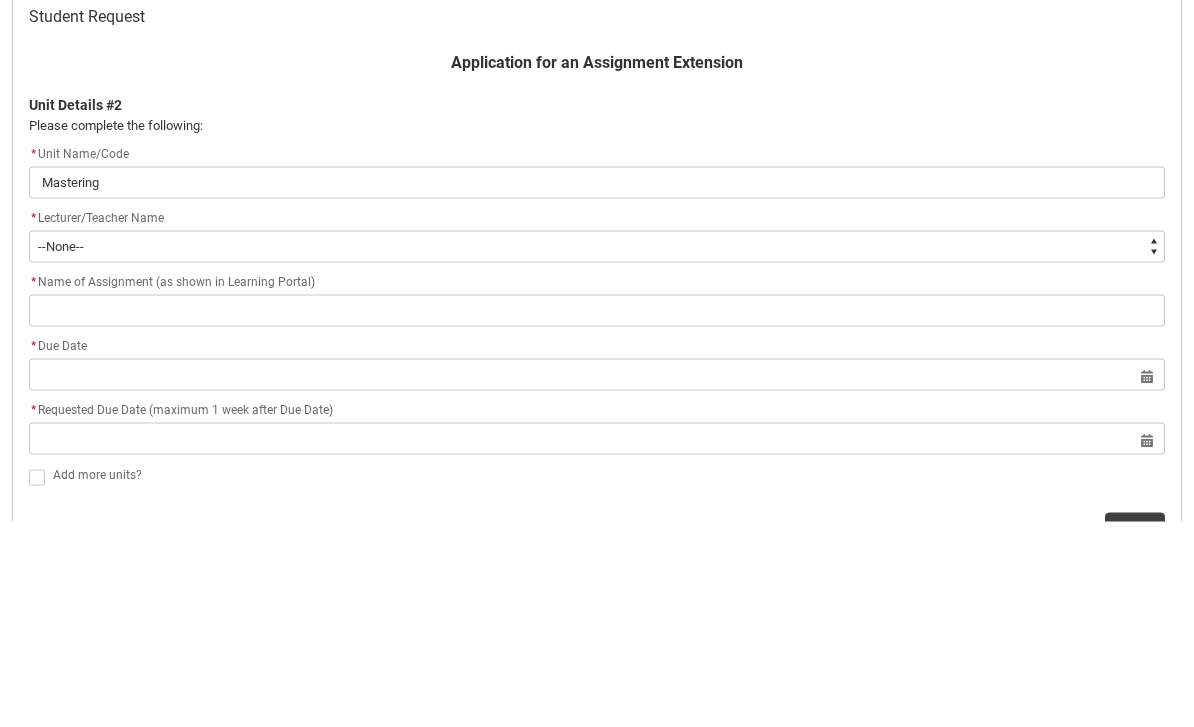 type on "Mastering" 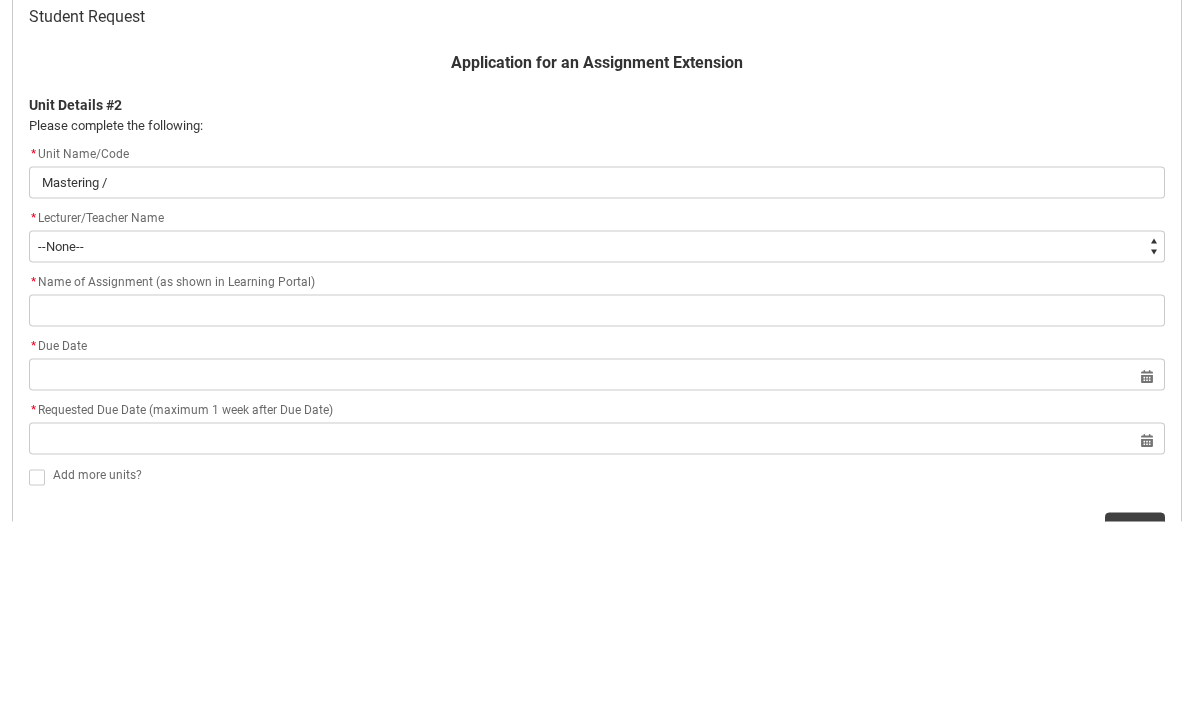type on "Mastering /" 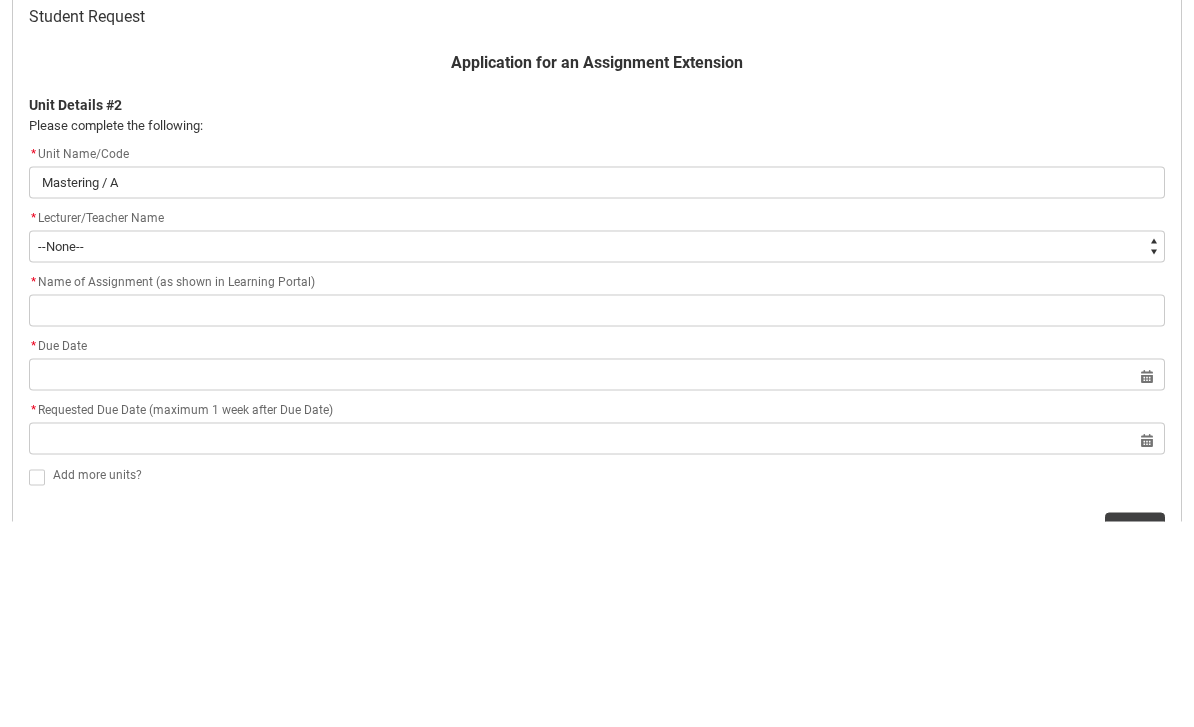 type on "Mastering / AP" 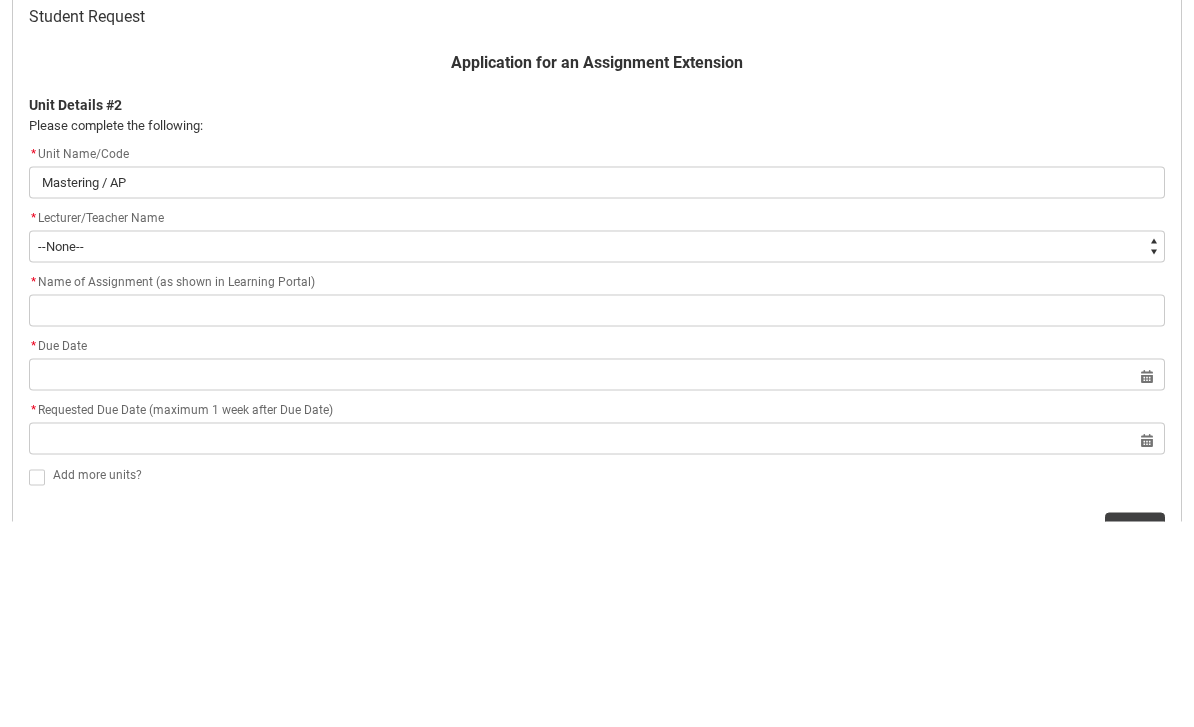 type on "Mastering / APR" 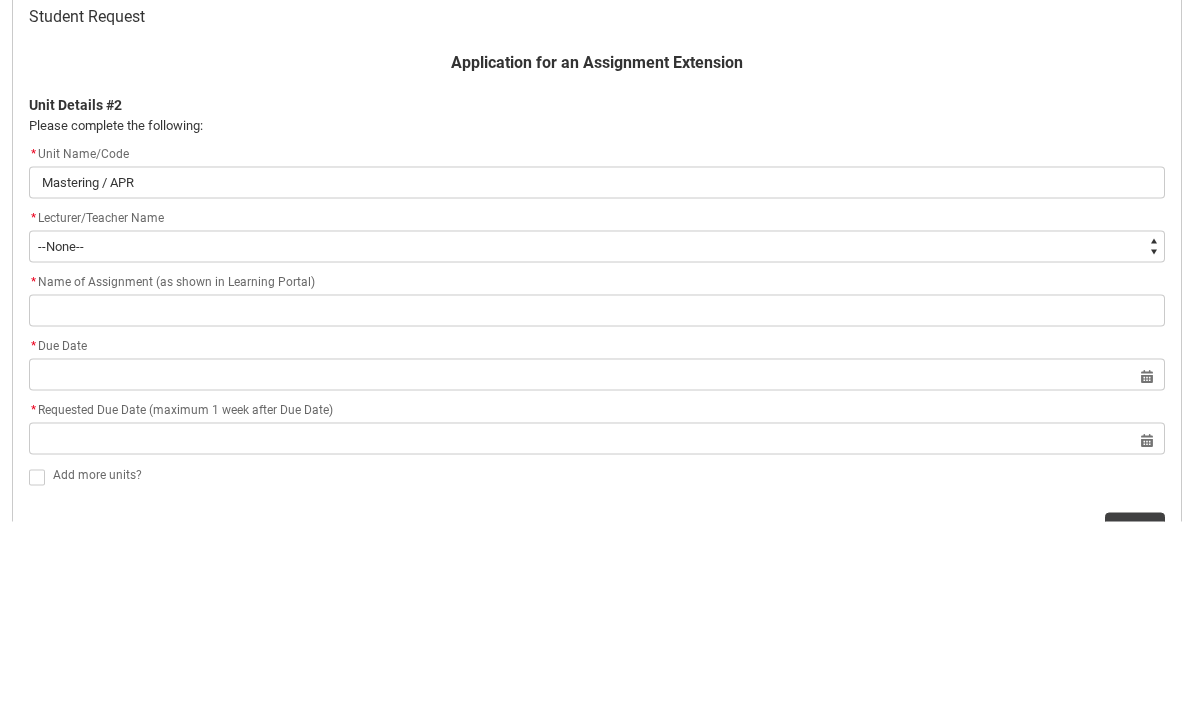 type on "Mastering / APRM" 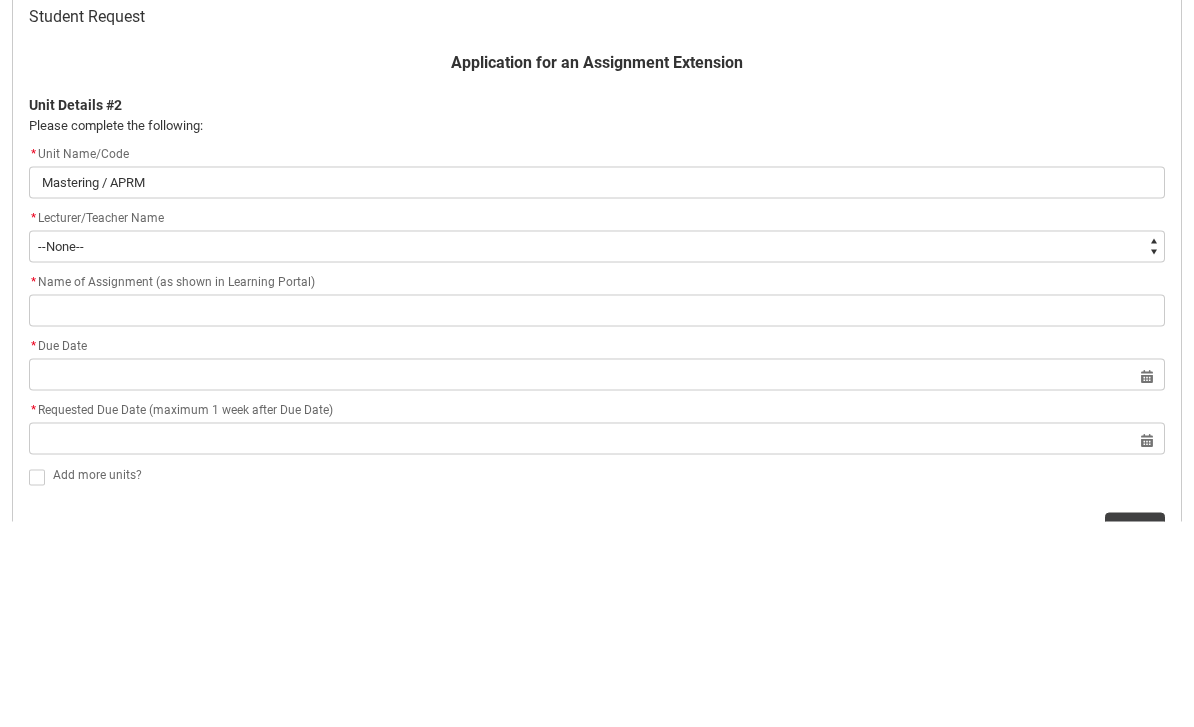 type on "Mastering / APRMA" 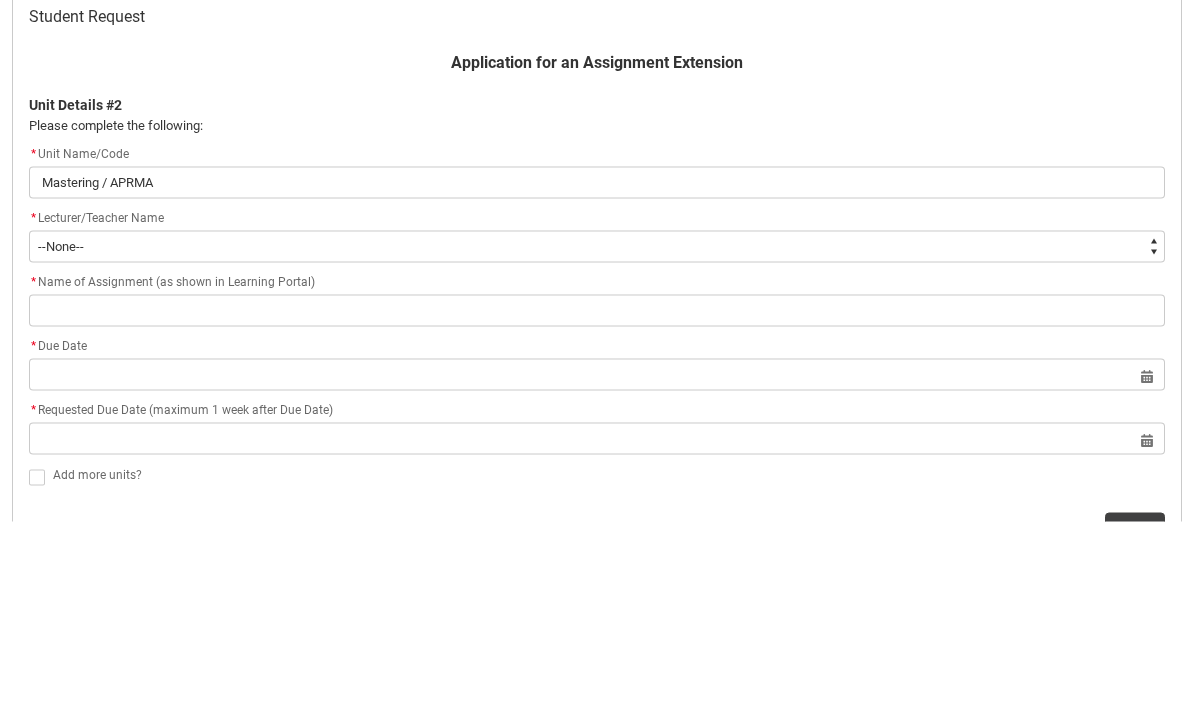 type on "Mastering / APRMAS" 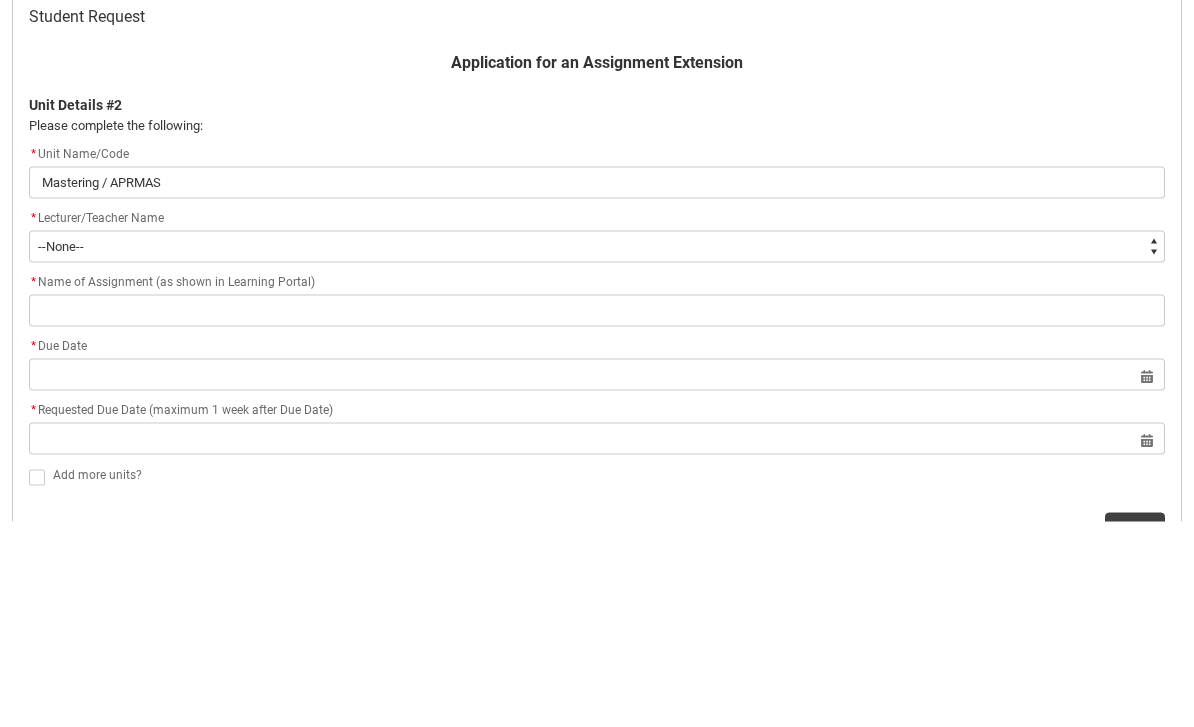 type on "Mastering / APRMASS" 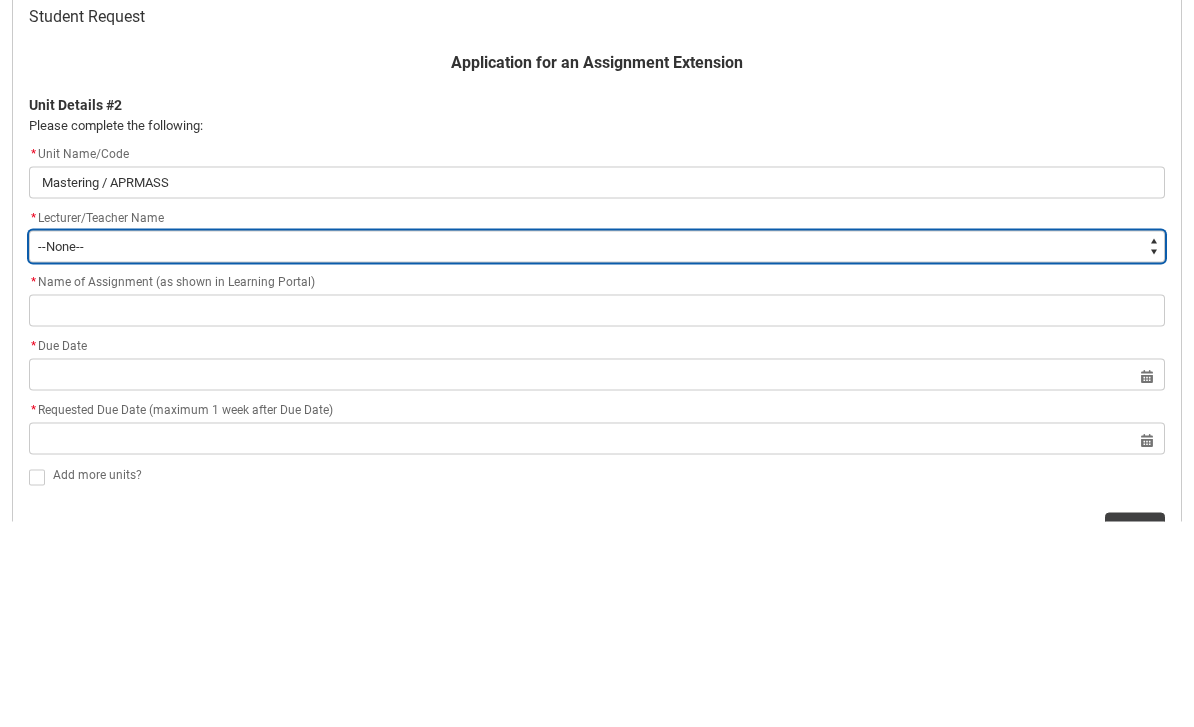click on "--None-- Aaron Walker Adam King Adam McKenzie Adriana Perri Adrienne Couper-Smith Afrodite Moulatsiotis Ainslie Wills Alan Harding Alex Duffy Alexandra Whitham Amanda Cumming Andrea Powell Anita Morgan Ann Benjamin Annabel Kilpatrick Antony Delecca Apsara Sabaratnam Ashleigh Flanders Beck Storer Belinda Woods Benjamin Colbourne Benjamin McKenzie Brett Langsford Brett Little Brianna Hallihan-Farias Briony Dunn Bronwyn Pringle Bruno Duval Cameron Lam Cameron ROSE Cara Williams Carlos Patino Rojas Carol Batchelor Carus Thompson Cassandra Fumi Cassandra Long Catherine Sison Cathy Muhling Chiara Hunwick Chris Kennett Christina Simons Christine Vincent Christopher Sandoe Clare Bartholomew Clare Lapworth Claudia Bergsdorf Clinton Scott Clio Renner Dallas Frasca Dana Miltins Daniel Lamech Daniel Murtagh Danni Liu David Jacob David Price Deborah Pratt Declan Fay Diane Curtis Donna Demaio Elisa Scarica Ella Hooper Elliott Folvig Em O'Brien Emily Kelly Emily O'Brien Brown Emma Gough Emma Ismawi Emma Valente Erin Holland" at bounding box center (597, 452) 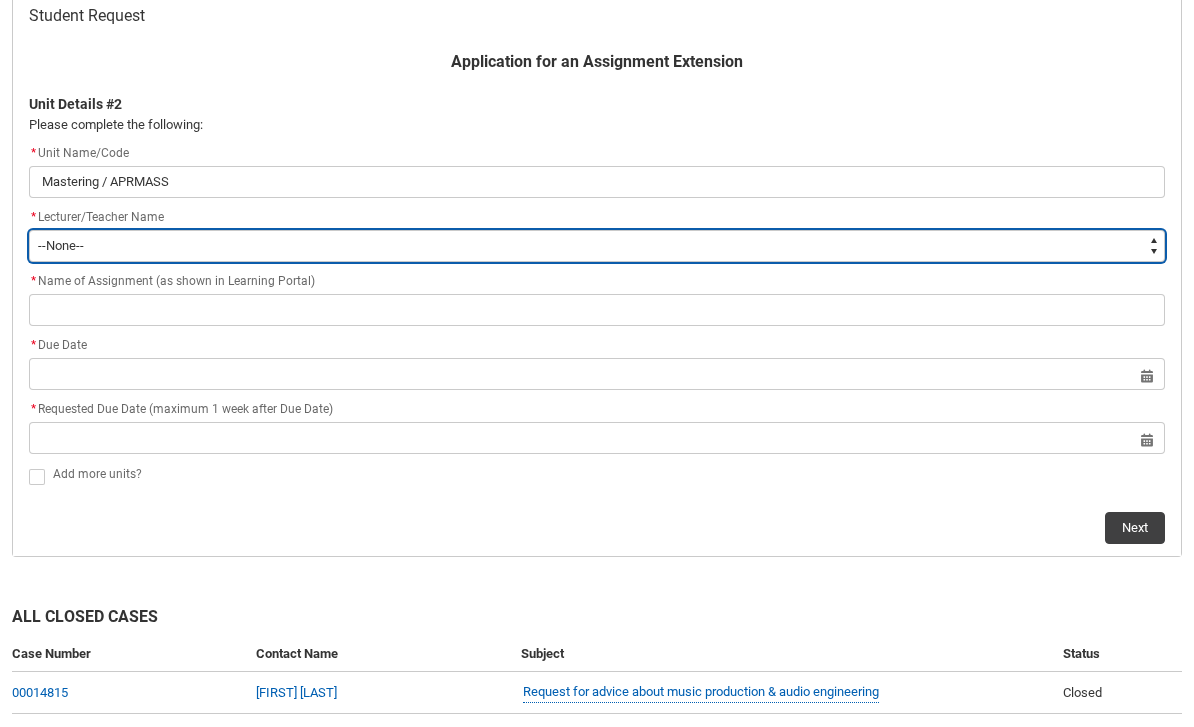 type on "Faculty_NamefromAtoM.0035g00000b9AYSAA2" 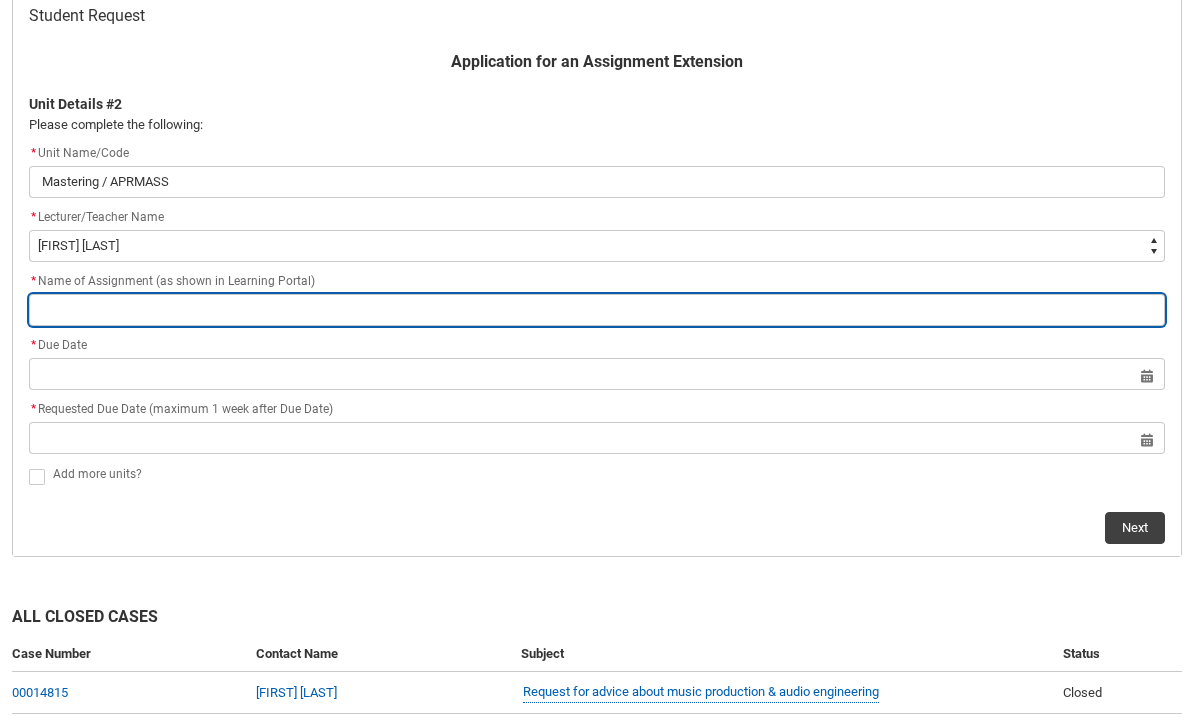 click at bounding box center (597, 310) 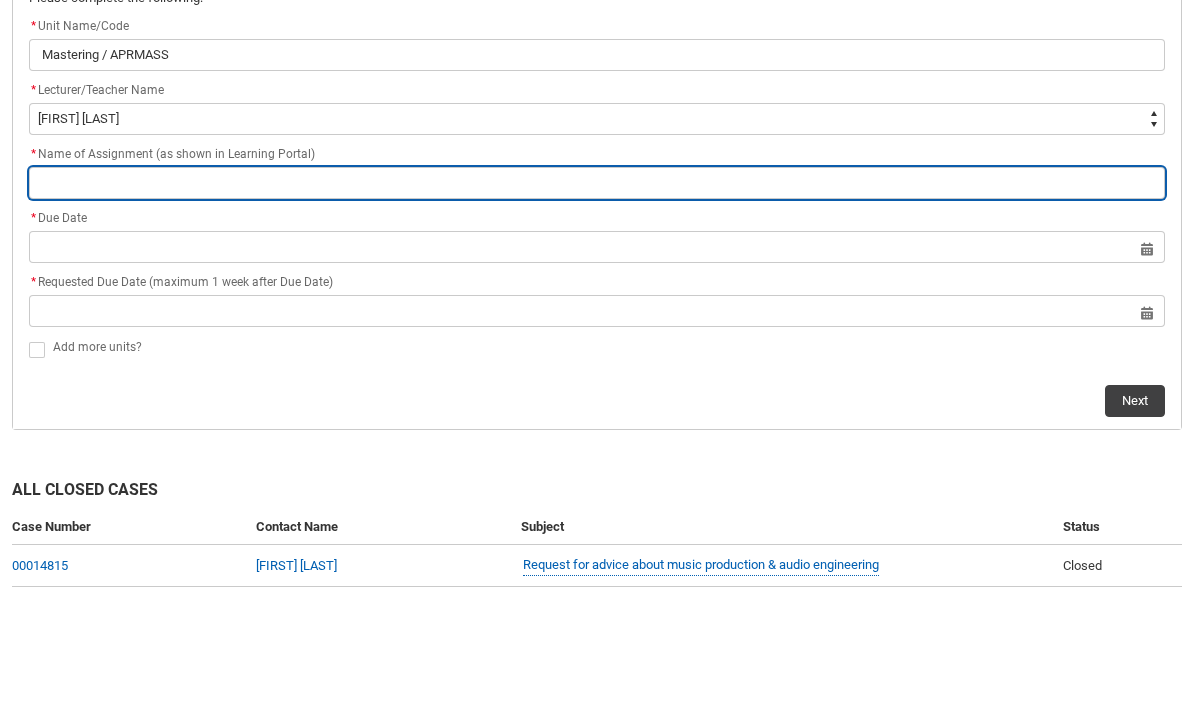 type on "[FIRST]" 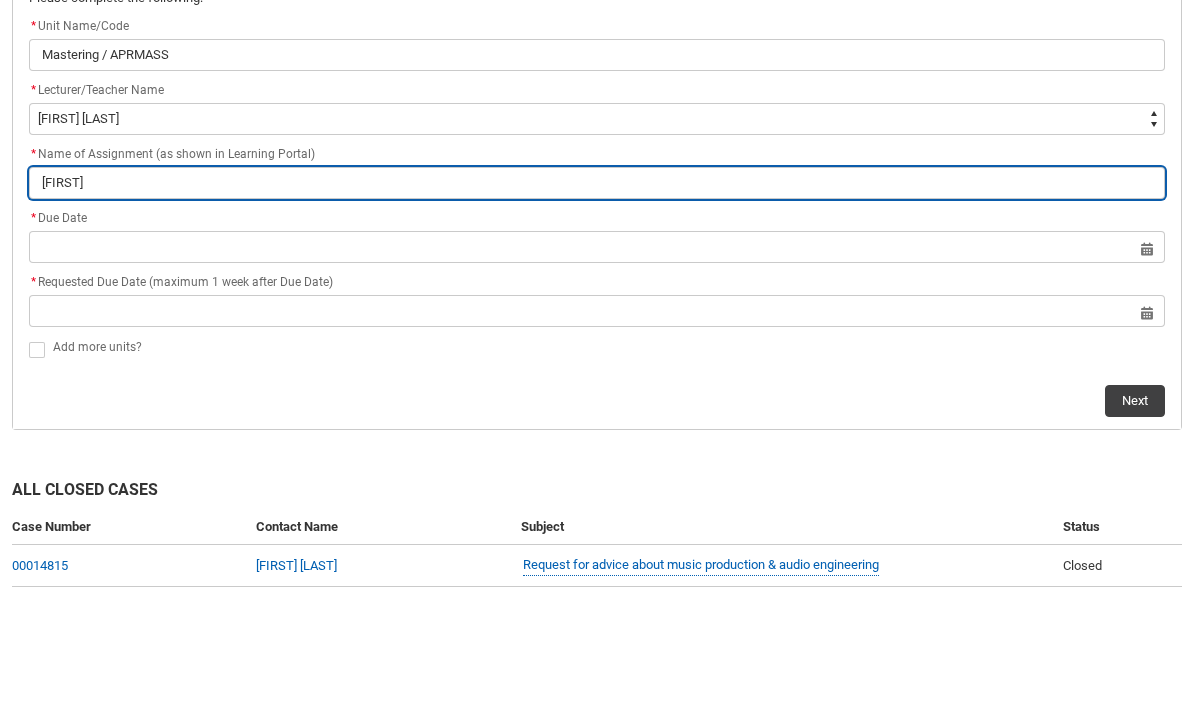 type on "Ma" 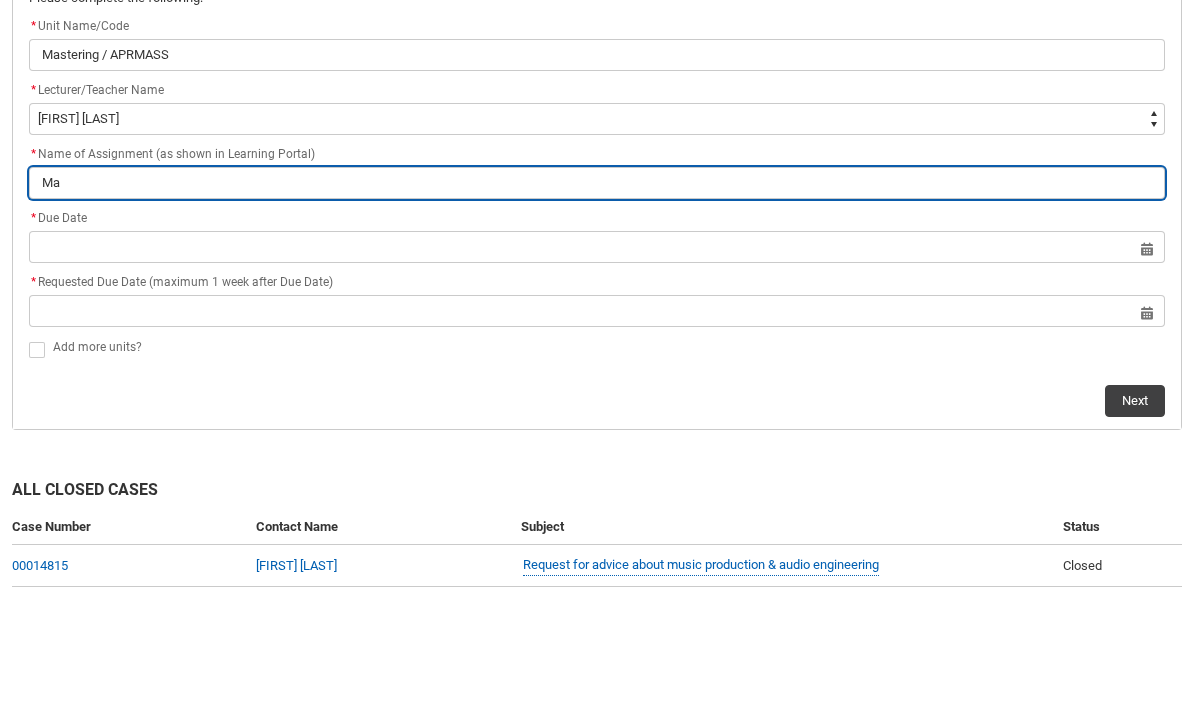 type on "Mas" 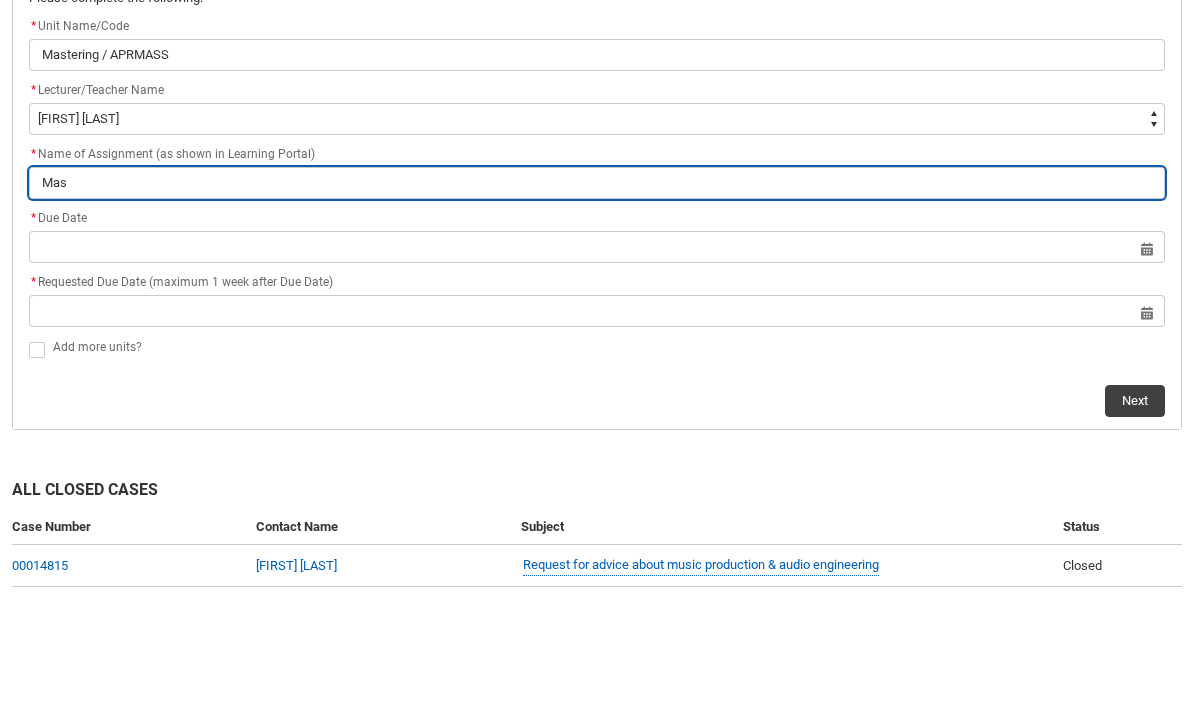 type on "Mast" 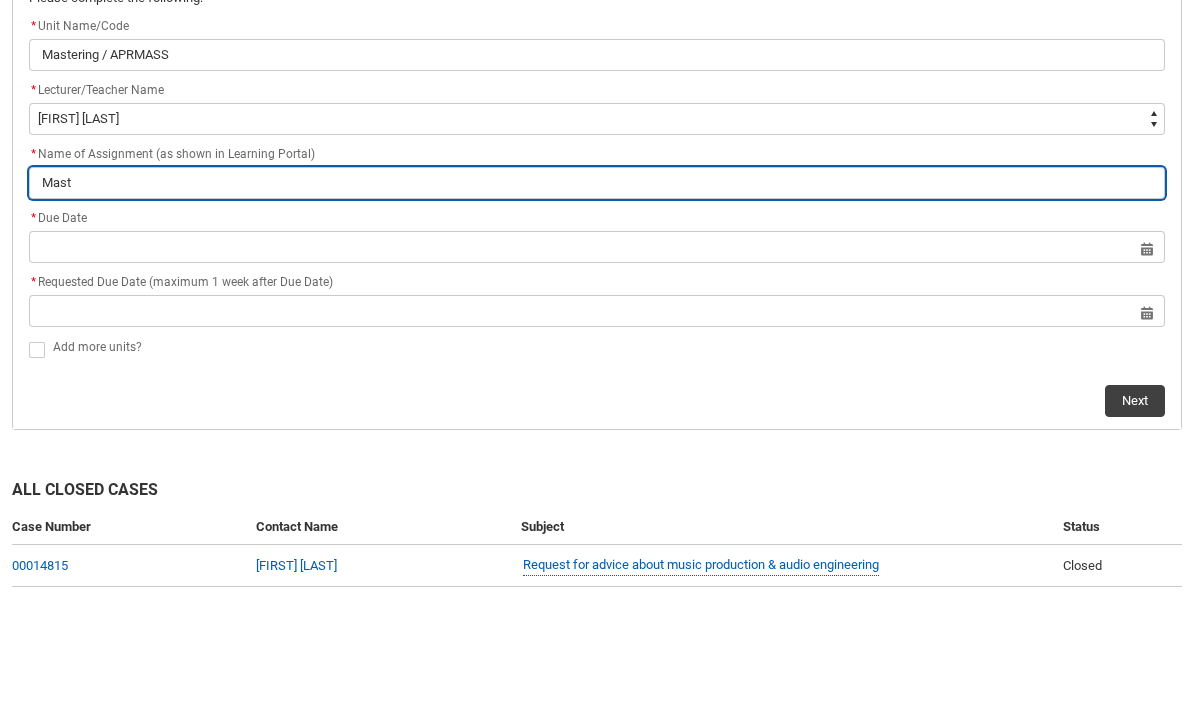 type 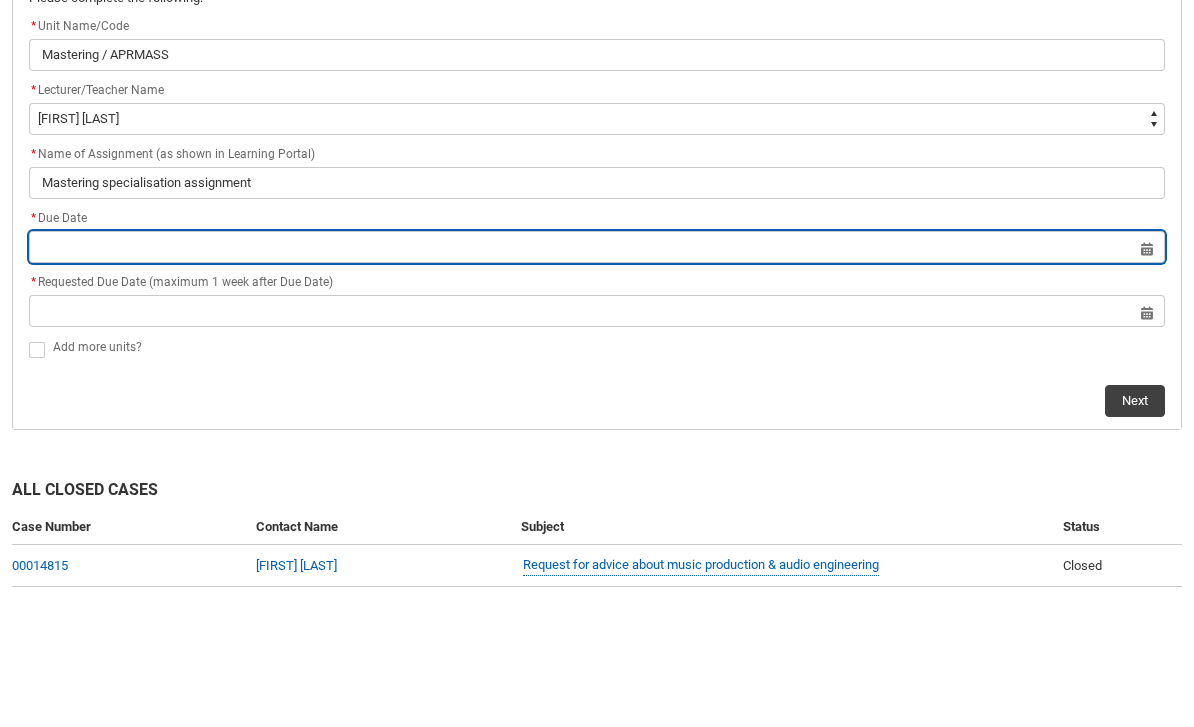 click at bounding box center [597, 375] 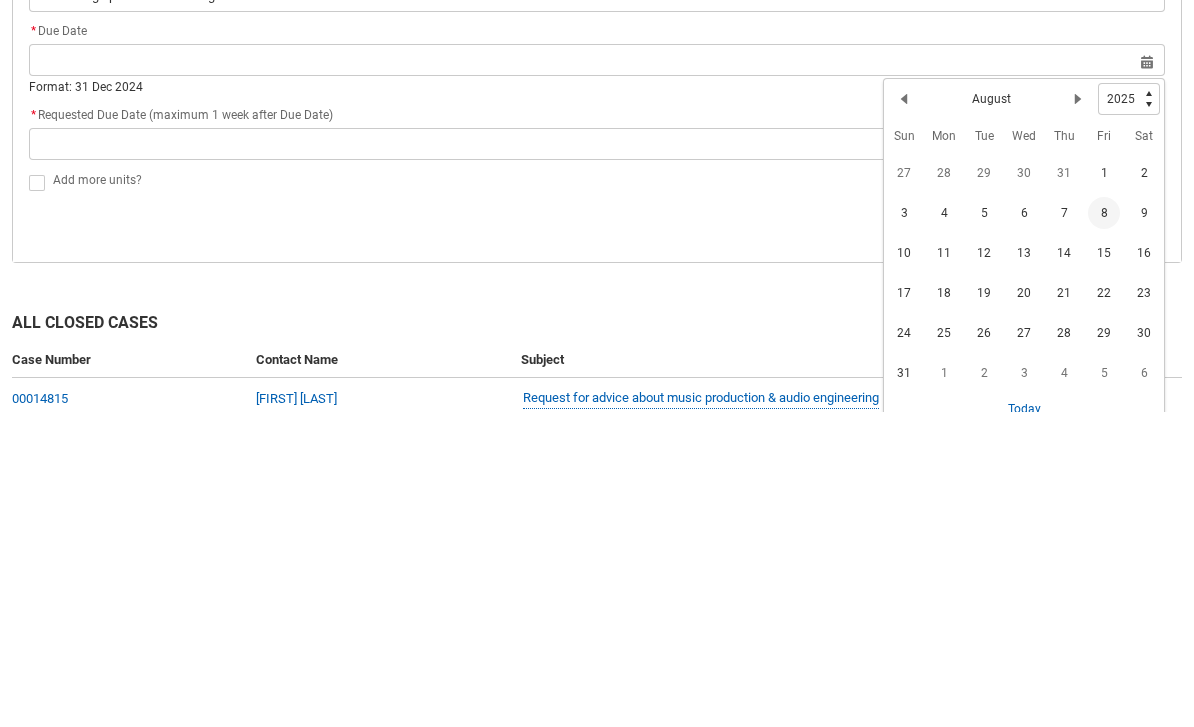 click on "8" 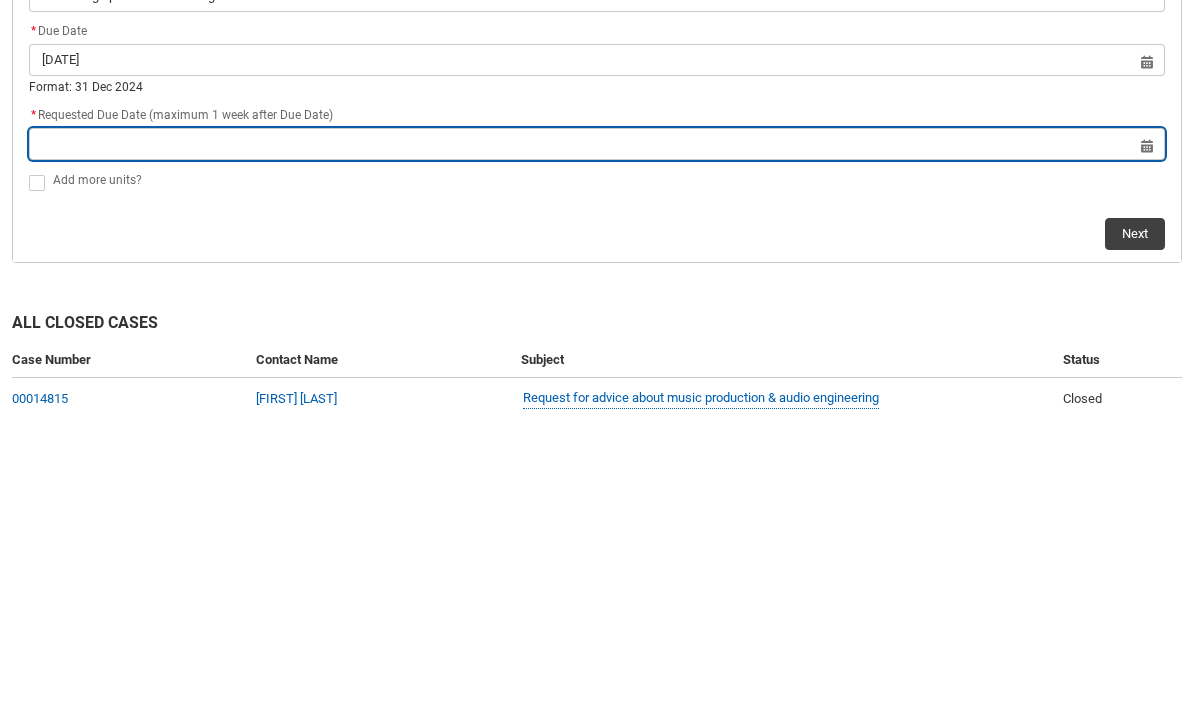 click at bounding box center (597, 459) 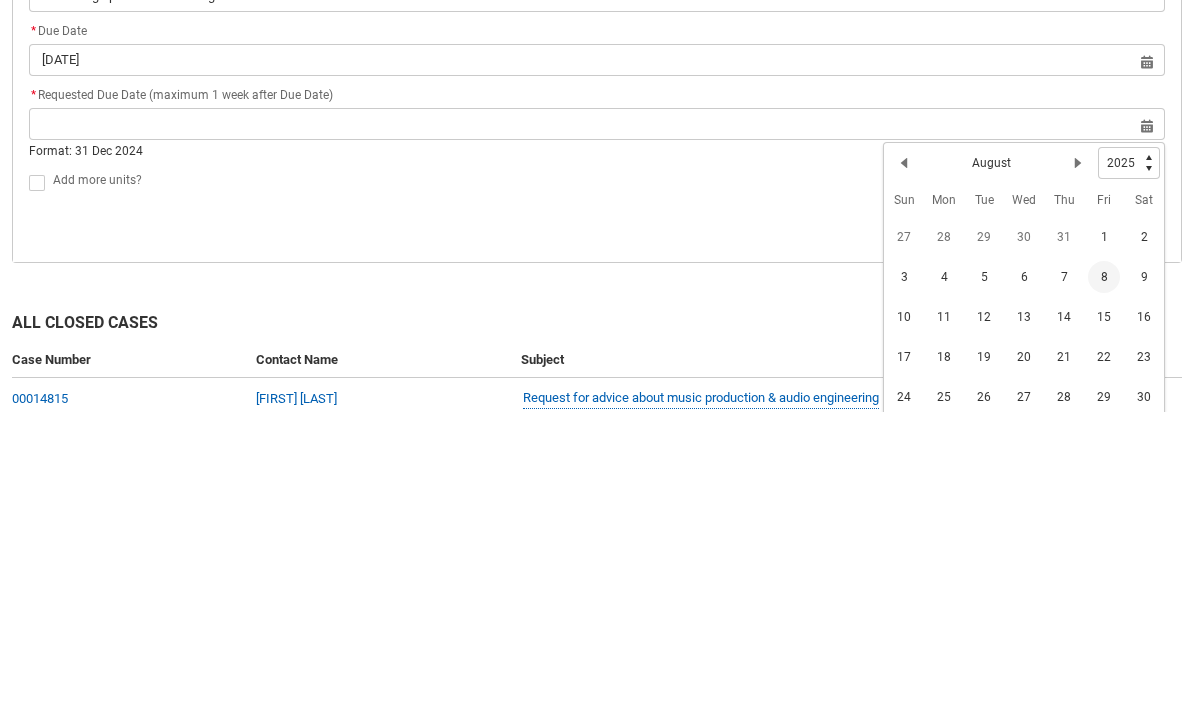 click on "15" 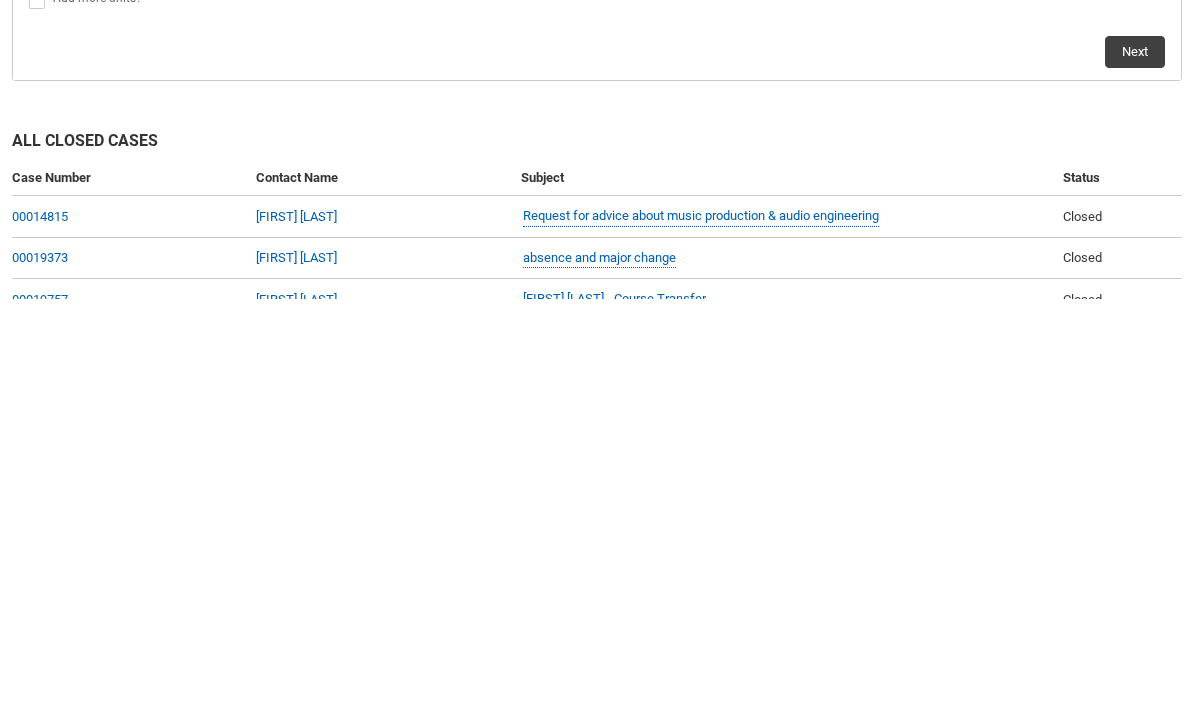 scroll, scrollTop: 496, scrollLeft: 0, axis: vertical 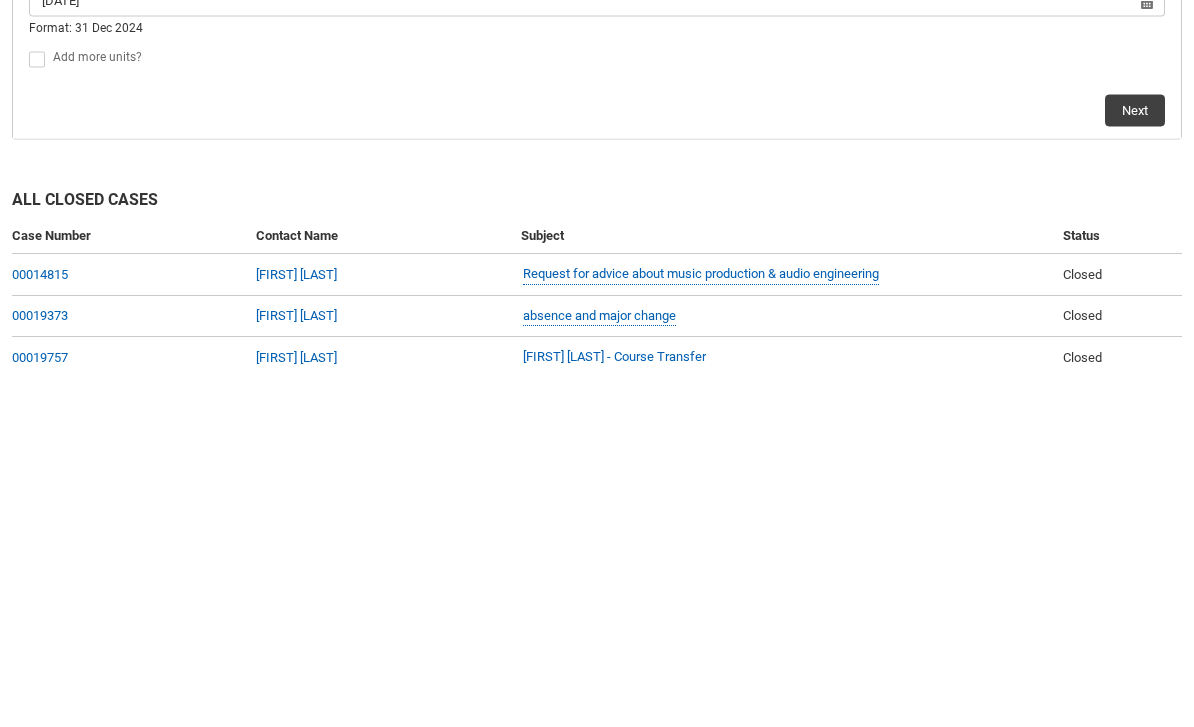click on "Next" 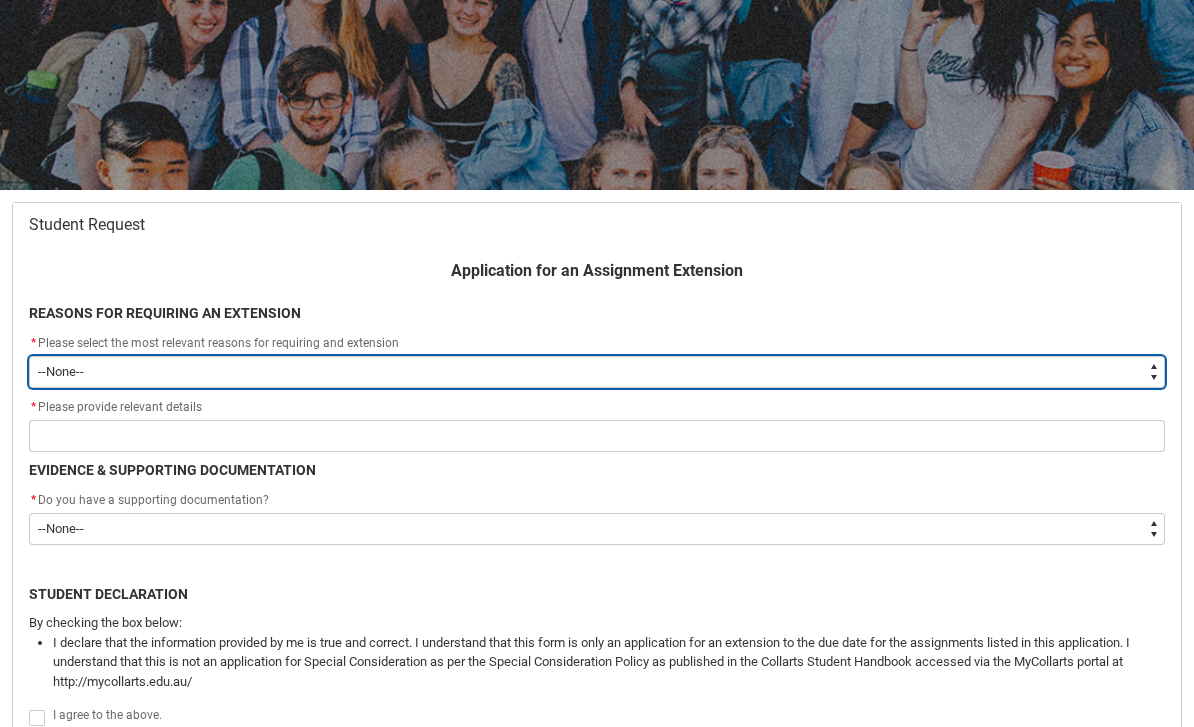 scroll, scrollTop: 216, scrollLeft: 0, axis: vertical 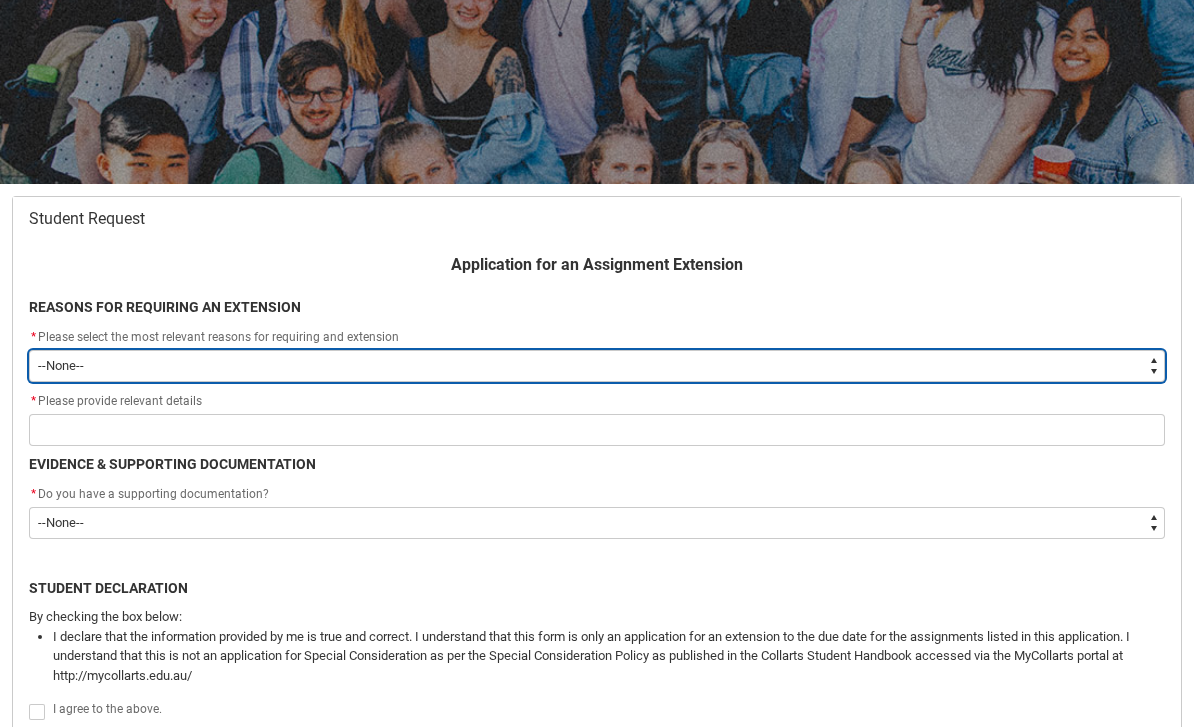 click on "--None-- Medical Reasons Work obligations Family obligations Academic Difficulties Significant religious or cultural reasons Other" at bounding box center [597, 366] 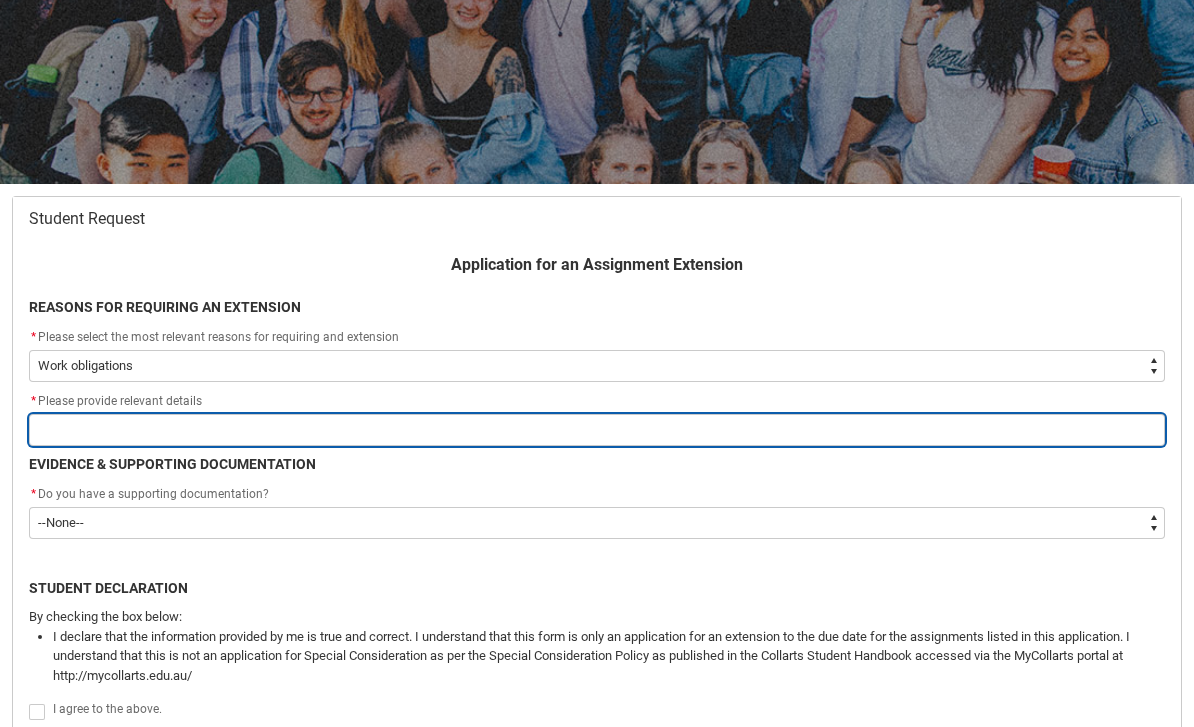 click at bounding box center (597, 430) 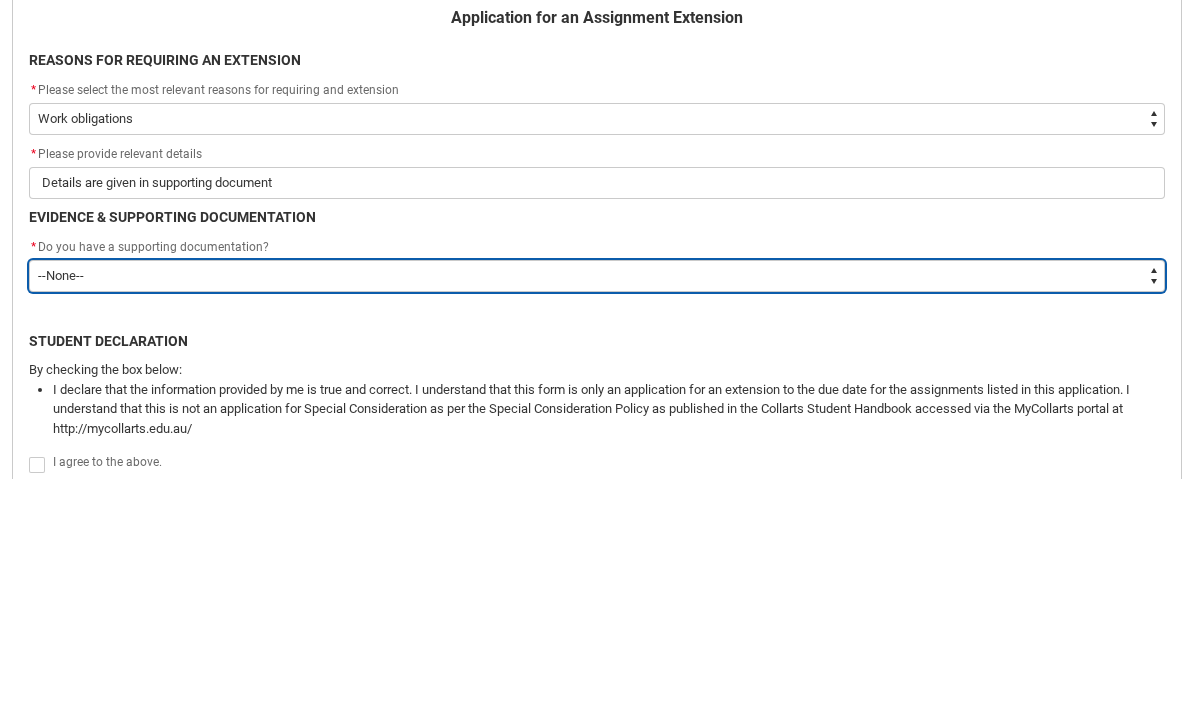 click on "--None-- Yes No" at bounding box center [597, 524] 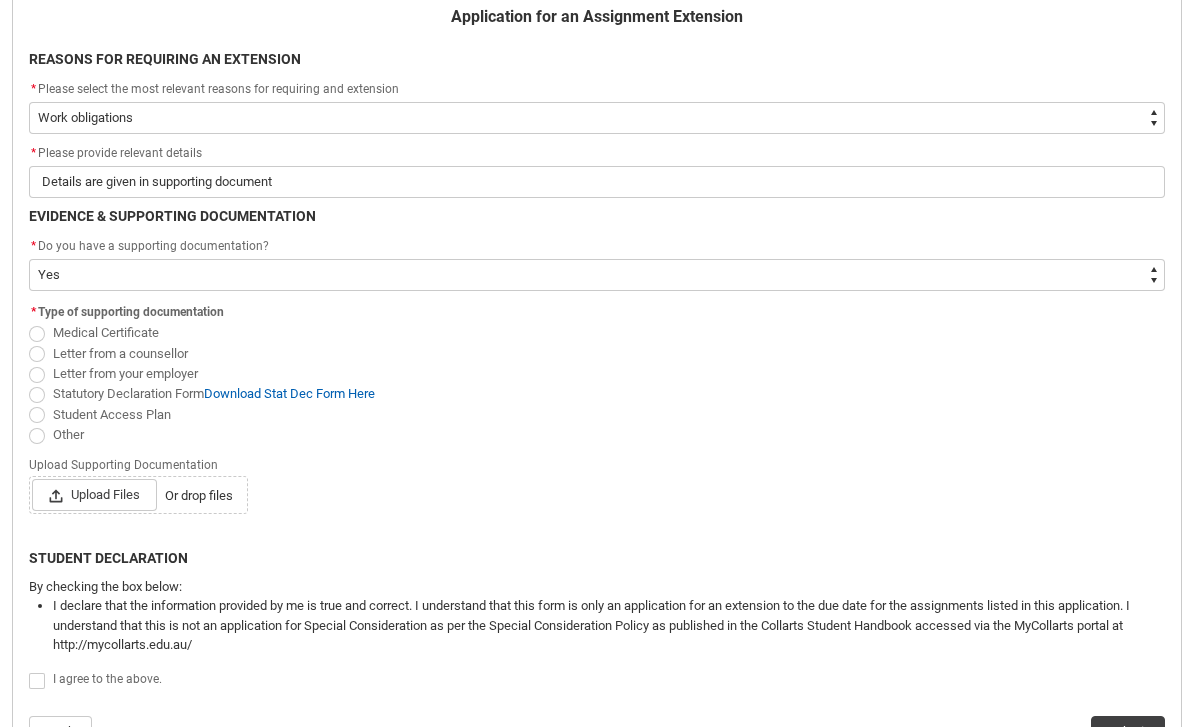 click at bounding box center [37, 395] 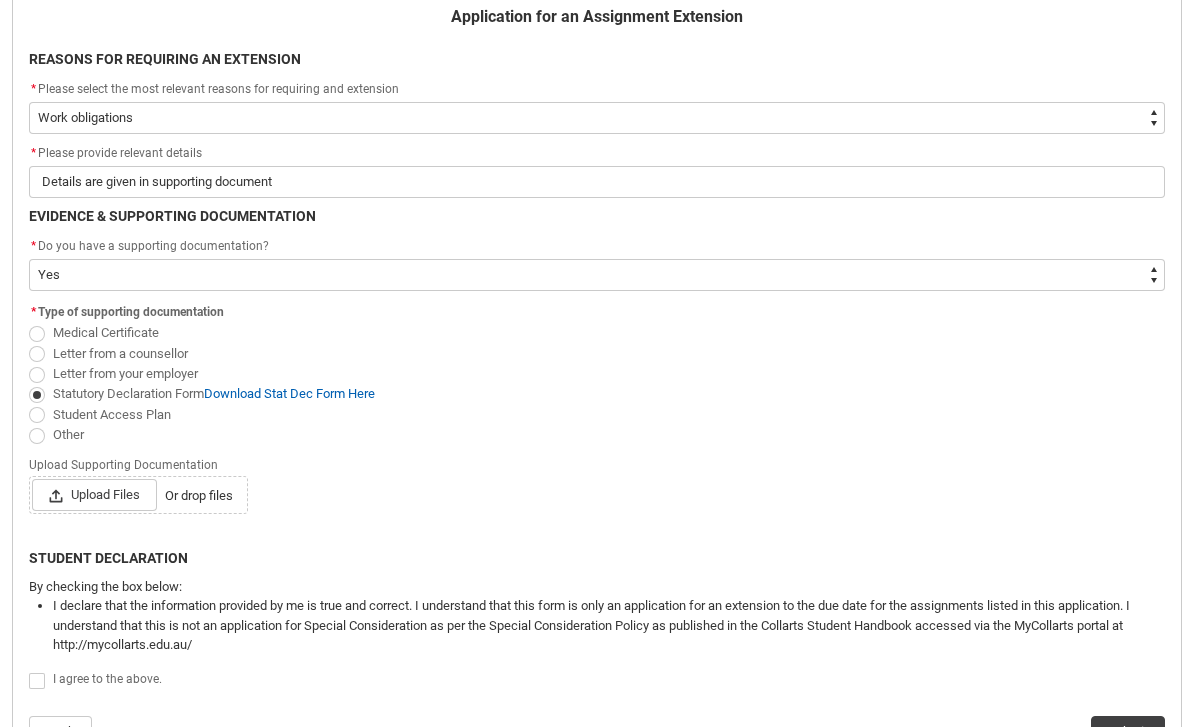 click on "Upload Files" at bounding box center [94, 495] 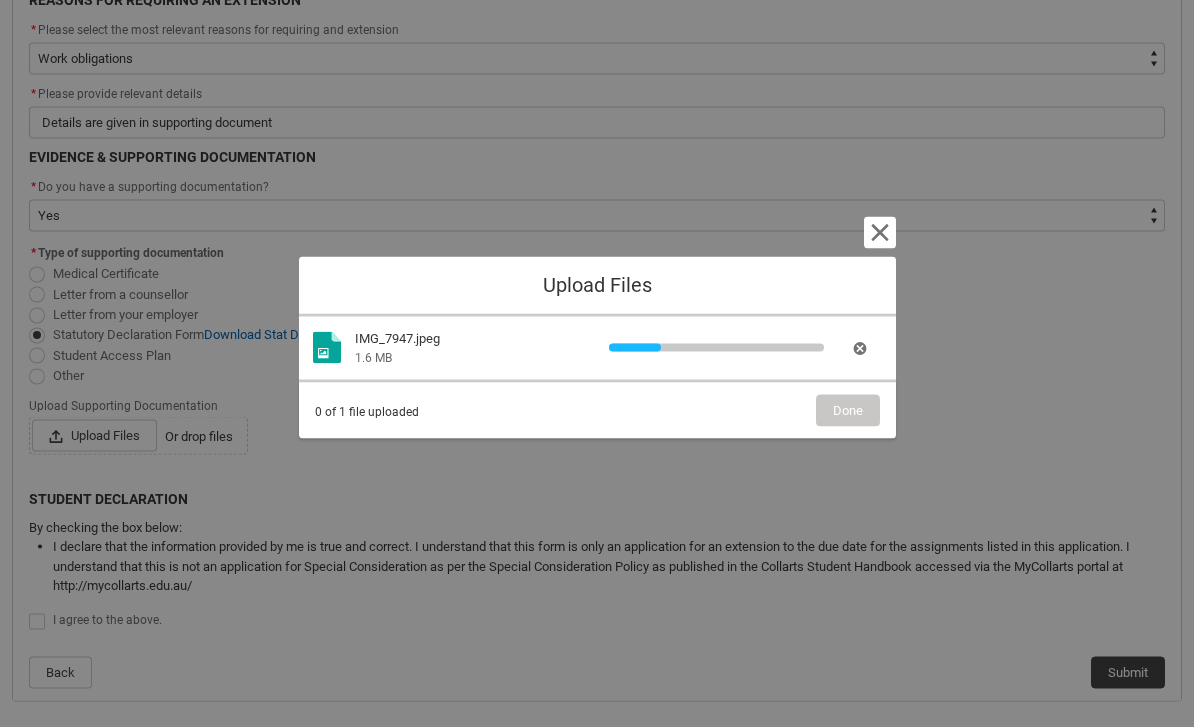 scroll, scrollTop: 524, scrollLeft: 0, axis: vertical 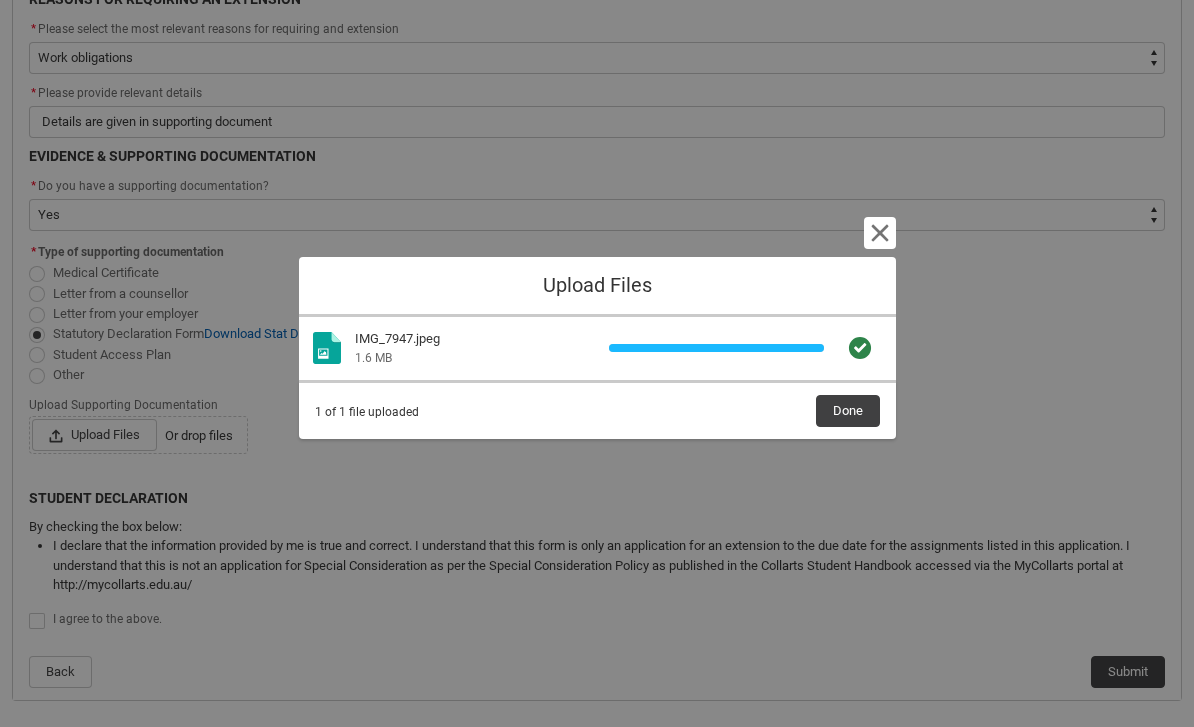 click on "Done" at bounding box center (848, 411) 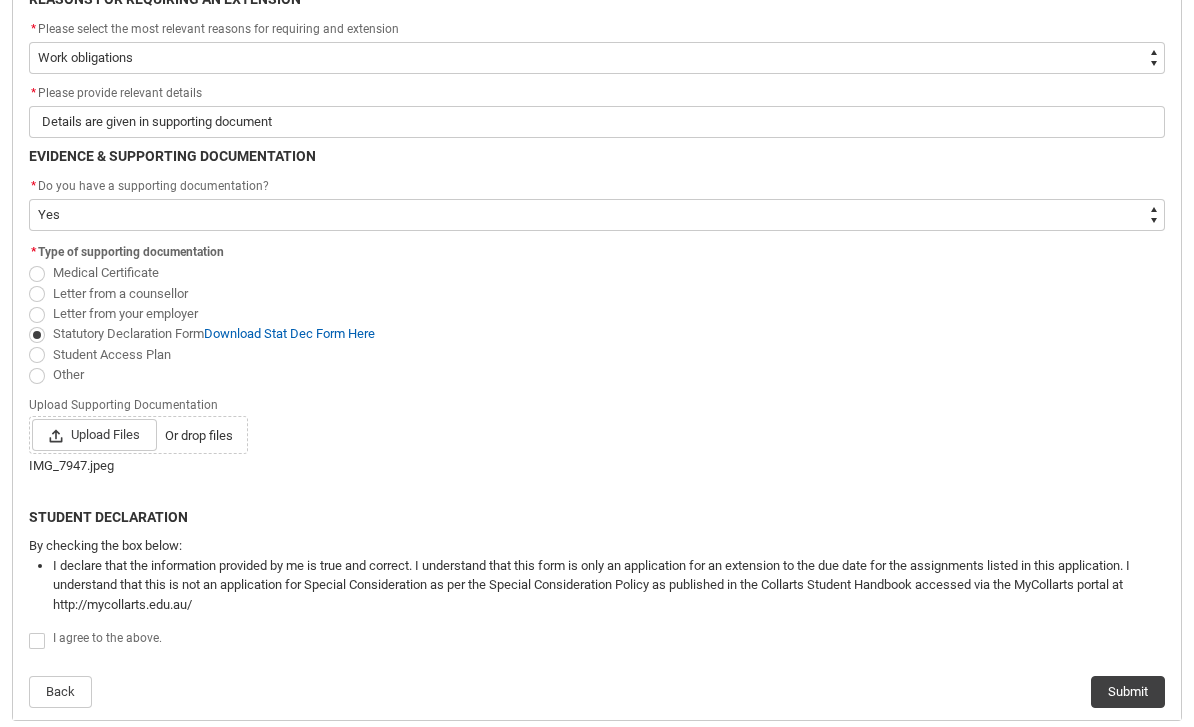 click 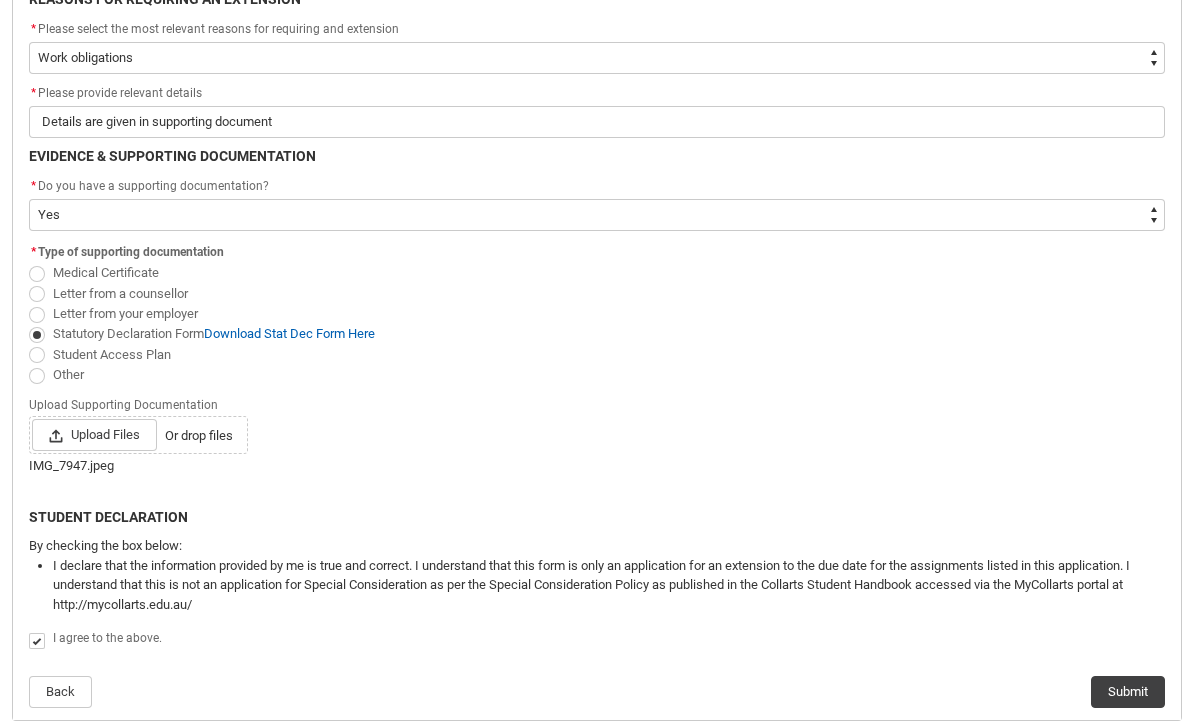 click on "Submit" 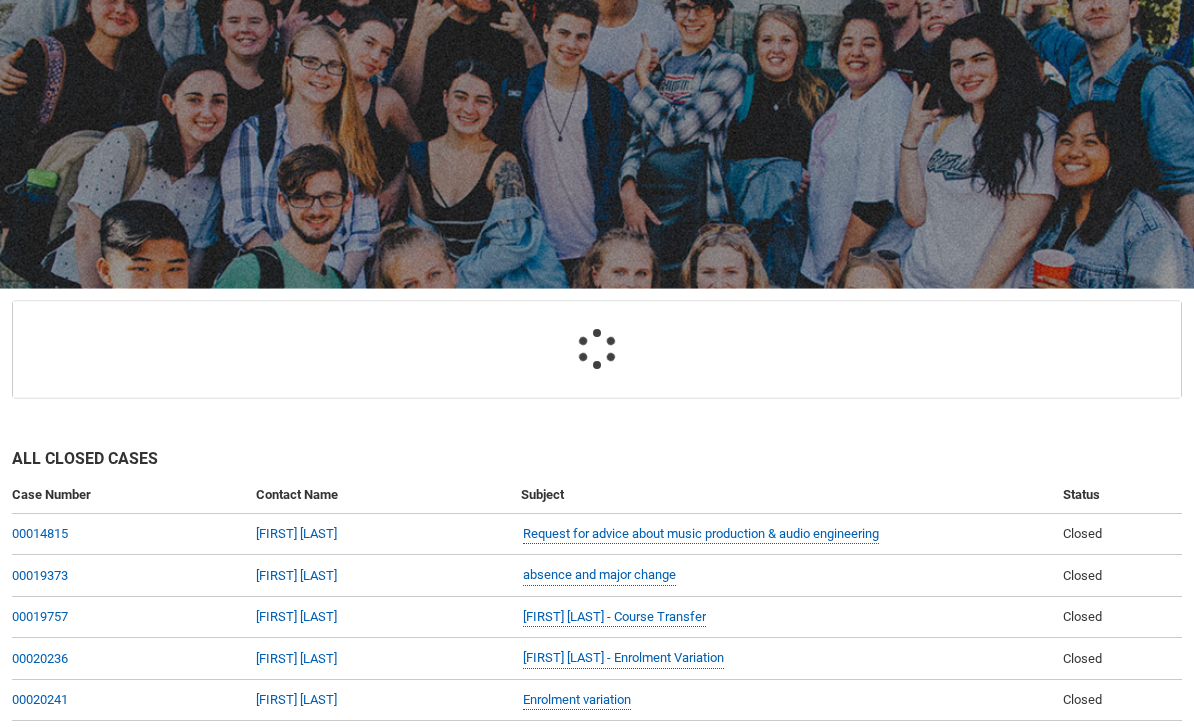 scroll, scrollTop: 213, scrollLeft: 0, axis: vertical 